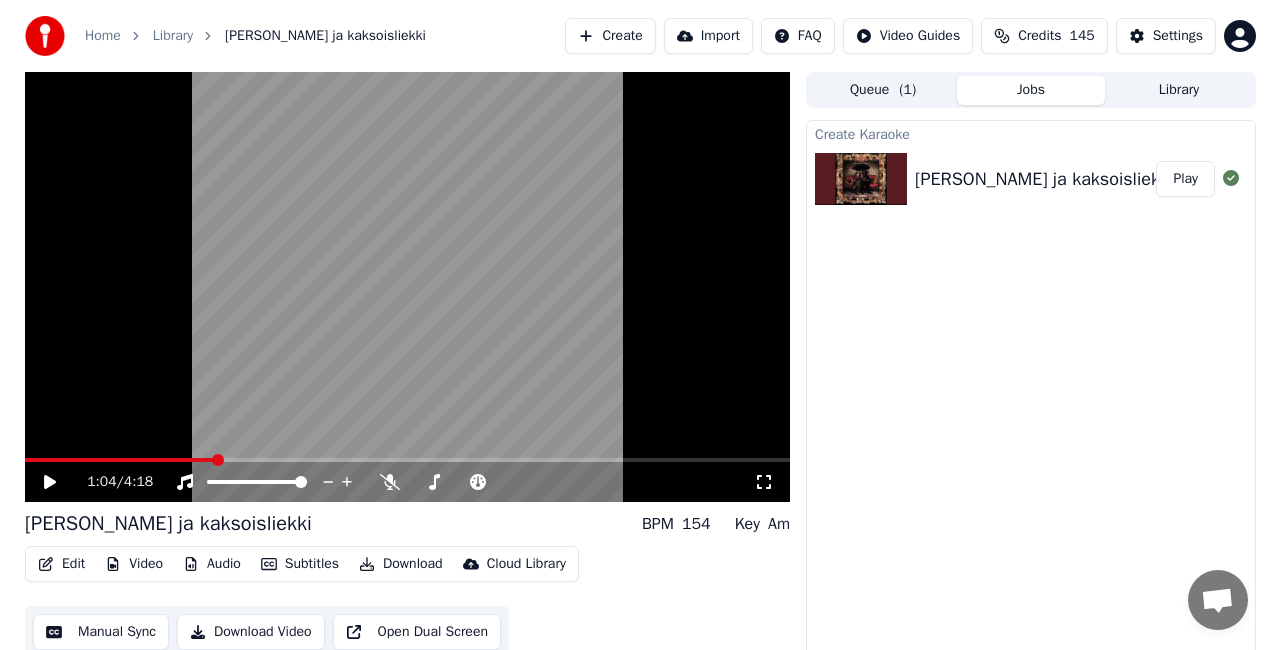 scroll, scrollTop: 0, scrollLeft: 0, axis: both 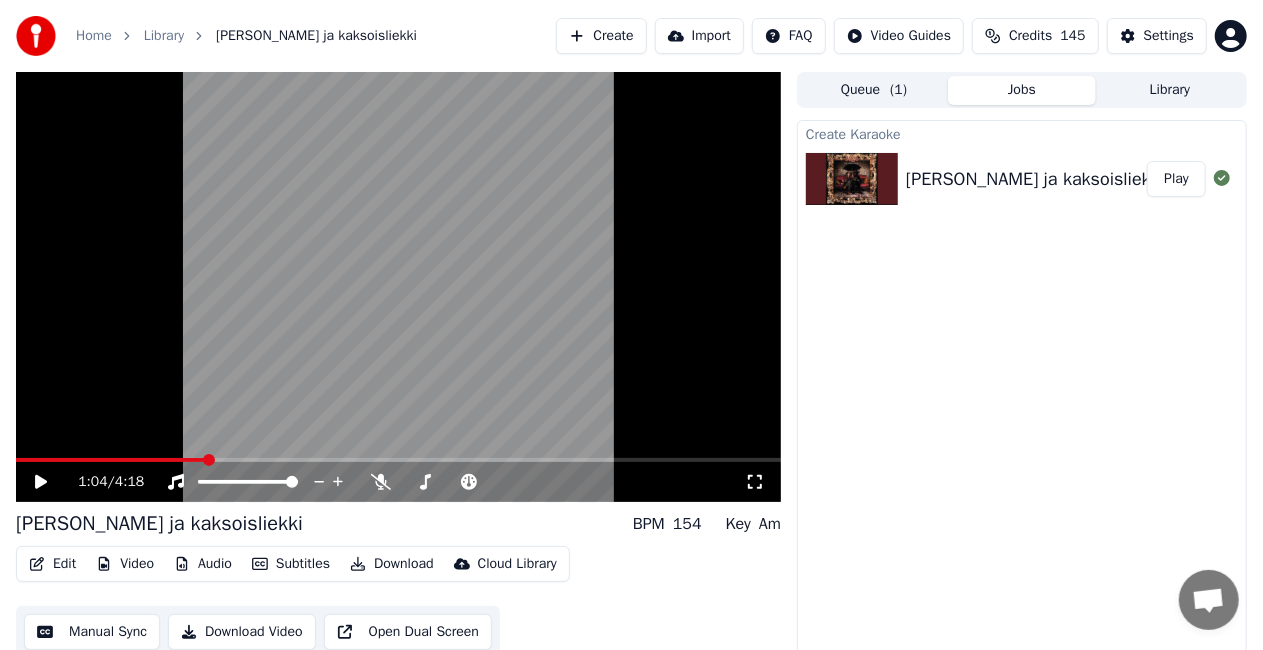 click on "Home Library Leijona ja kaksoisliekki Create Import FAQ Video Guides Credits 145 Settings" at bounding box center [631, 36] 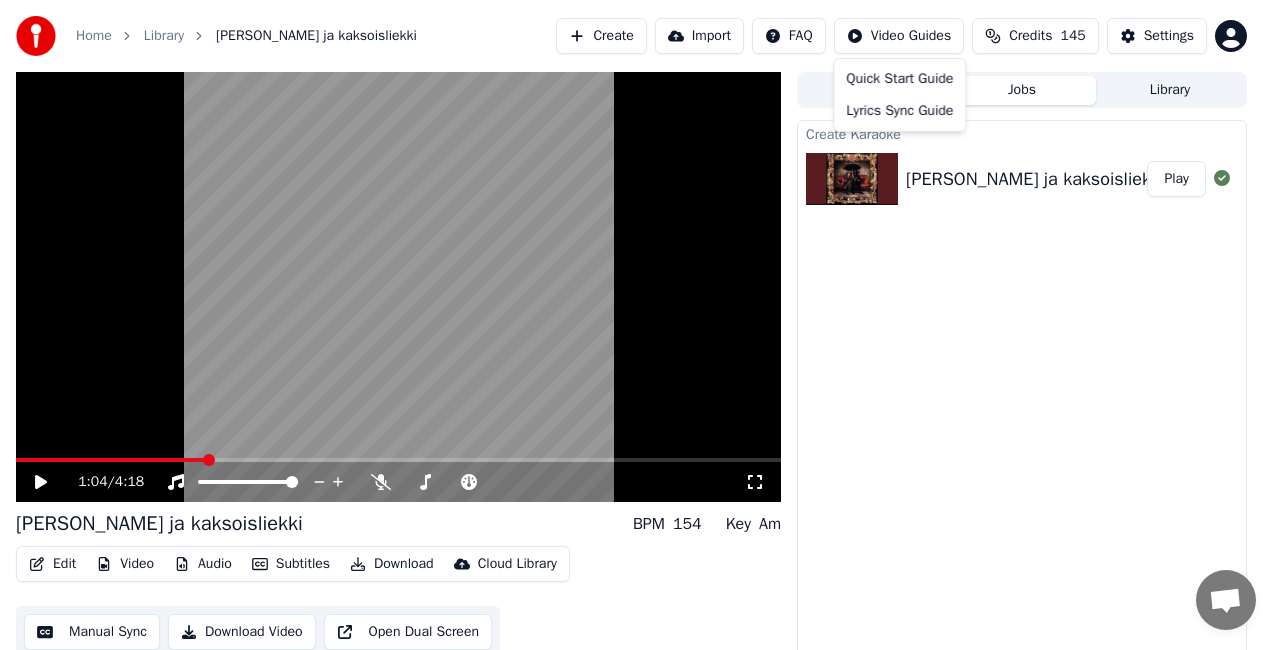 click on "Home Library Leijona ja kaksoisliekki Create Import FAQ Video Guides Credits 145 Settings 1:04  /  4:18 [PERSON_NAME] ja kaksoisliekki BPM 154 Key Am Edit Video Audio Subtitles Download Cloud Library Manual Sync Download Video Open Dual Screen Queue ( 1 ) Jobs Library Create Karaoke Leijona ja kaksoisliekki Play Quick Start Guide Lyrics Sync Guide" at bounding box center [640, 325] 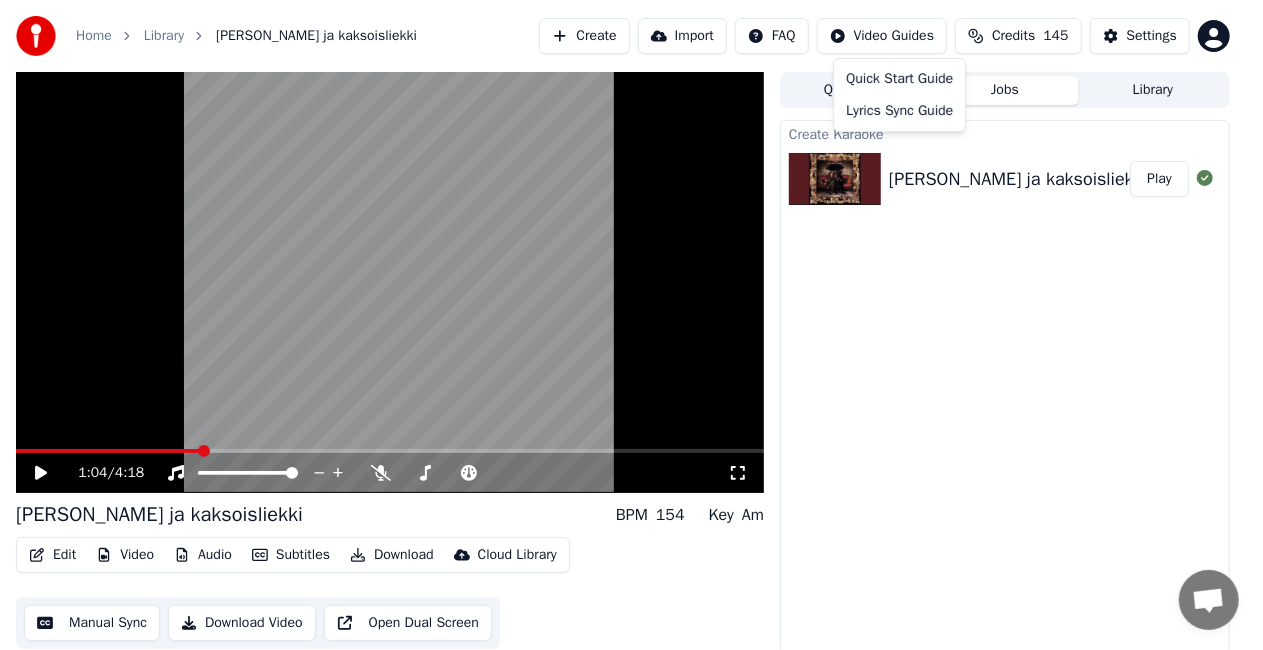 click on "Home Library Leijona ja kaksoisliekki Create Import FAQ Video Guides Credits 145 Settings 1:04  /  4:18 [PERSON_NAME] ja kaksoisliekki BPM 154 Key Am Edit Video Audio Subtitles Download Cloud Library Manual Sync Download Video Open Dual Screen Queue ( 1 ) Jobs Library Create Karaoke Leijona ja kaksoisliekki Play Quick Start Guide Lyrics Sync Guide" at bounding box center (631, 325) 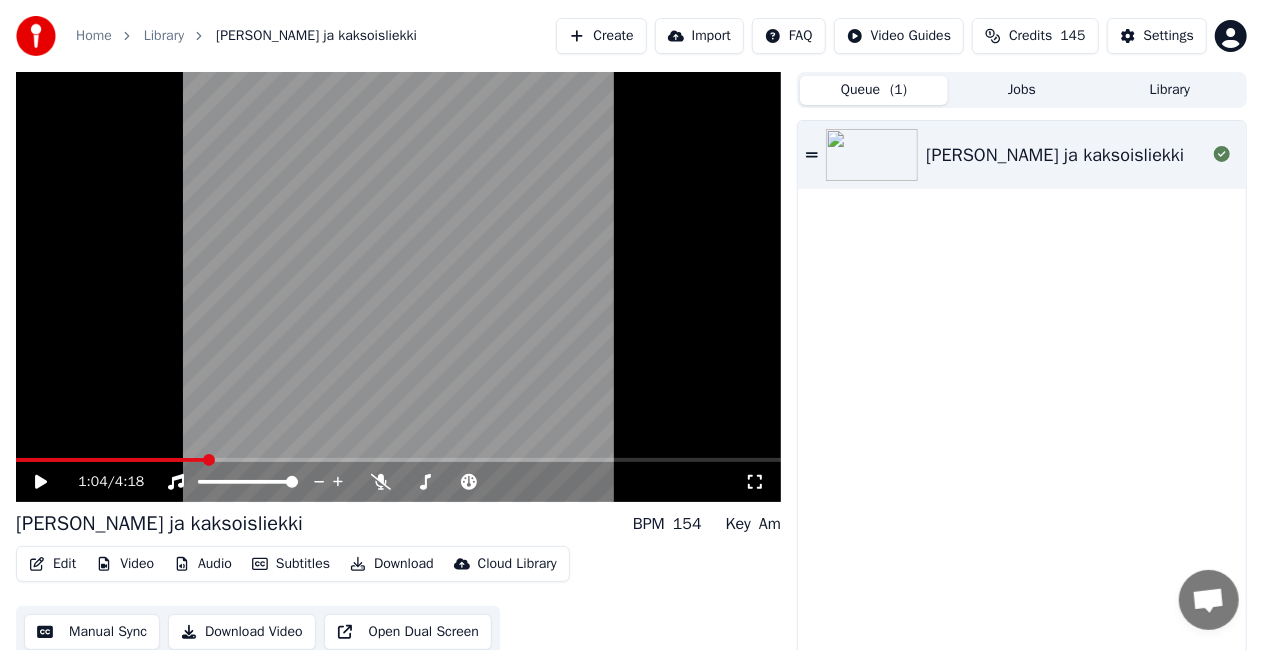 click on "Queue ( 1 )" at bounding box center [874, 90] 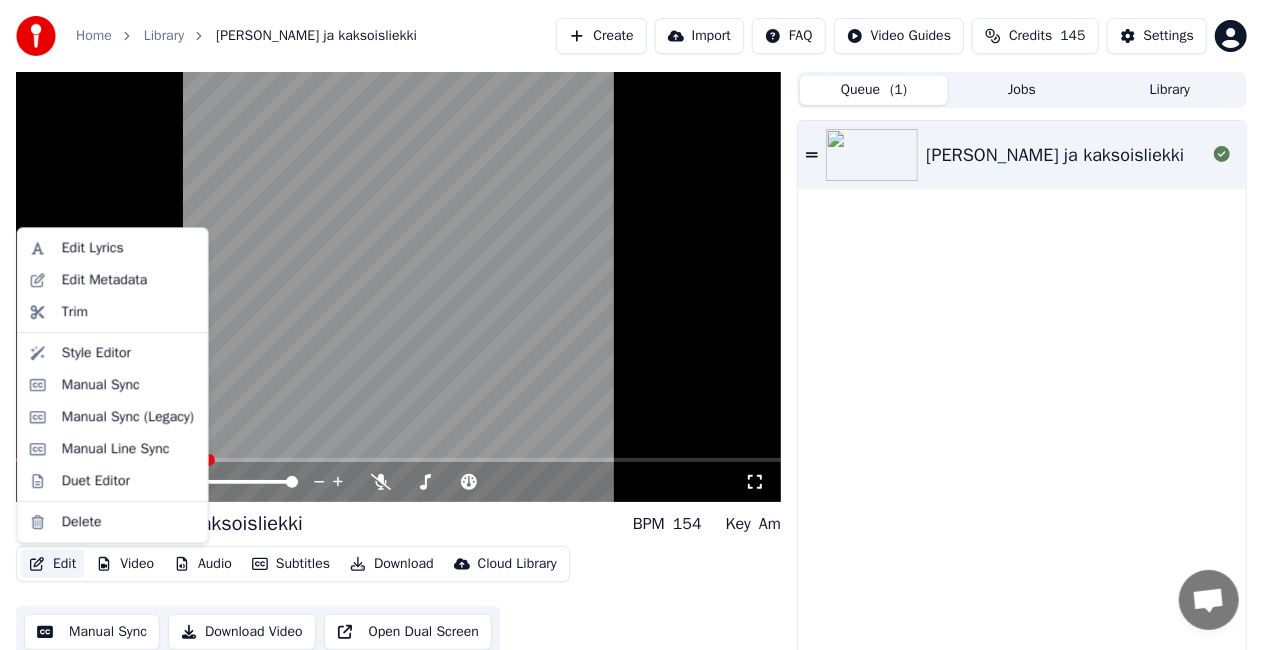 click on "Edit" at bounding box center (52, 564) 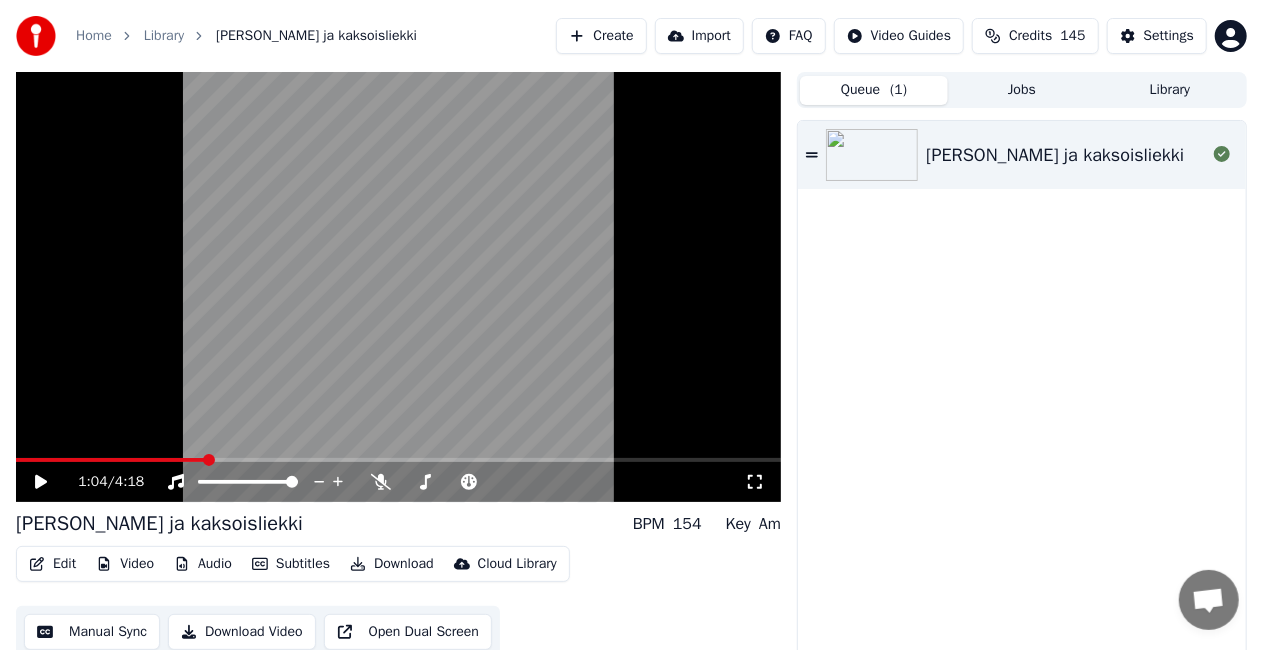 click on "Home" at bounding box center [94, 36] 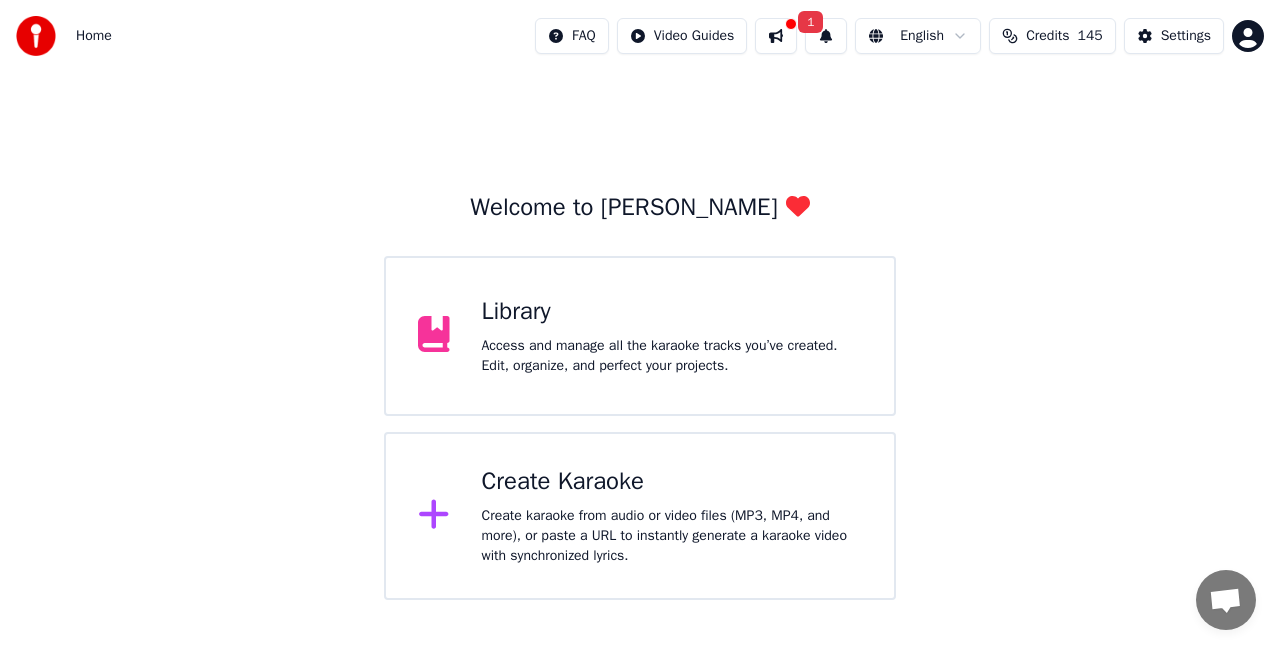 click at bounding box center [442, 336] 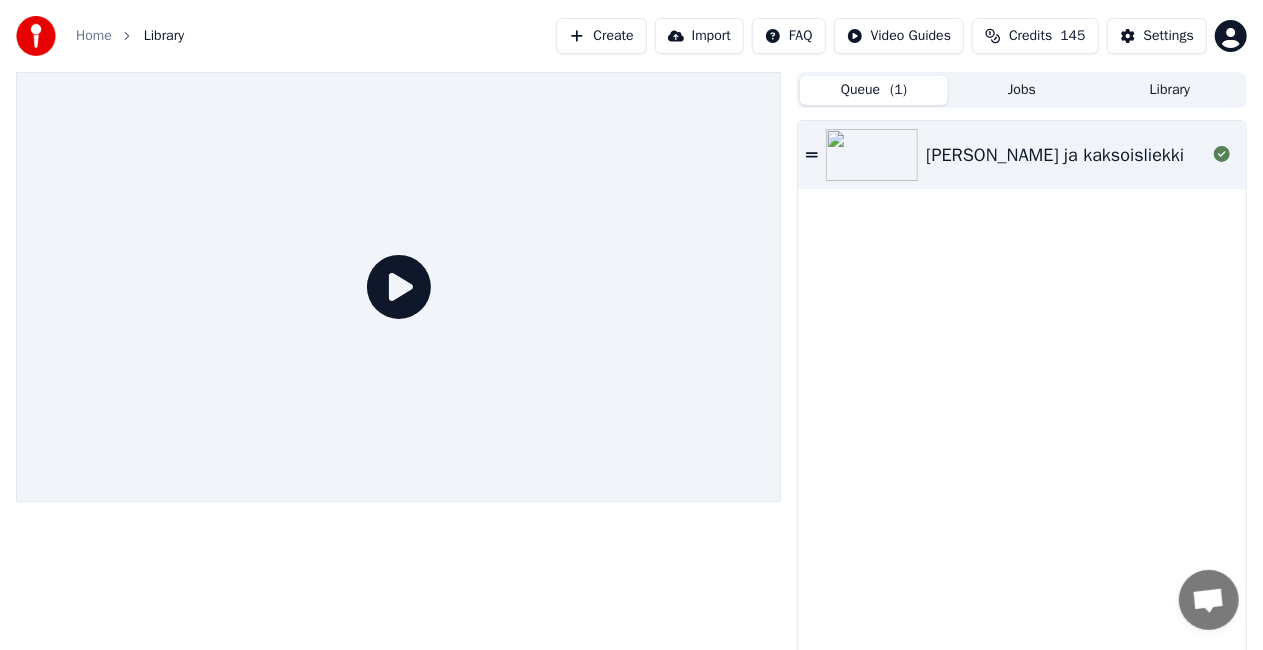 click at bounding box center (398, 287) 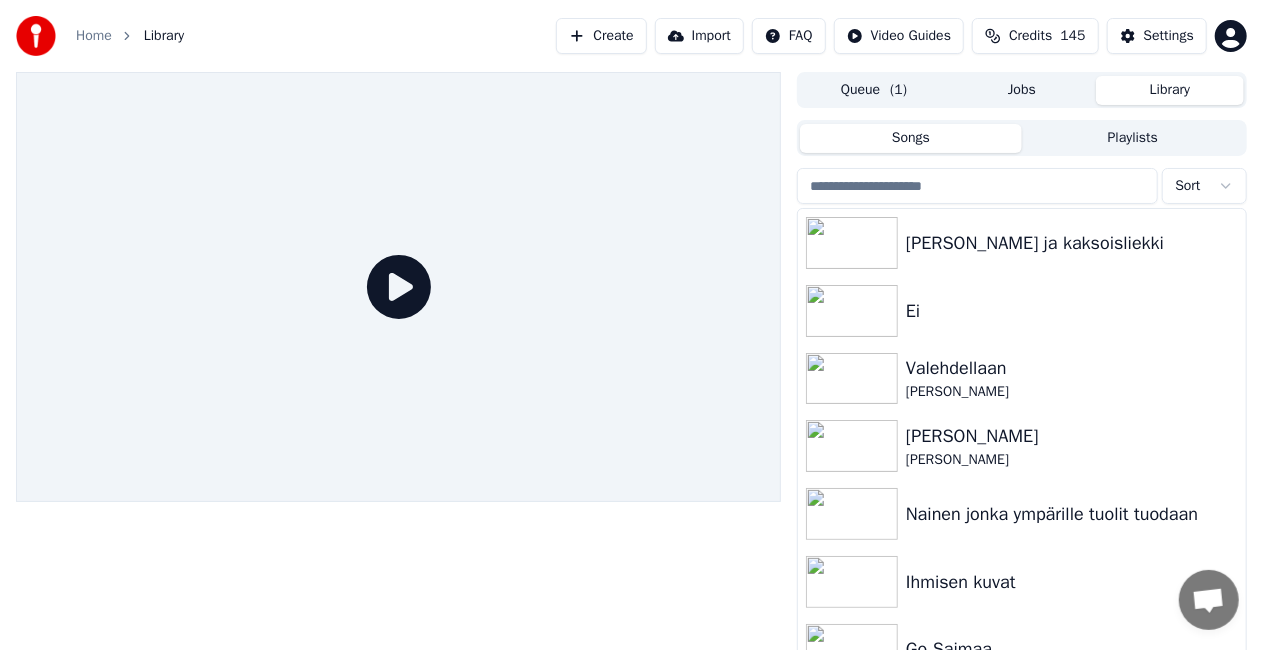 click on "Library" at bounding box center (1170, 90) 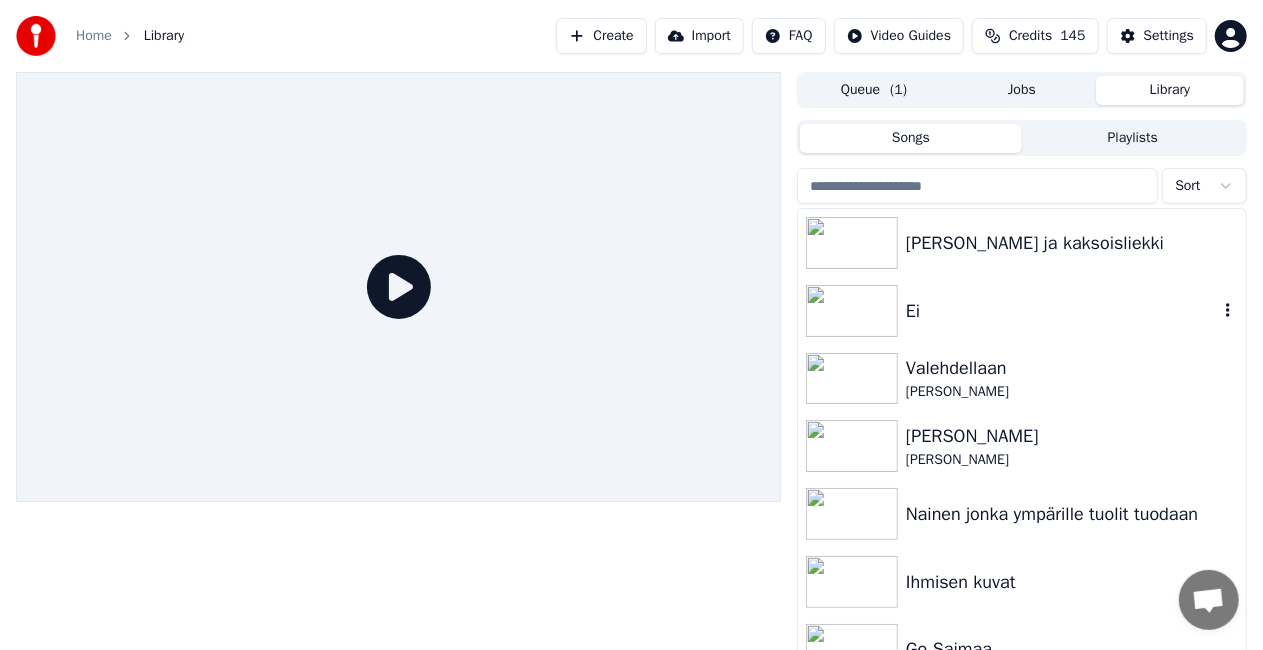 click on "Ei" at bounding box center (1022, 311) 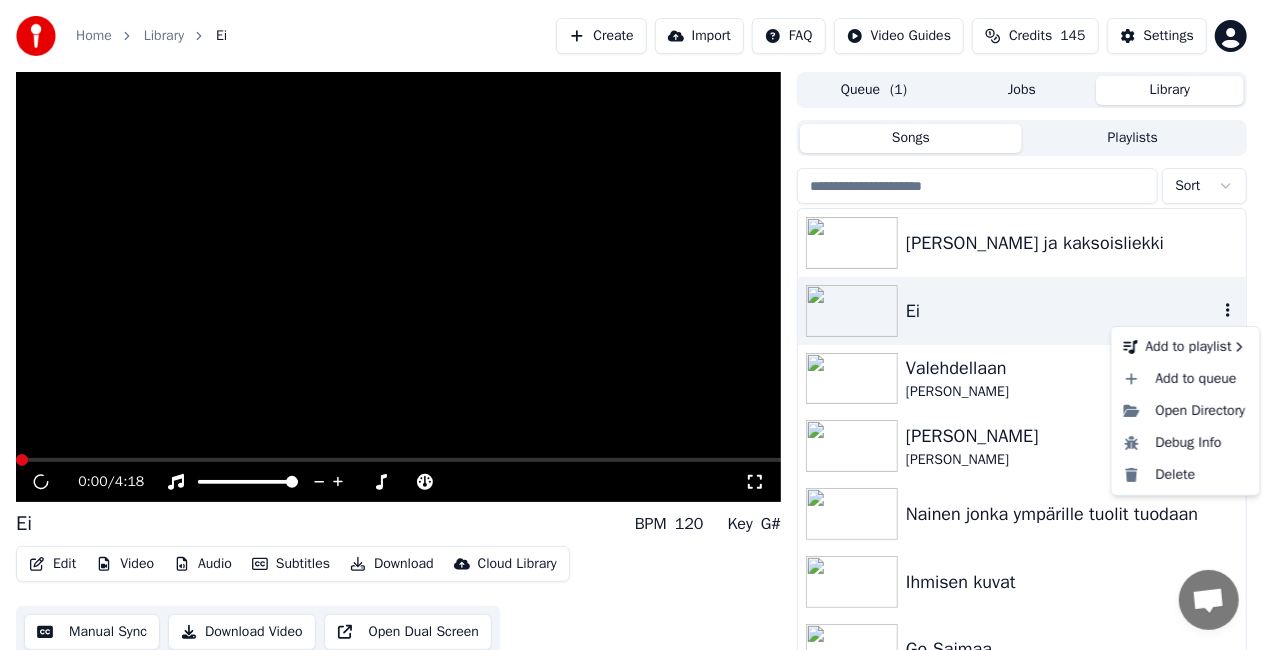 click 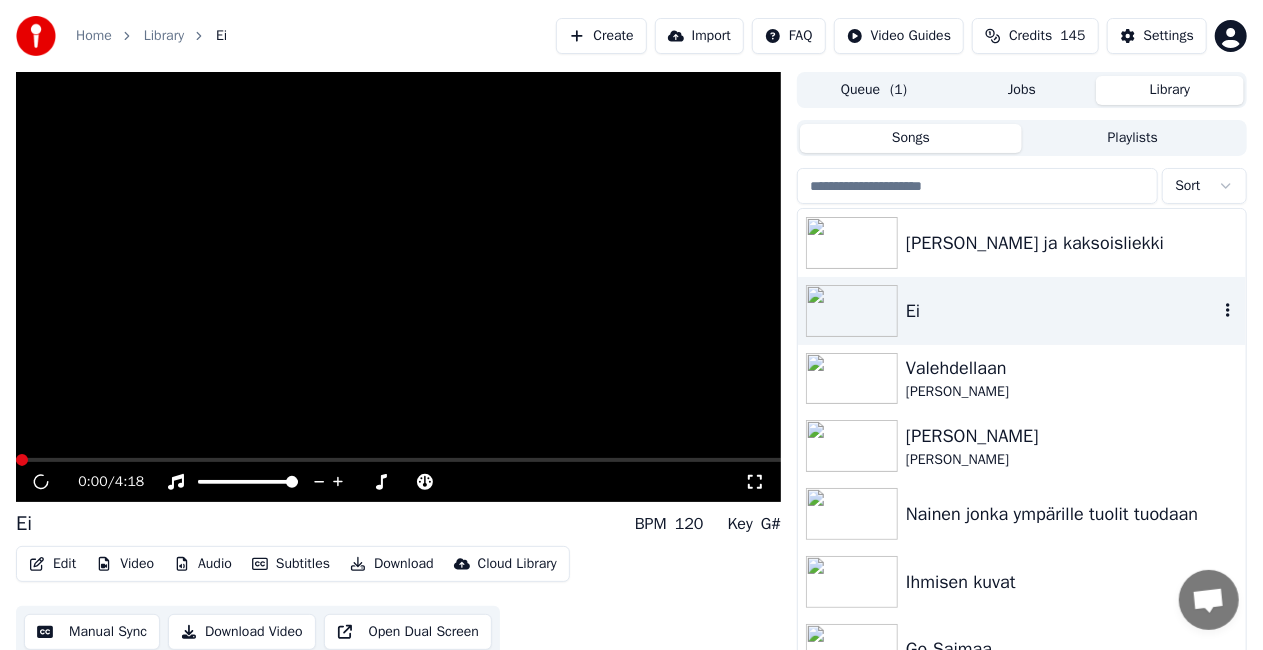 click on "Ei" at bounding box center (1022, 311) 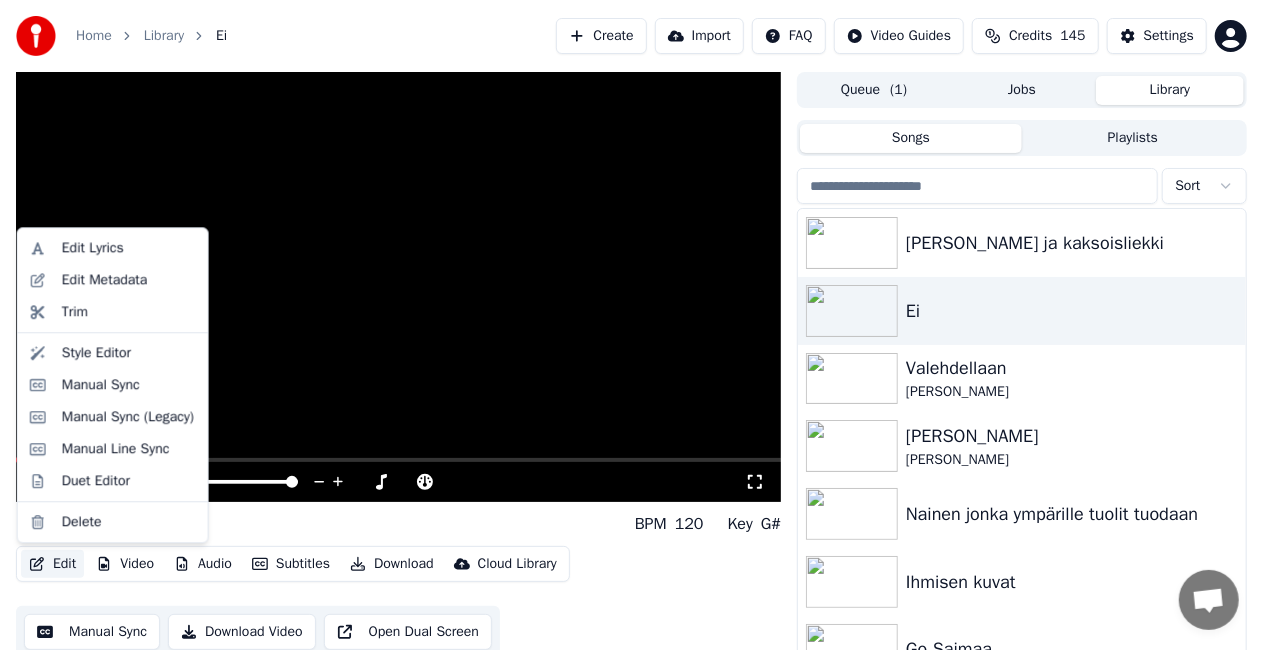 click 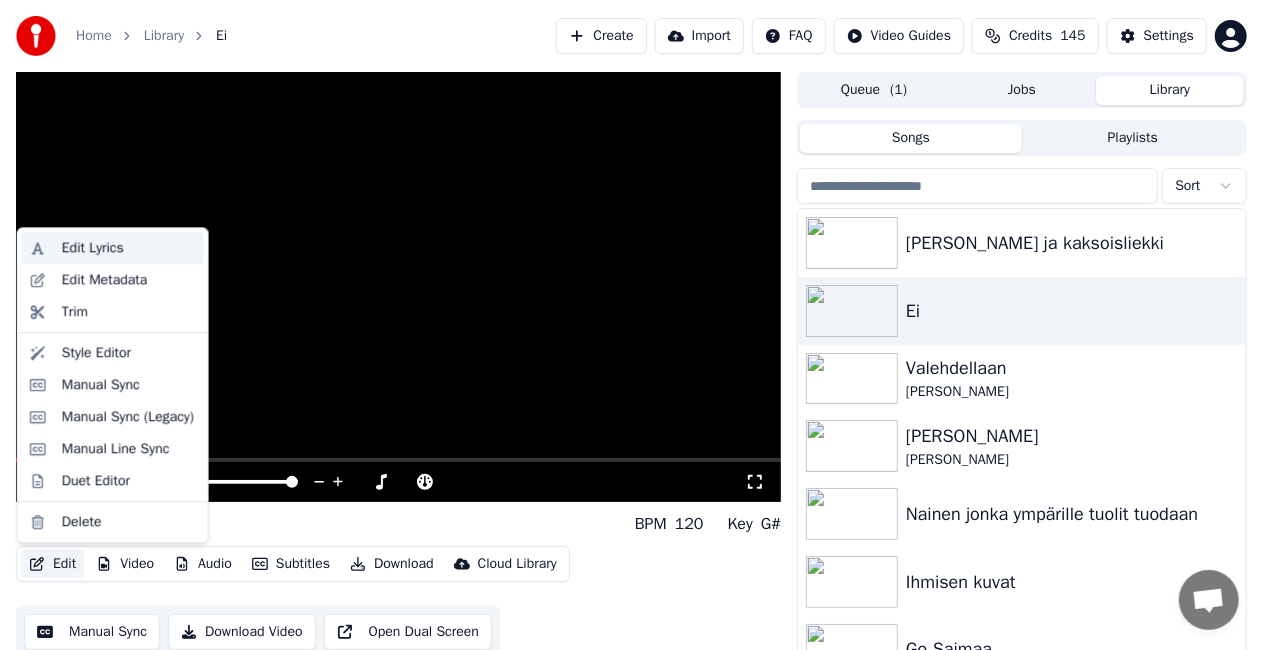 click on "Edit Lyrics" at bounding box center (93, 248) 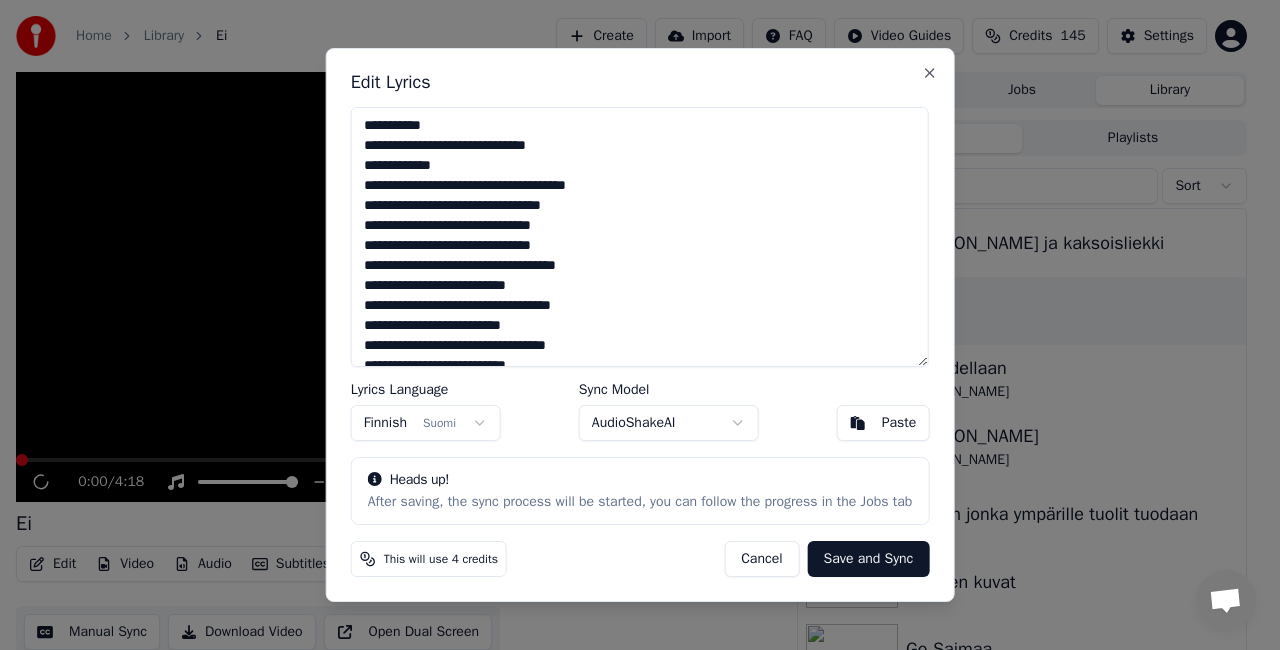 click on "Save and Sync" at bounding box center (869, 559) 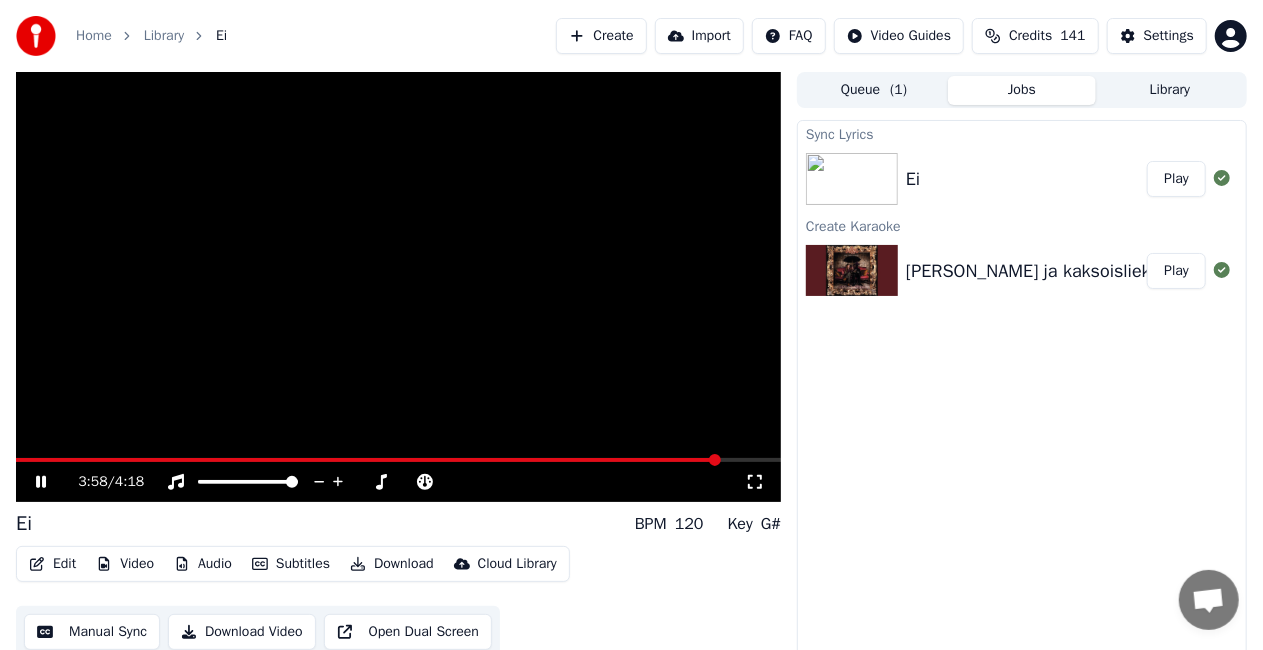 click at bounding box center (398, 287) 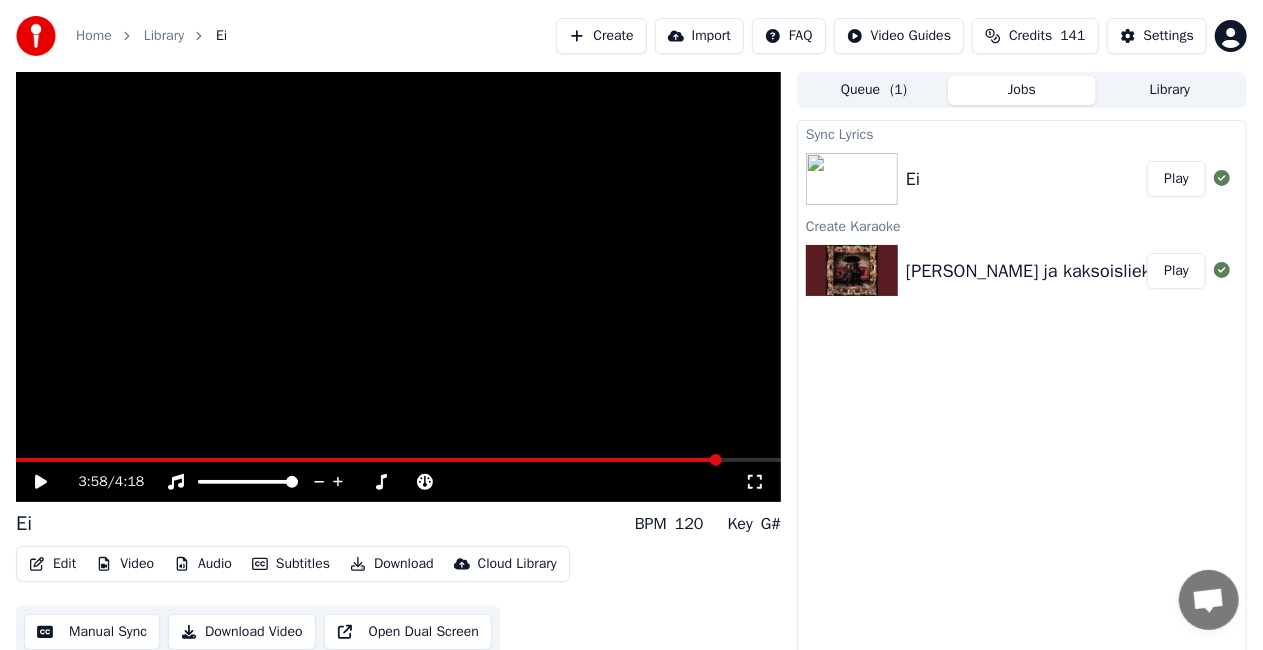 click on "Ei Play" at bounding box center (1022, 179) 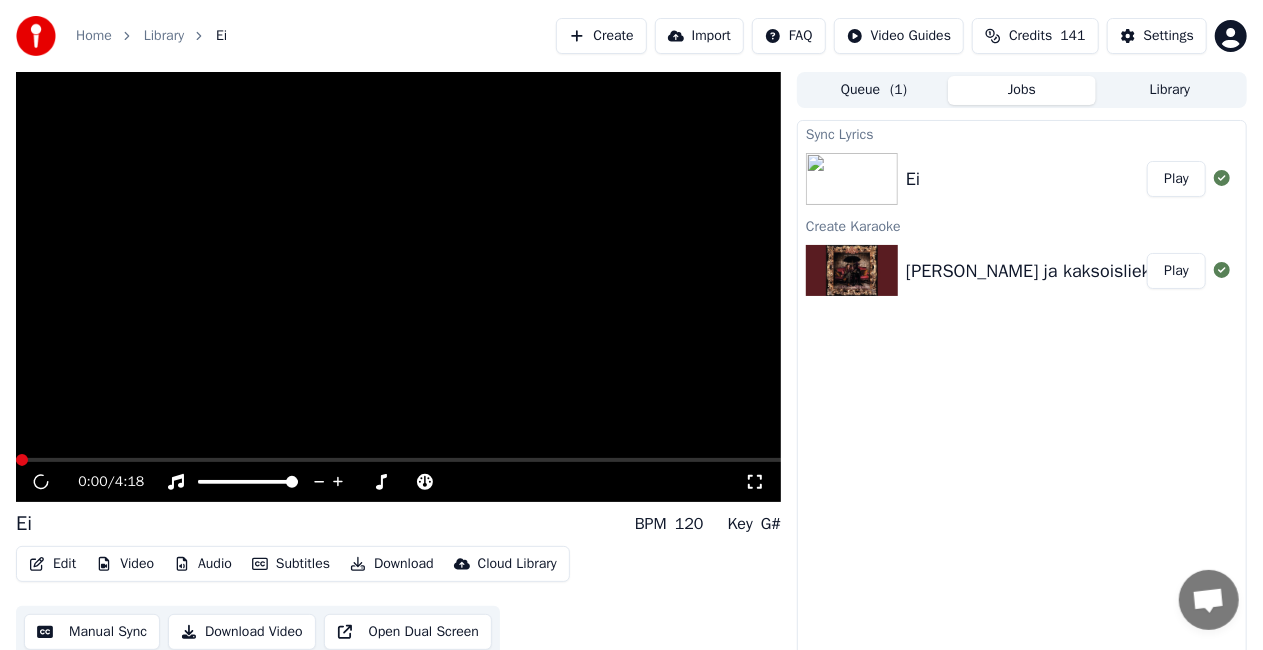 click on "Ei" at bounding box center [1026, 179] 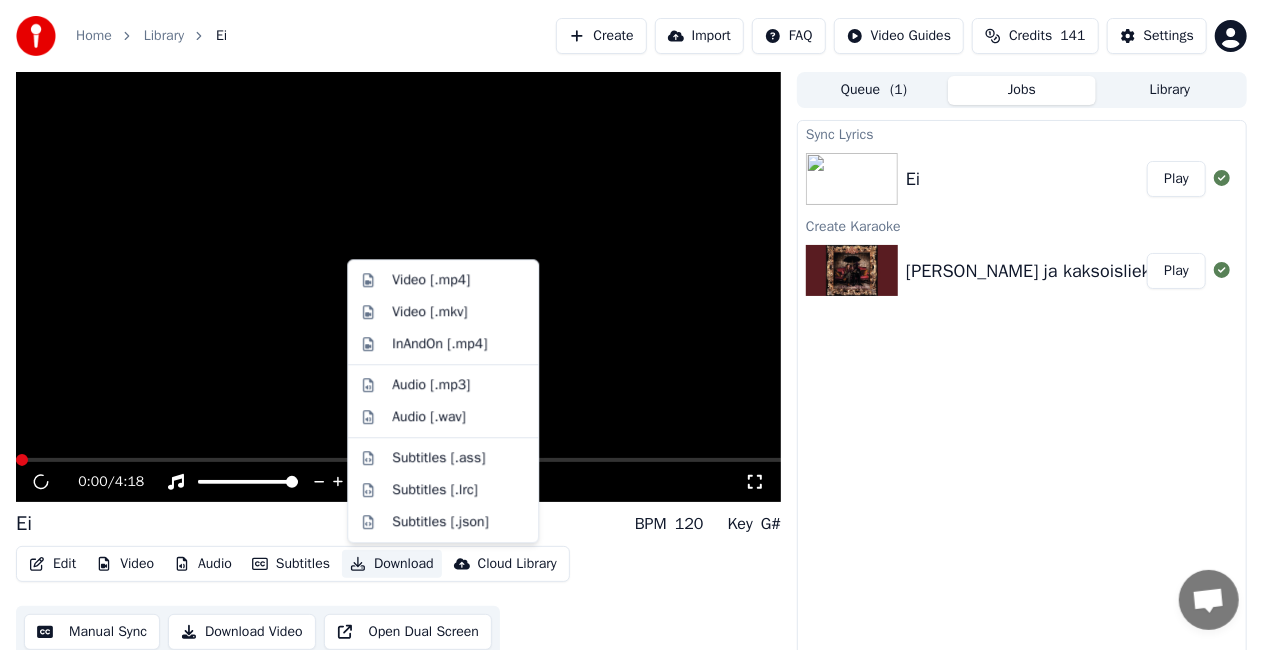 click on "Download" at bounding box center (392, 564) 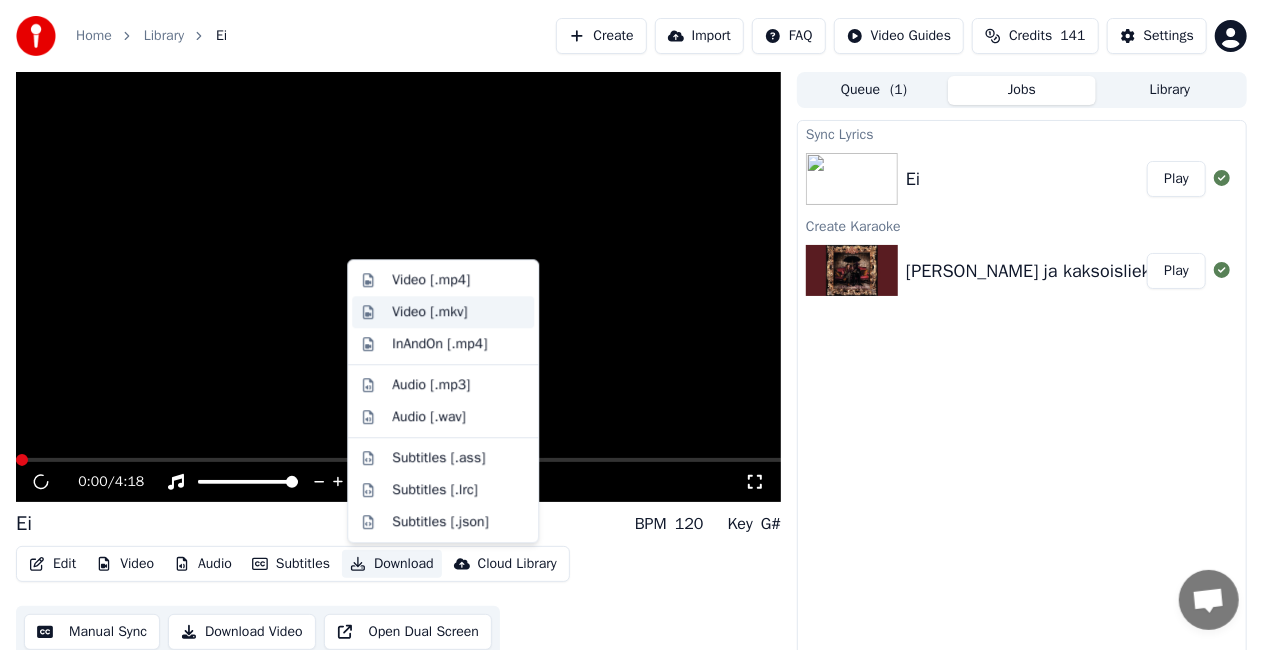 click on "Video [.mkv]" at bounding box center (459, 312) 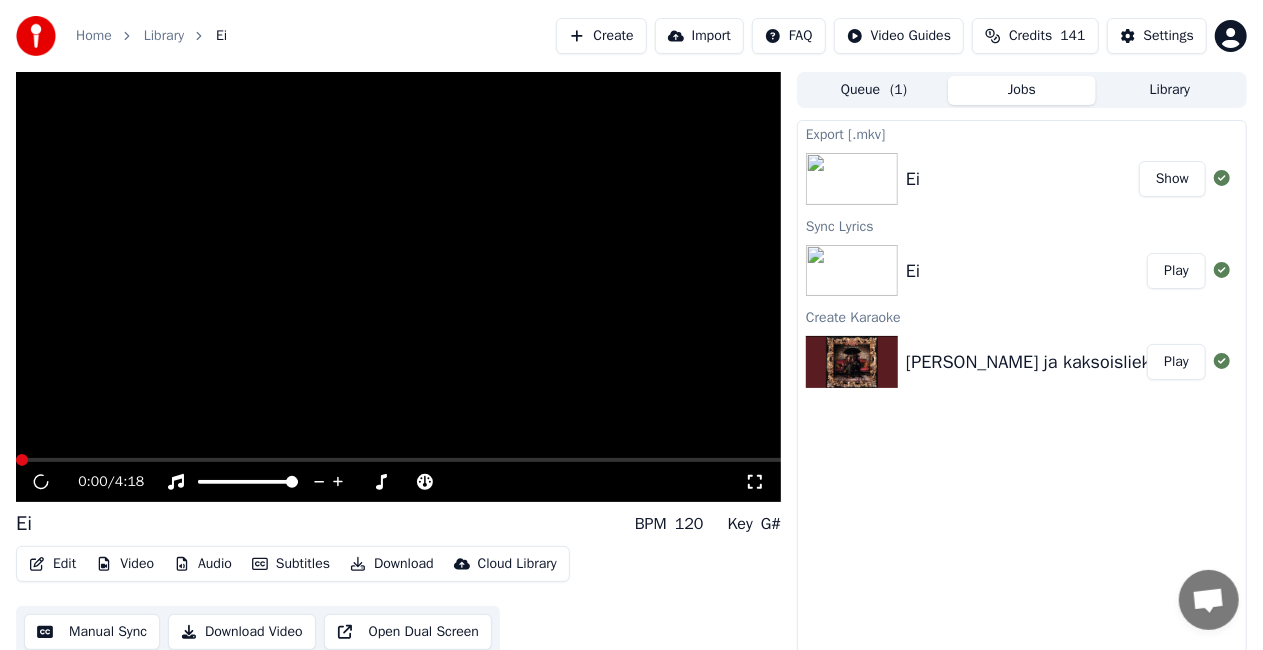 click on "Show" at bounding box center [1172, 179] 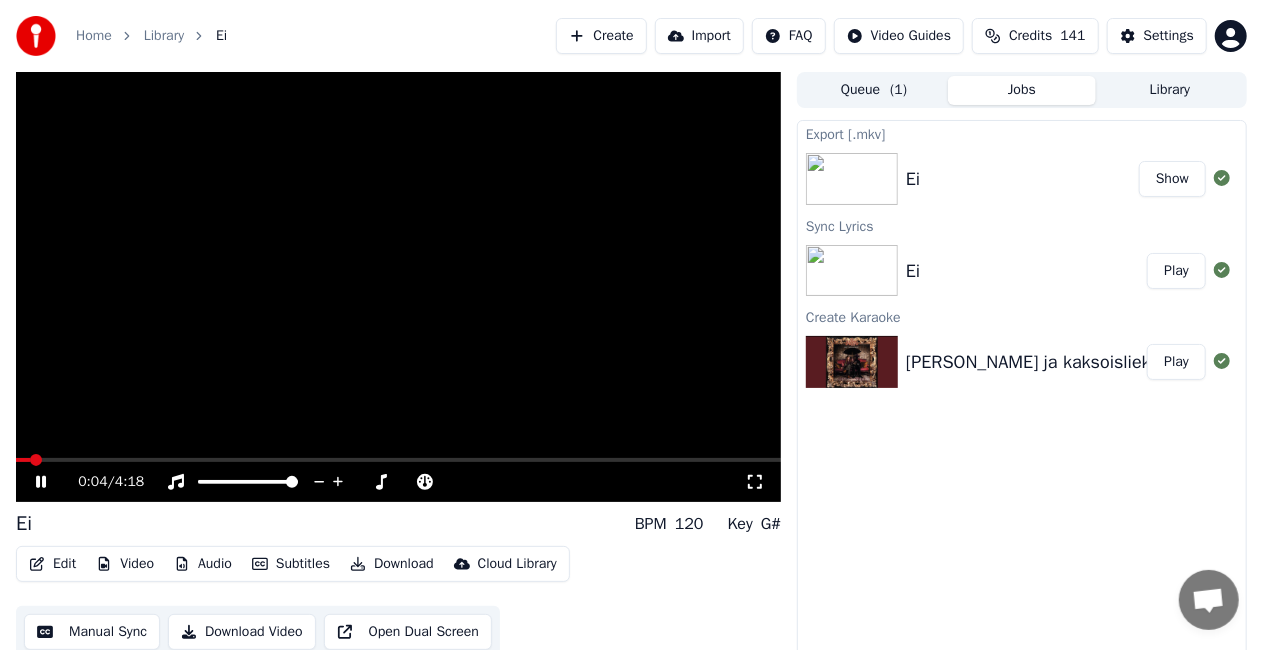 click on "Play" at bounding box center [1176, 271] 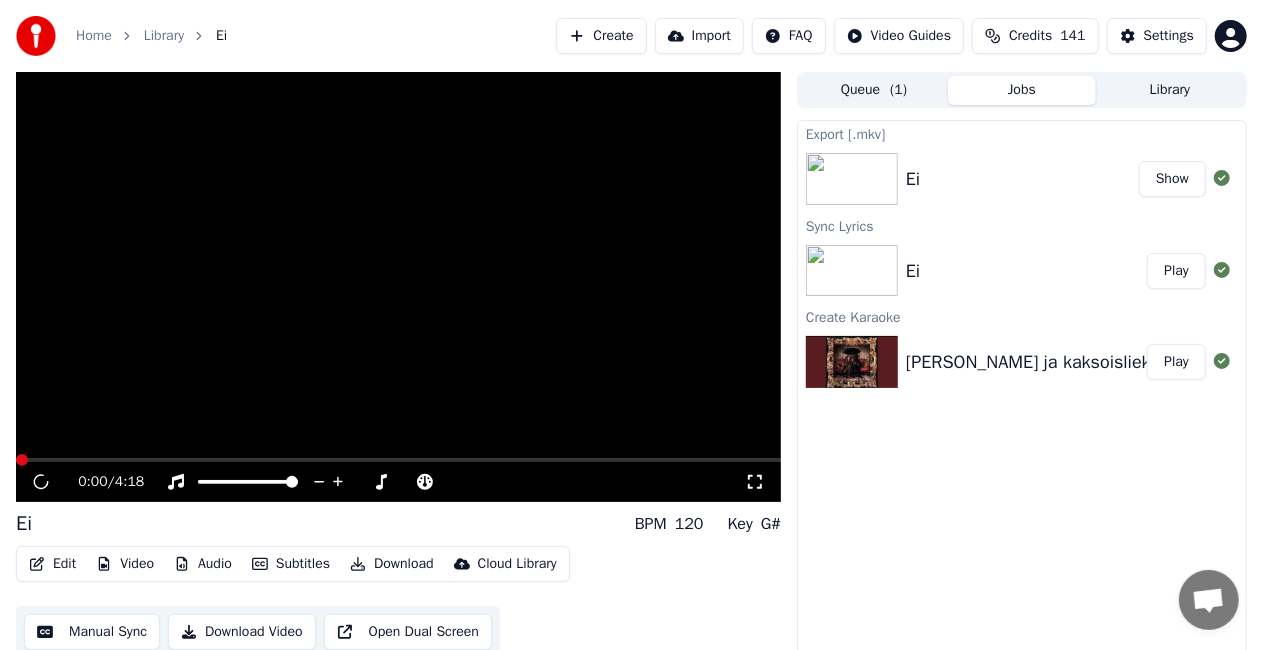 click at bounding box center (398, 287) 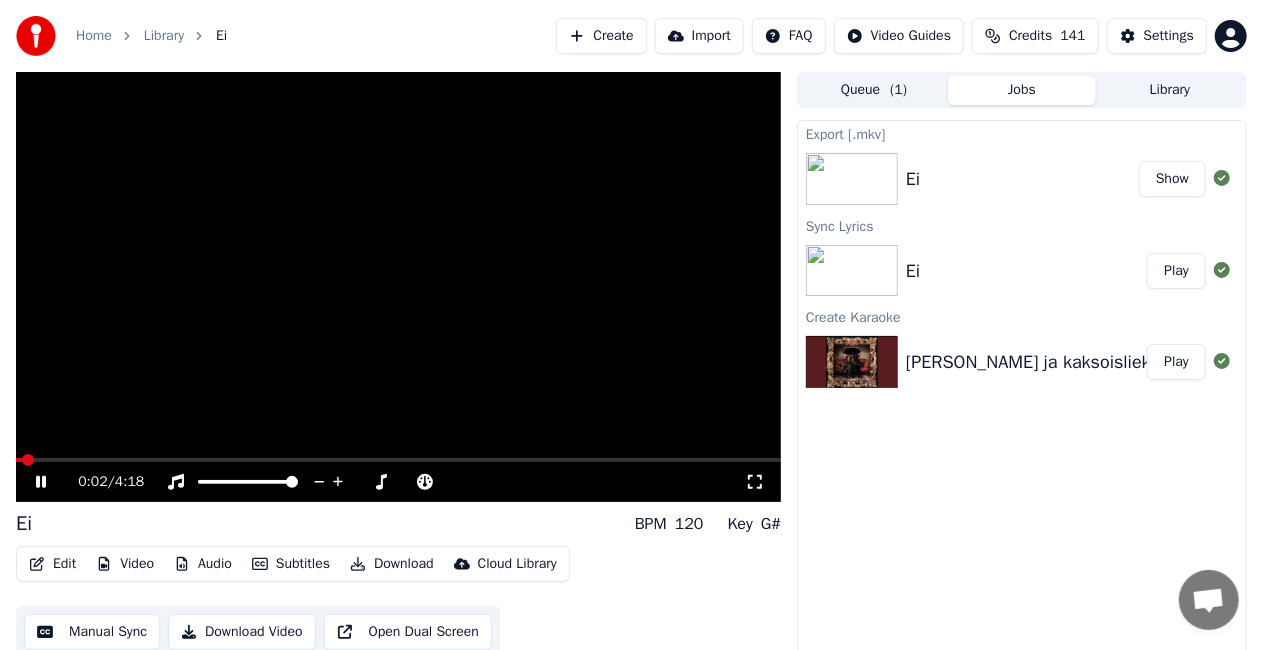 click at bounding box center [398, 287] 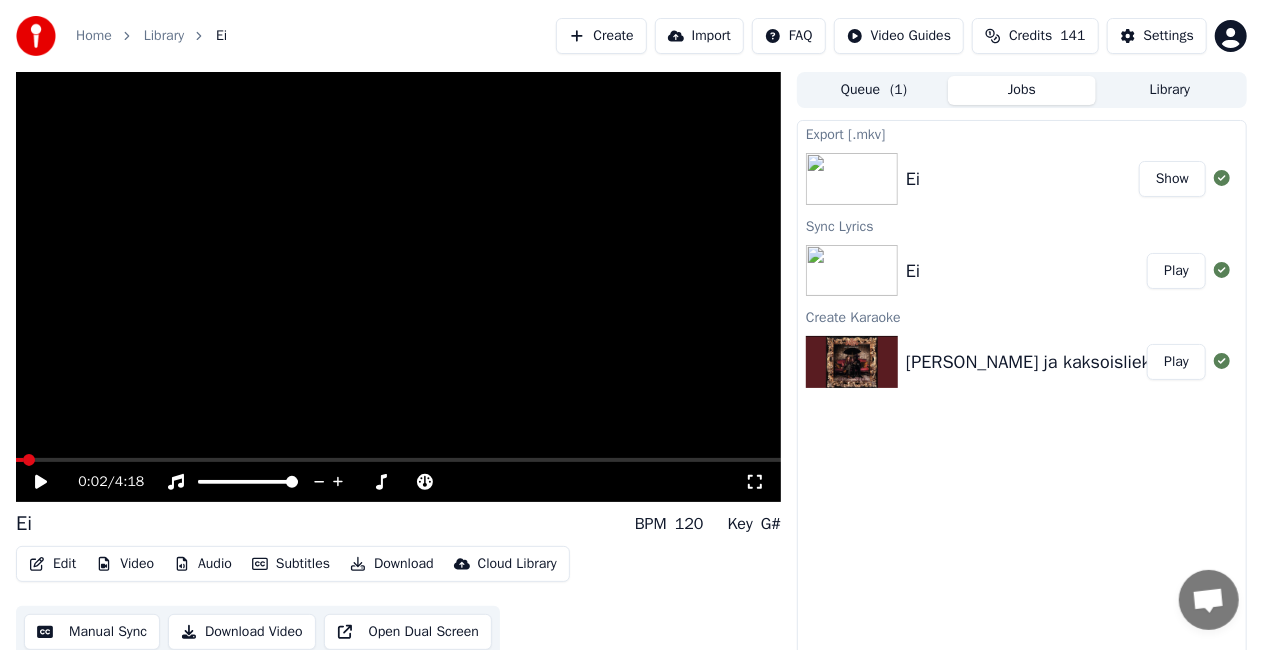 click on "Home Library Ei Create Import FAQ Video Guides Credits 141 Settings" at bounding box center (631, 36) 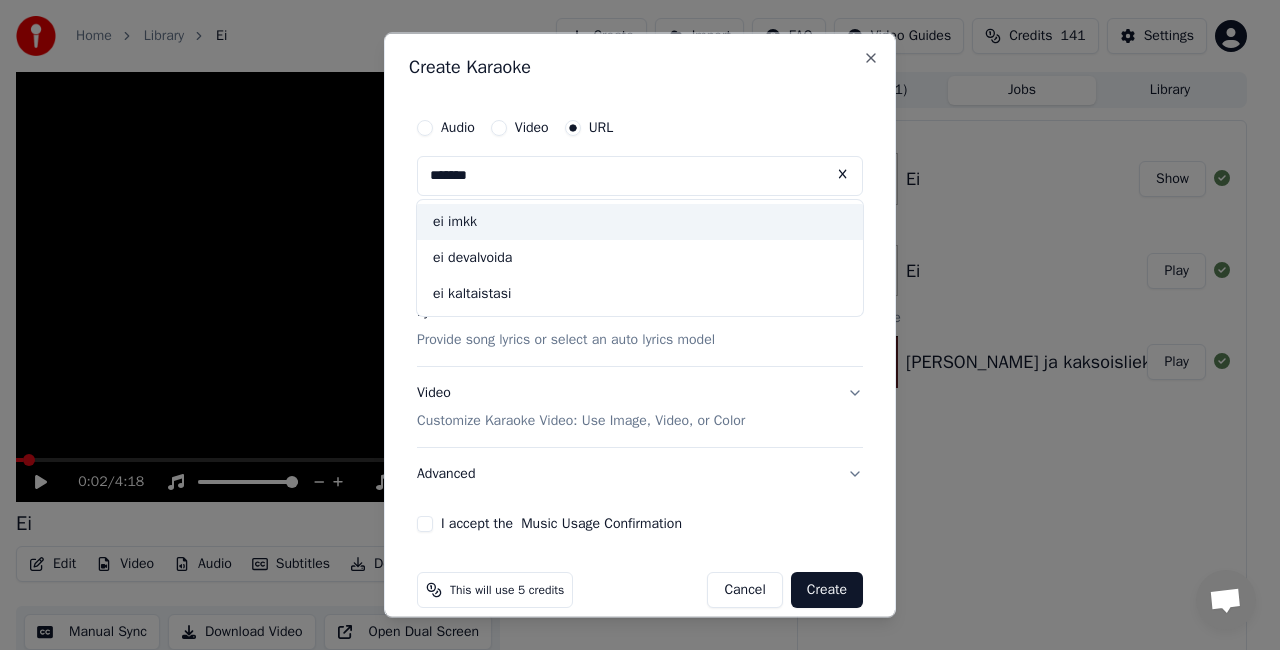 type on "**********" 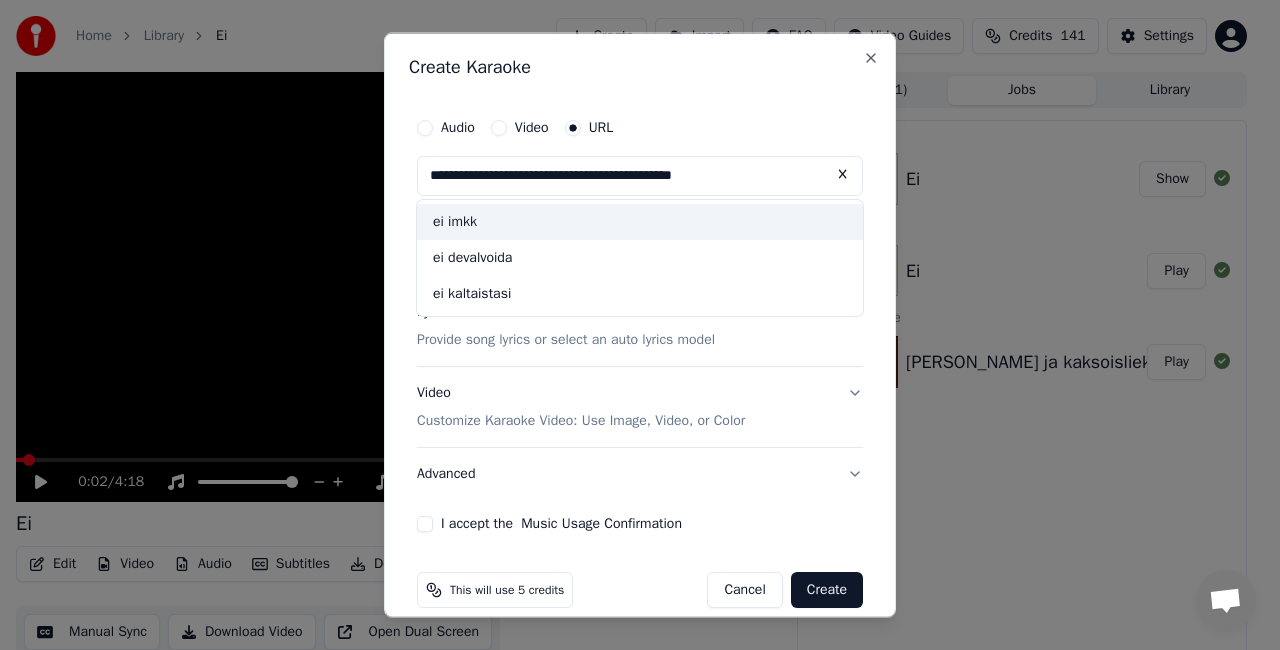 type on "**********" 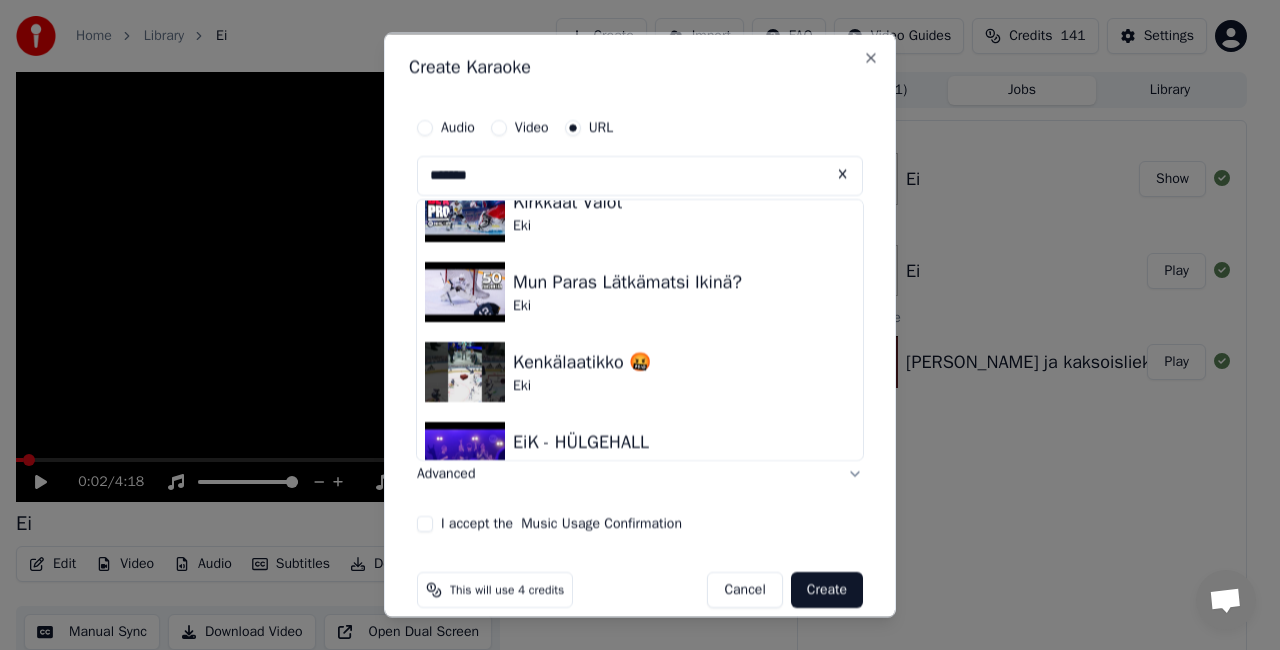scroll, scrollTop: 228, scrollLeft: 0, axis: vertical 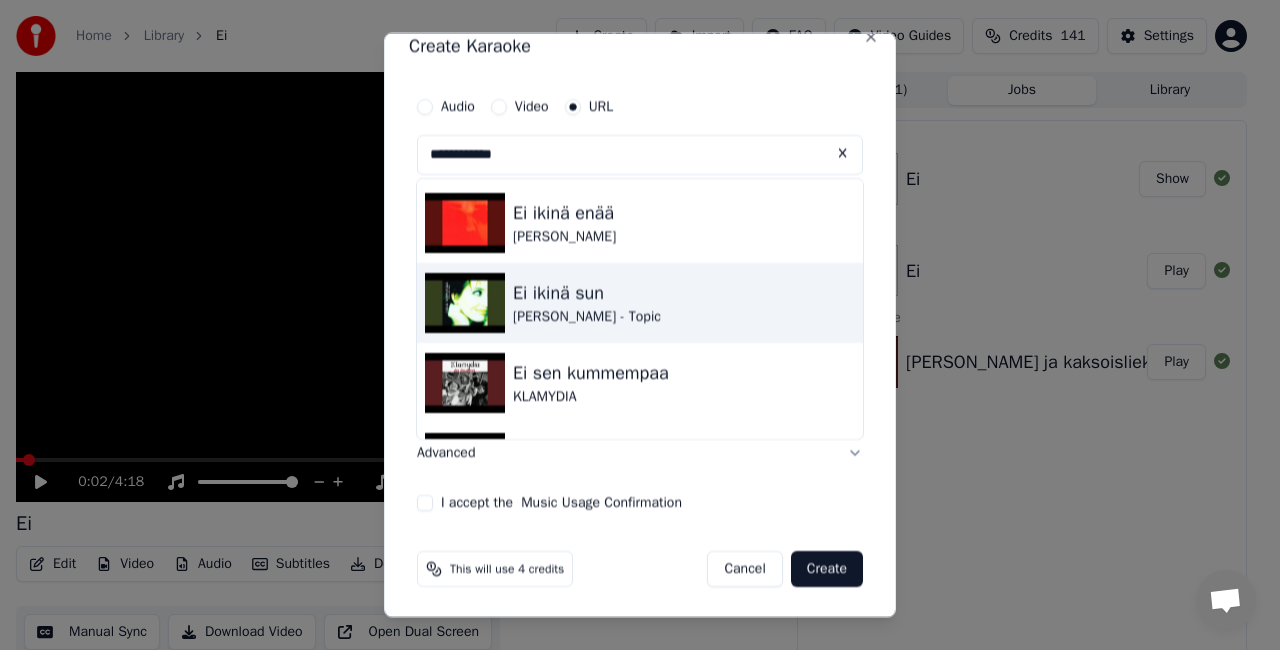 click on "Ei ikinä sun [PERSON_NAME] - Topic" at bounding box center [640, 303] 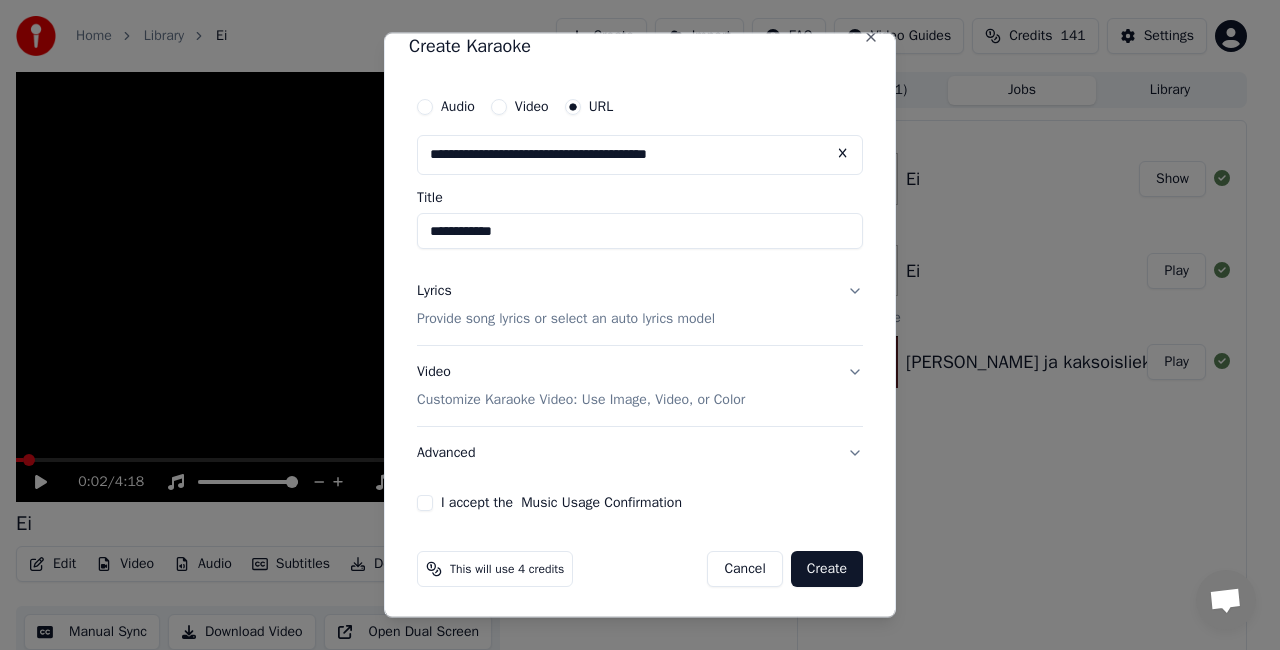 click on "Create" at bounding box center [827, 568] 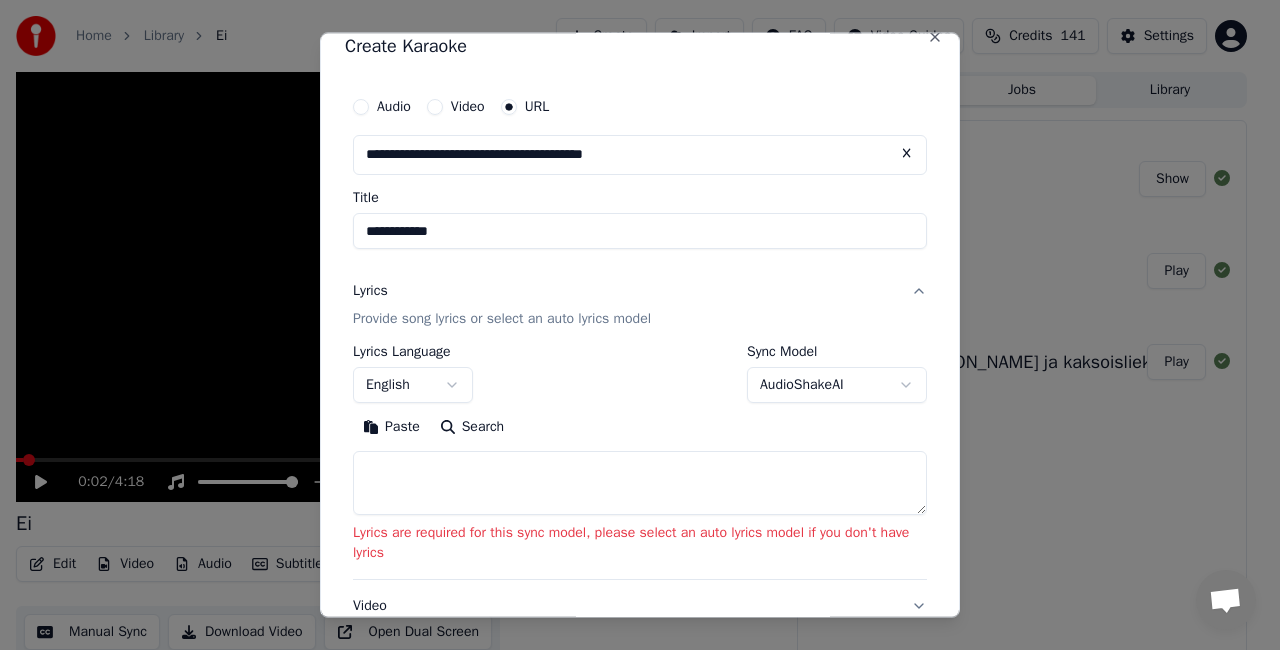 click on "Search" at bounding box center [472, 426] 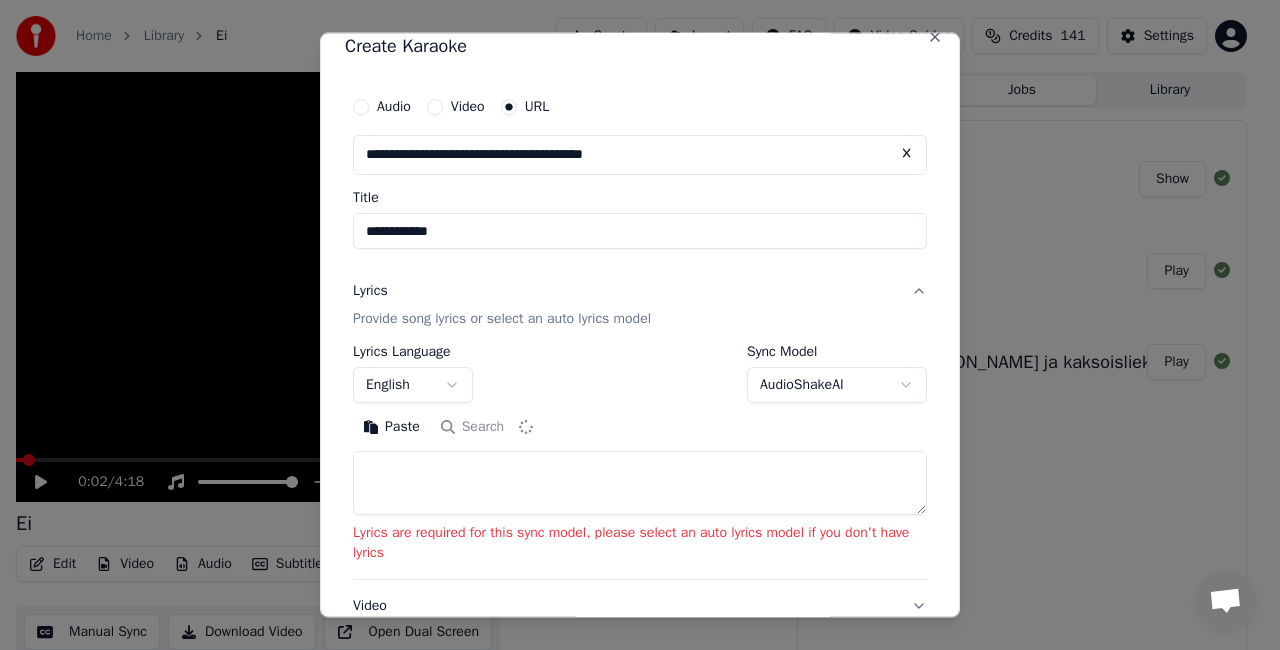 type on "**********" 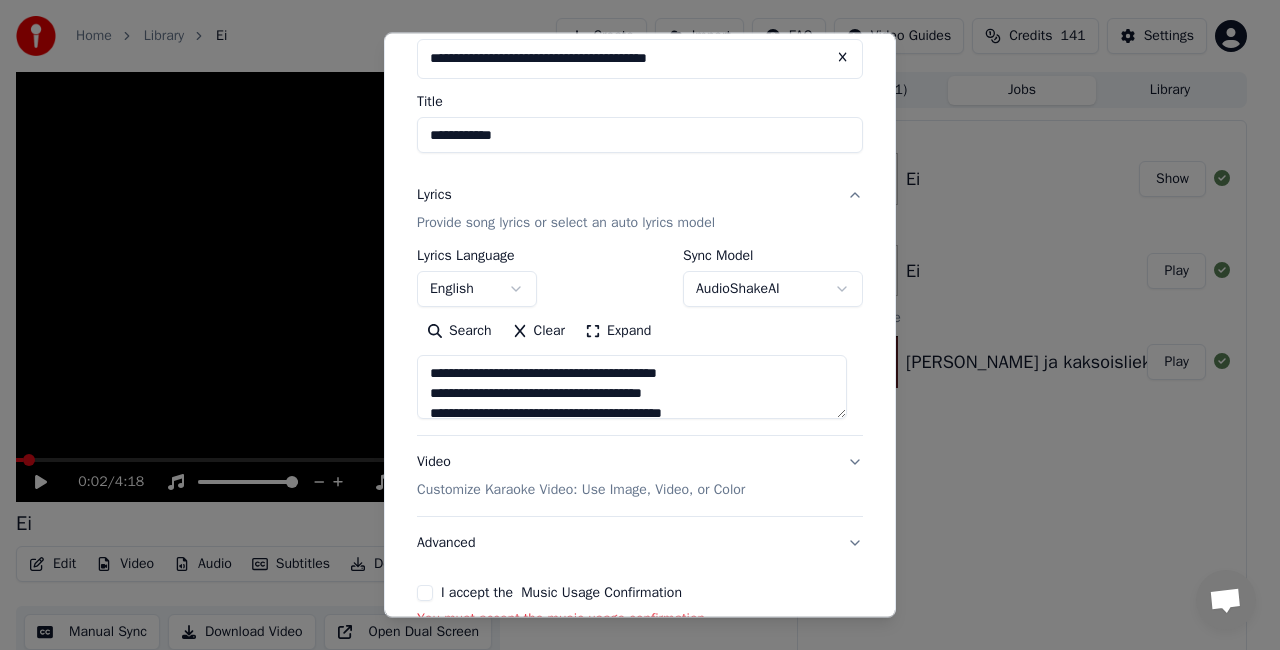 scroll, scrollTop: 235, scrollLeft: 0, axis: vertical 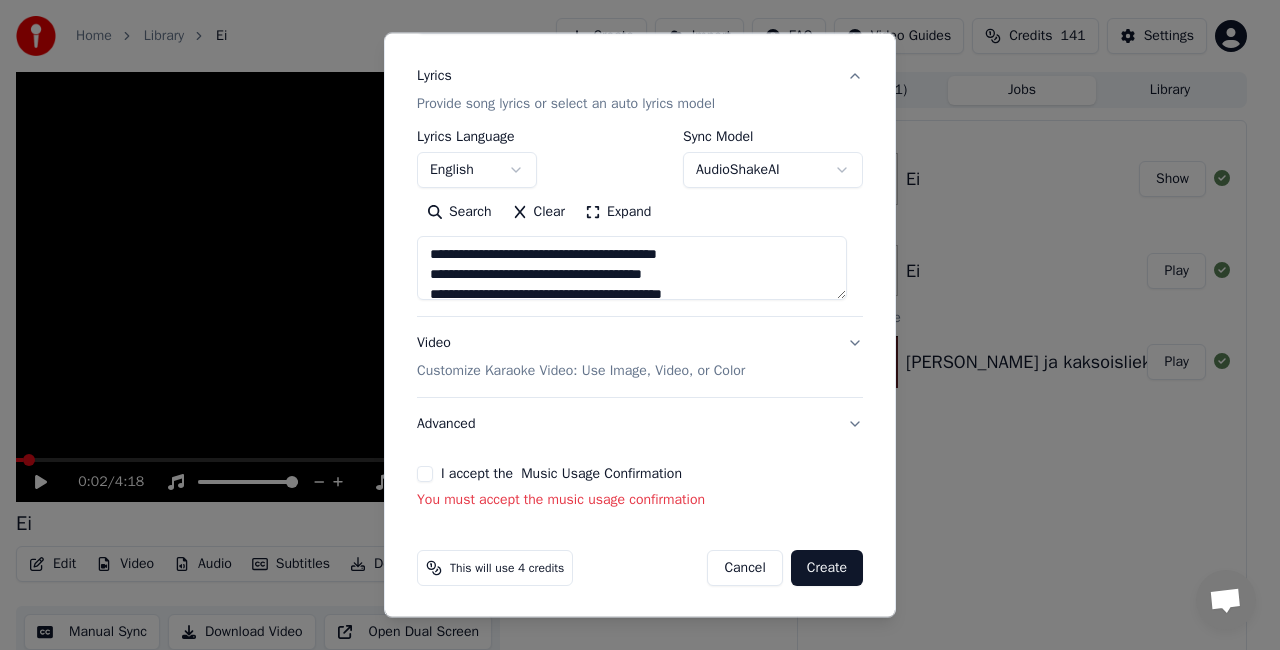 click on "I accept the   Music Usage Confirmation" at bounding box center [640, 474] 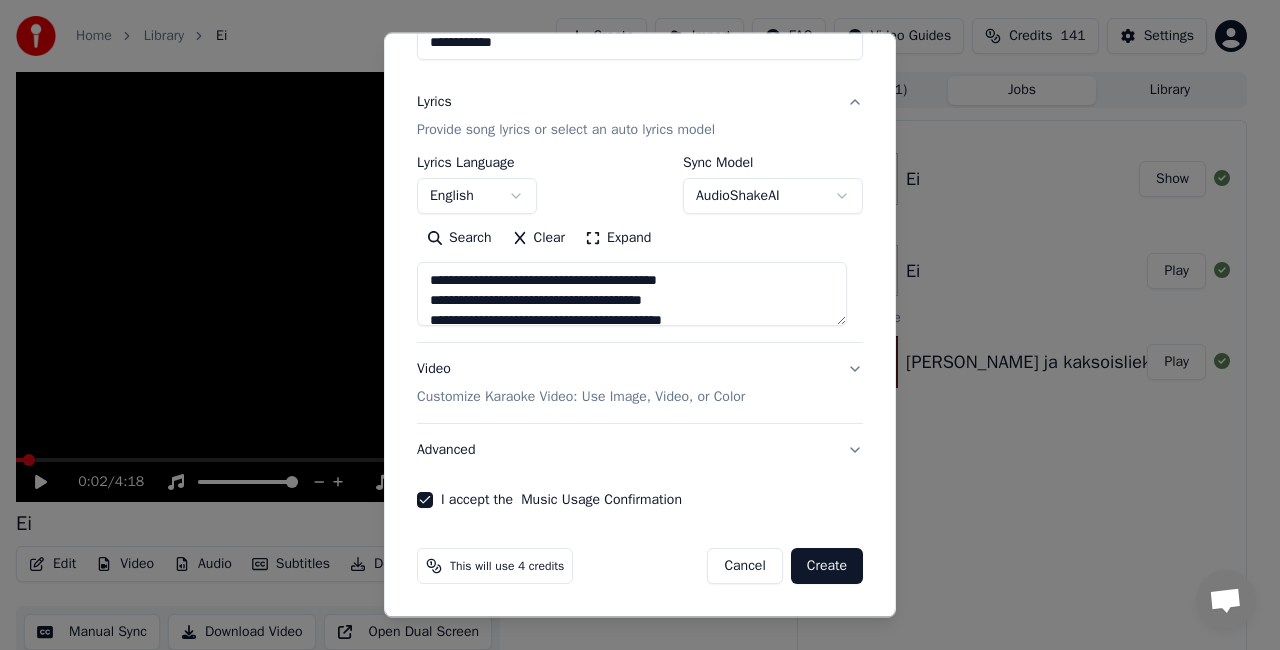scroll, scrollTop: 207, scrollLeft: 0, axis: vertical 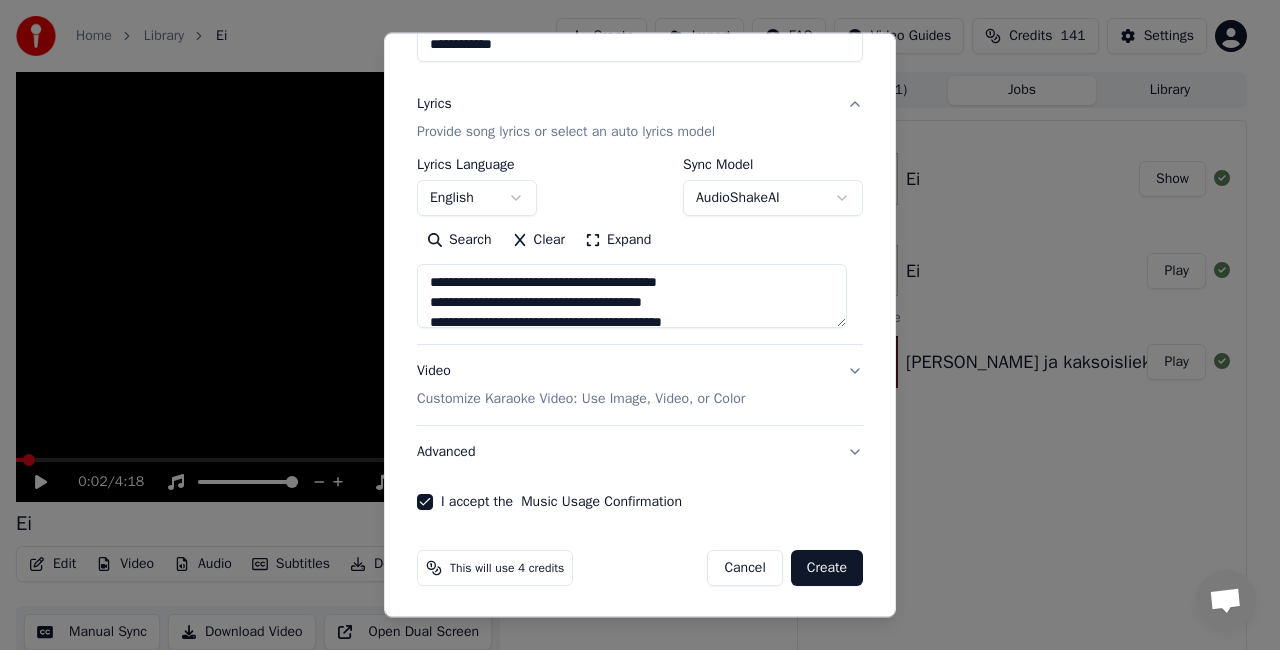 click on "Create" at bounding box center [827, 568] 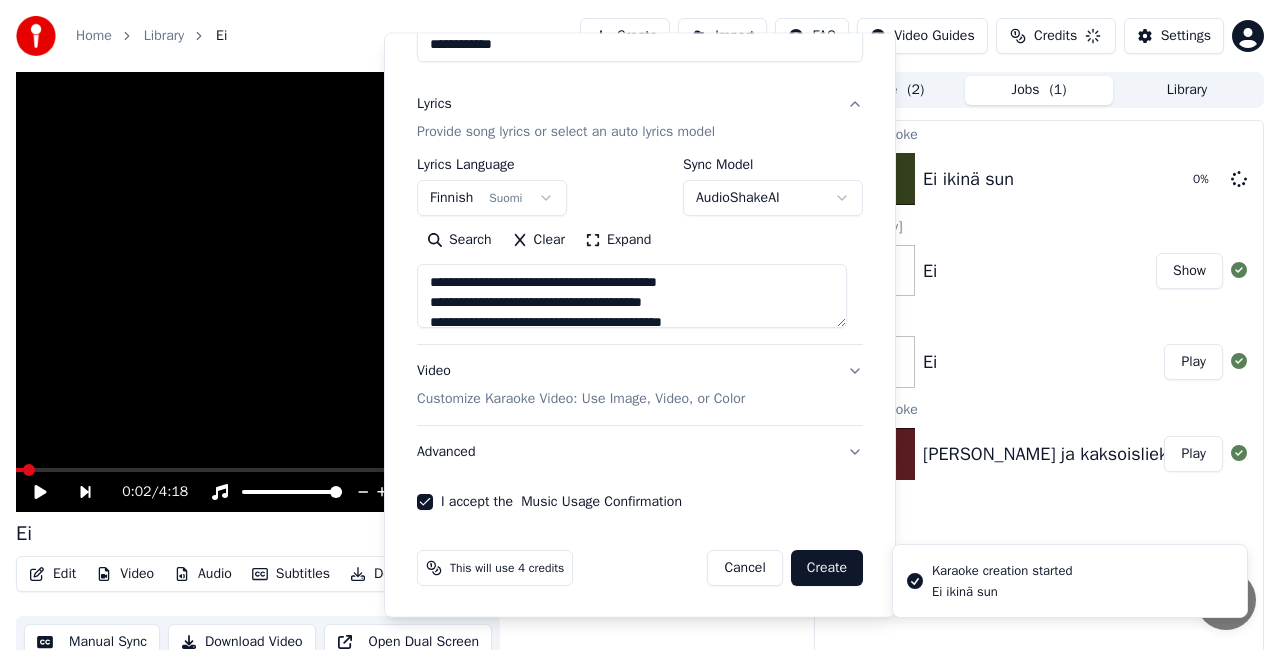 type 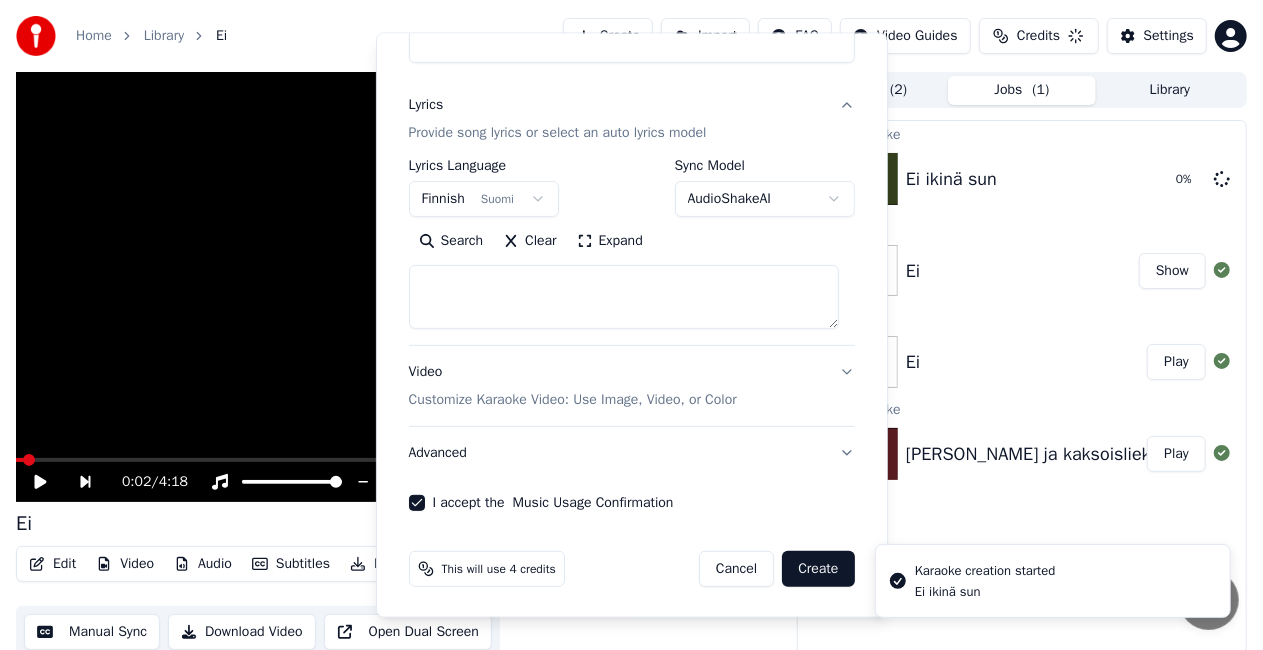 select 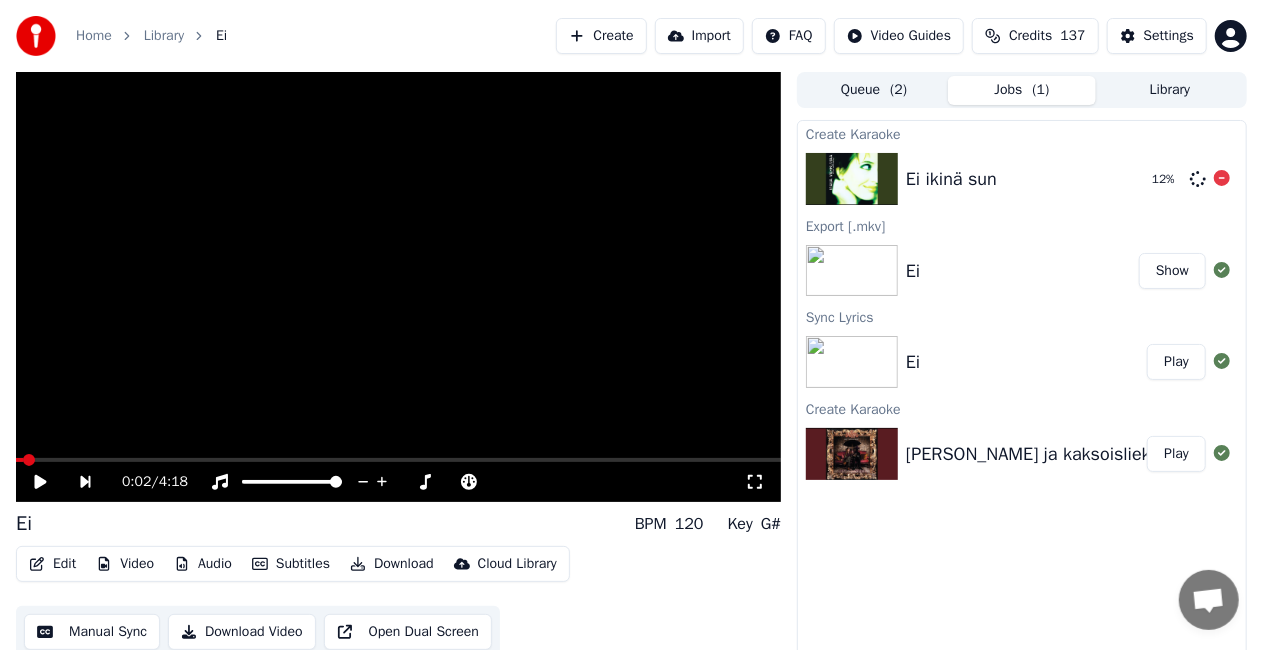 click on "Ei ikinä sun" at bounding box center (951, 179) 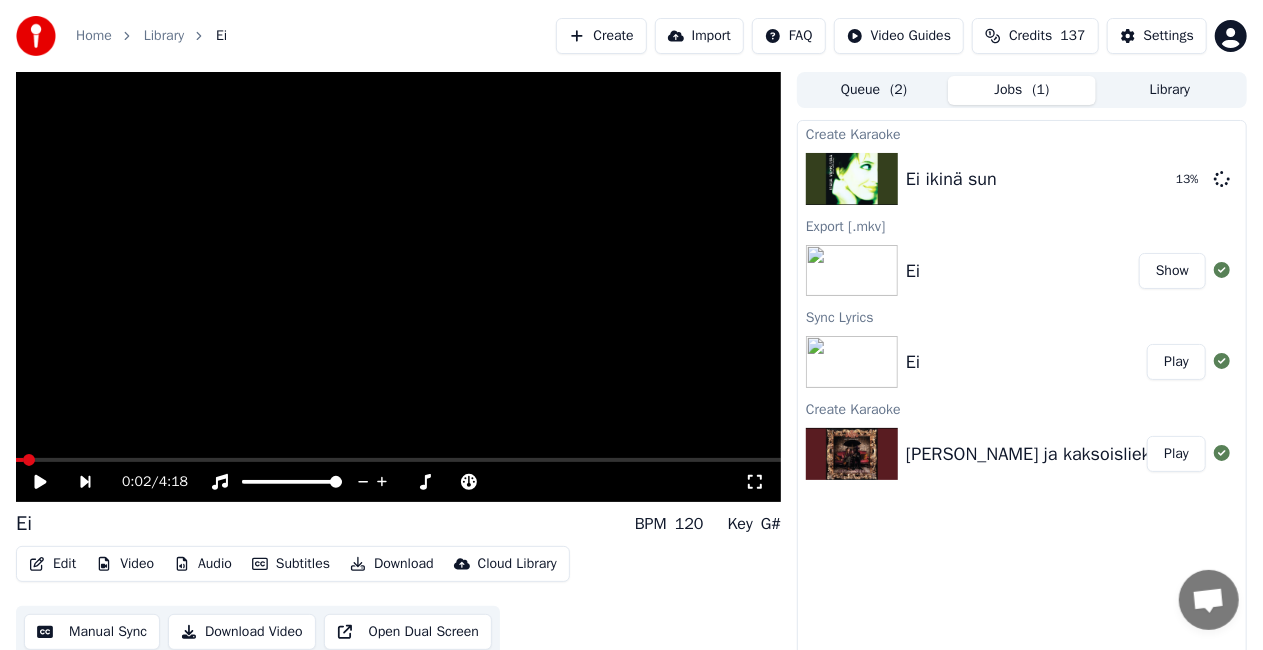 click on "Create" at bounding box center [601, 36] 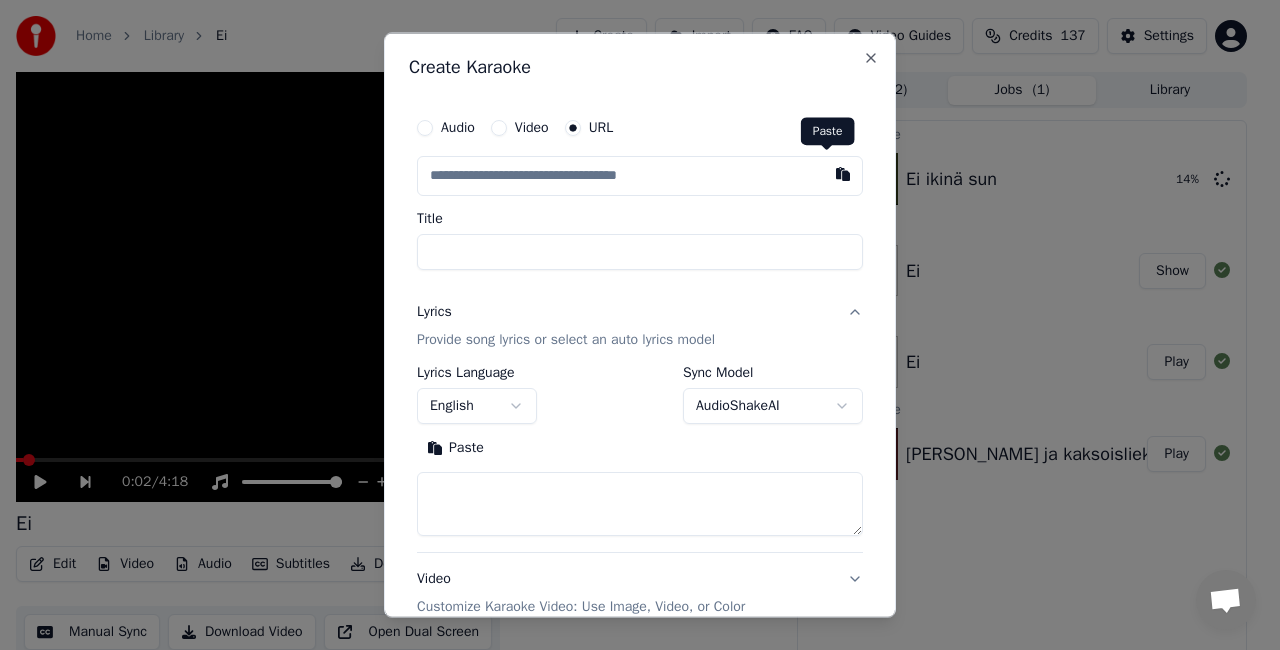 click at bounding box center [843, 174] 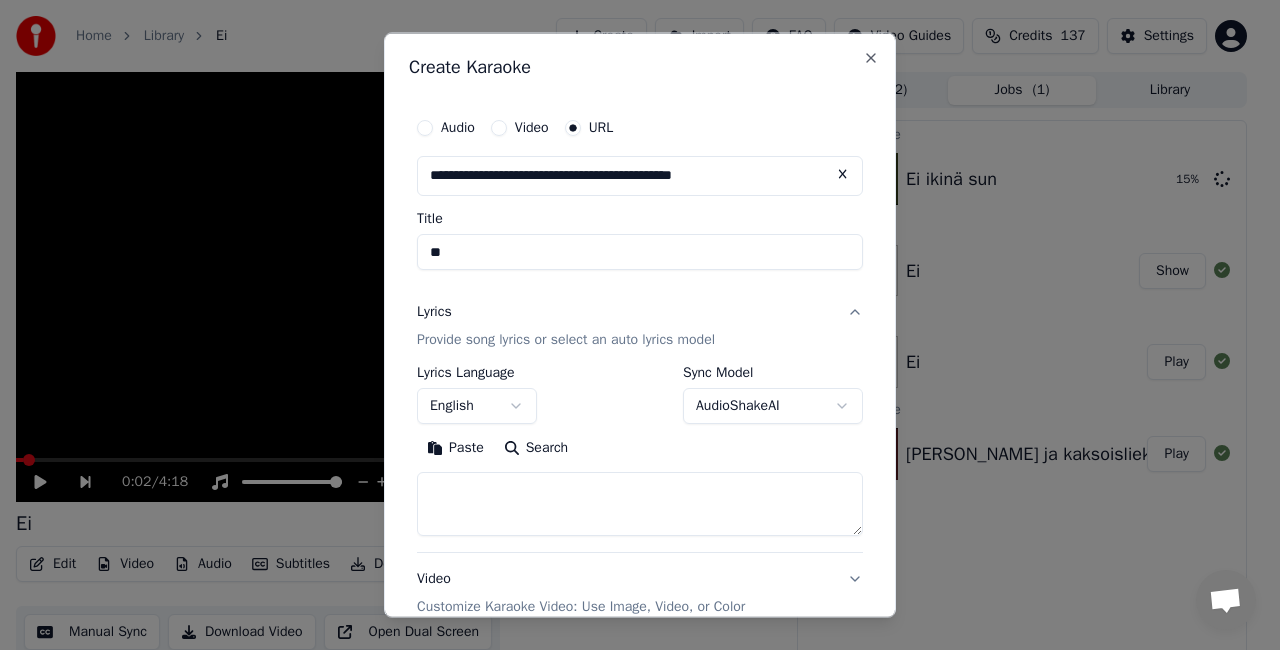 type on "**" 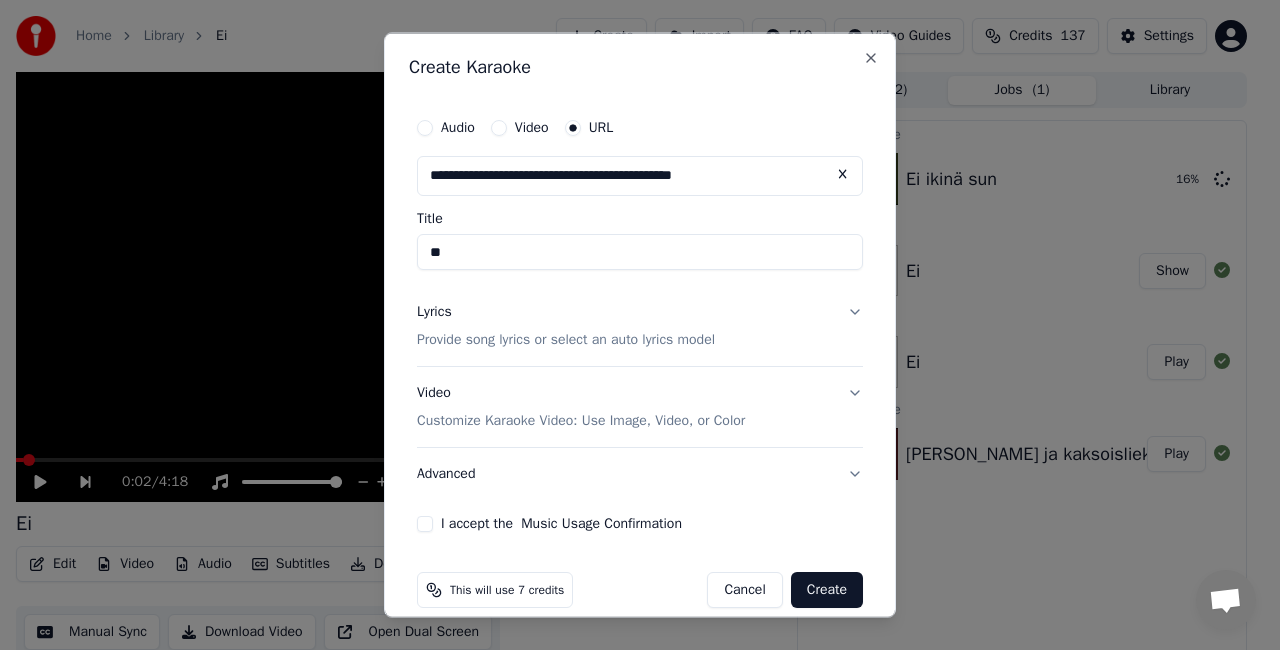 click on "Lyrics Provide song lyrics or select an auto lyrics model" at bounding box center [640, 326] 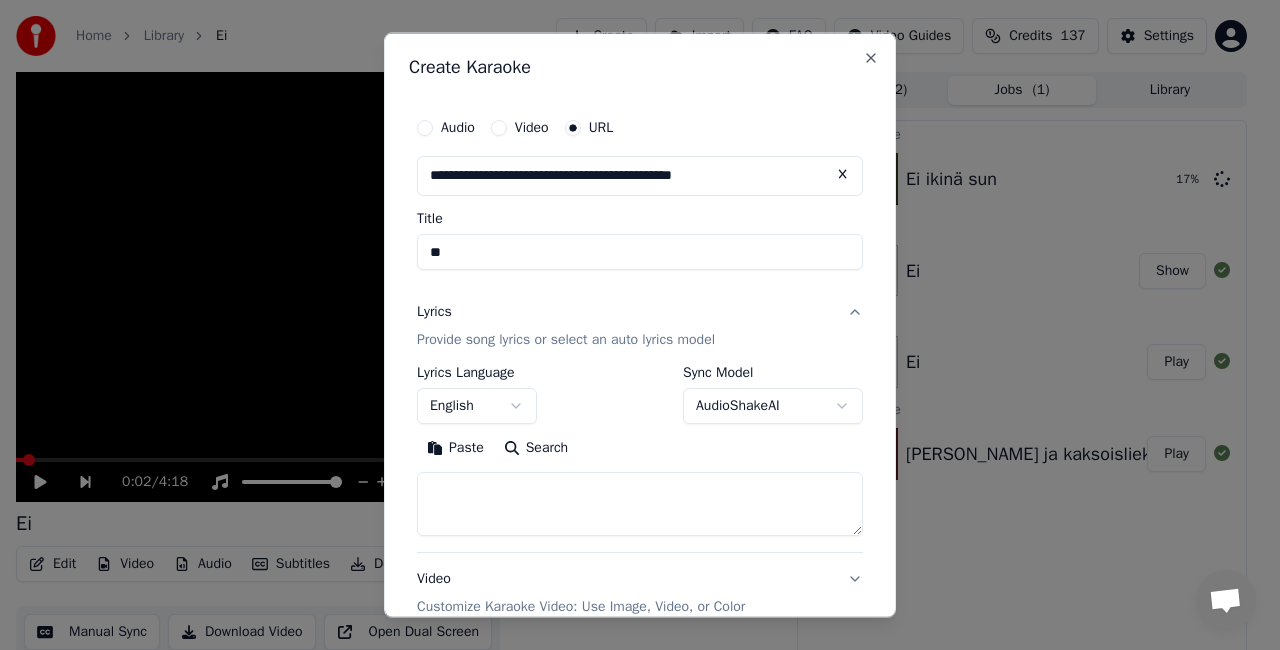 click on "Search" at bounding box center [536, 447] 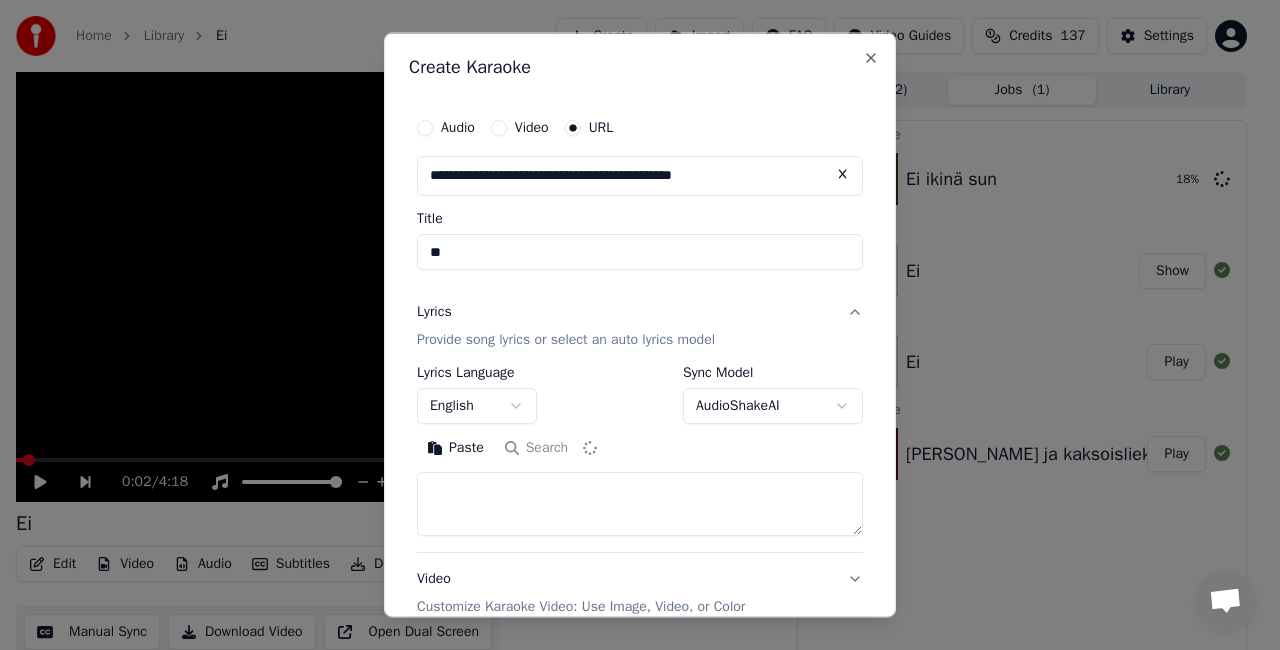 type on "**********" 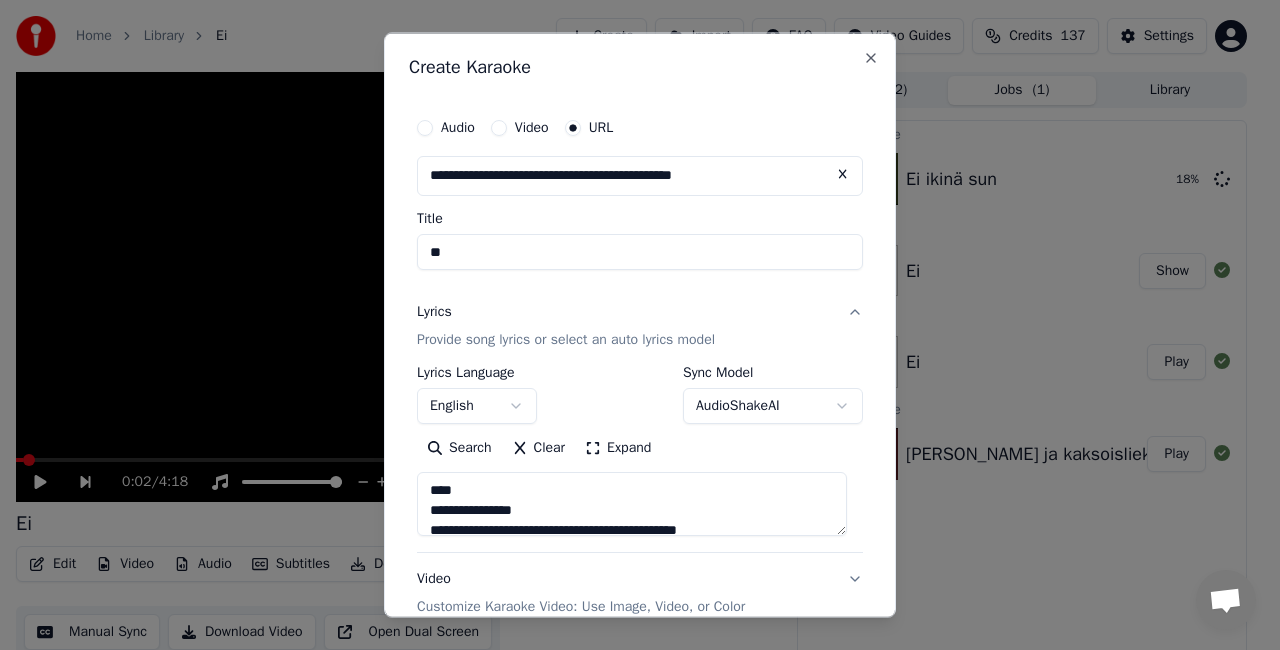 click on "**********" at bounding box center (640, 450) 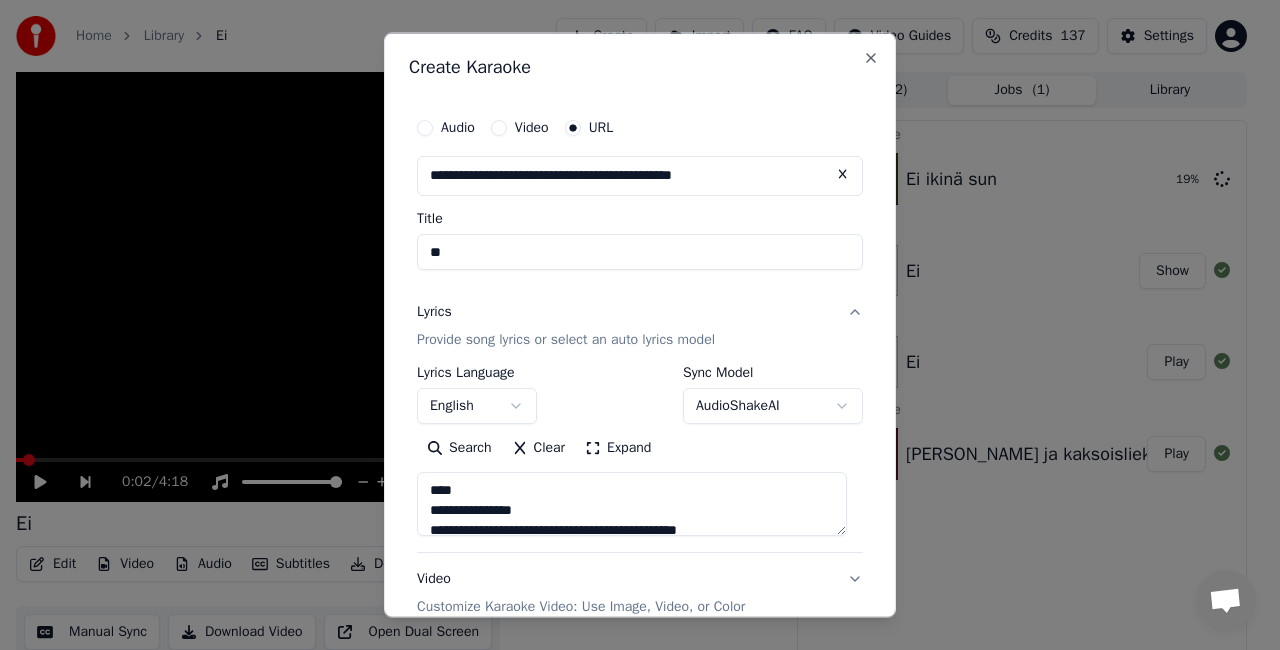 click on "**********" at bounding box center [640, 450] 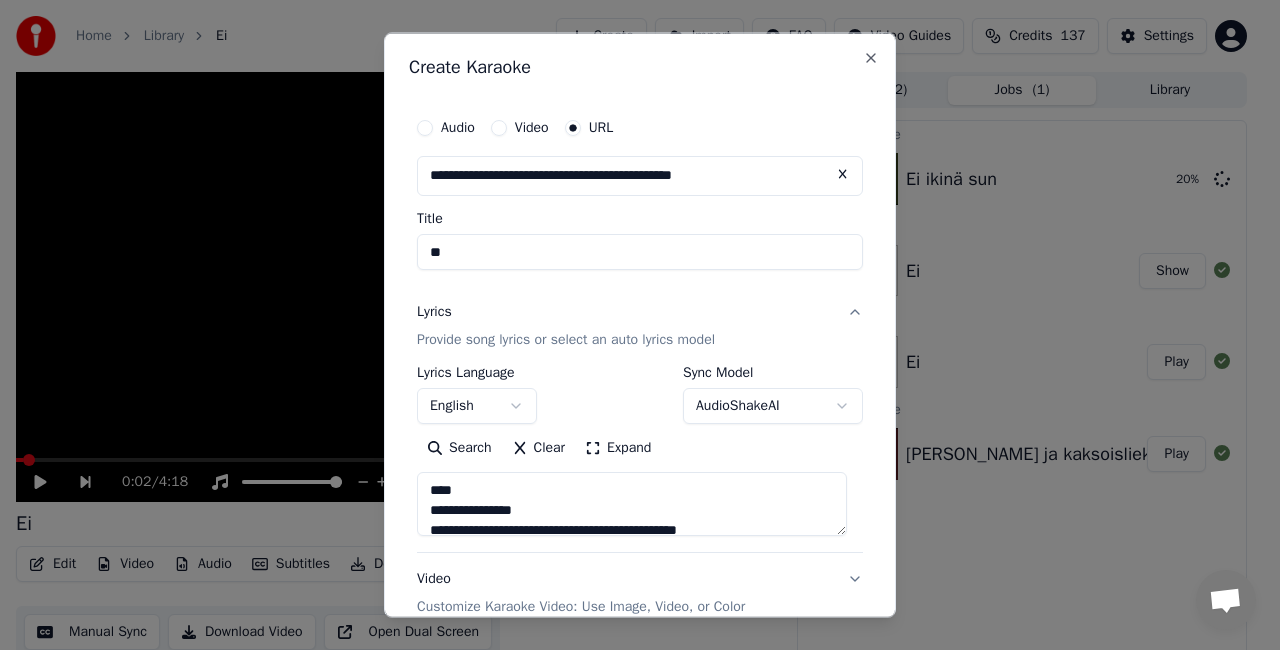 click on "Clear" at bounding box center (539, 447) 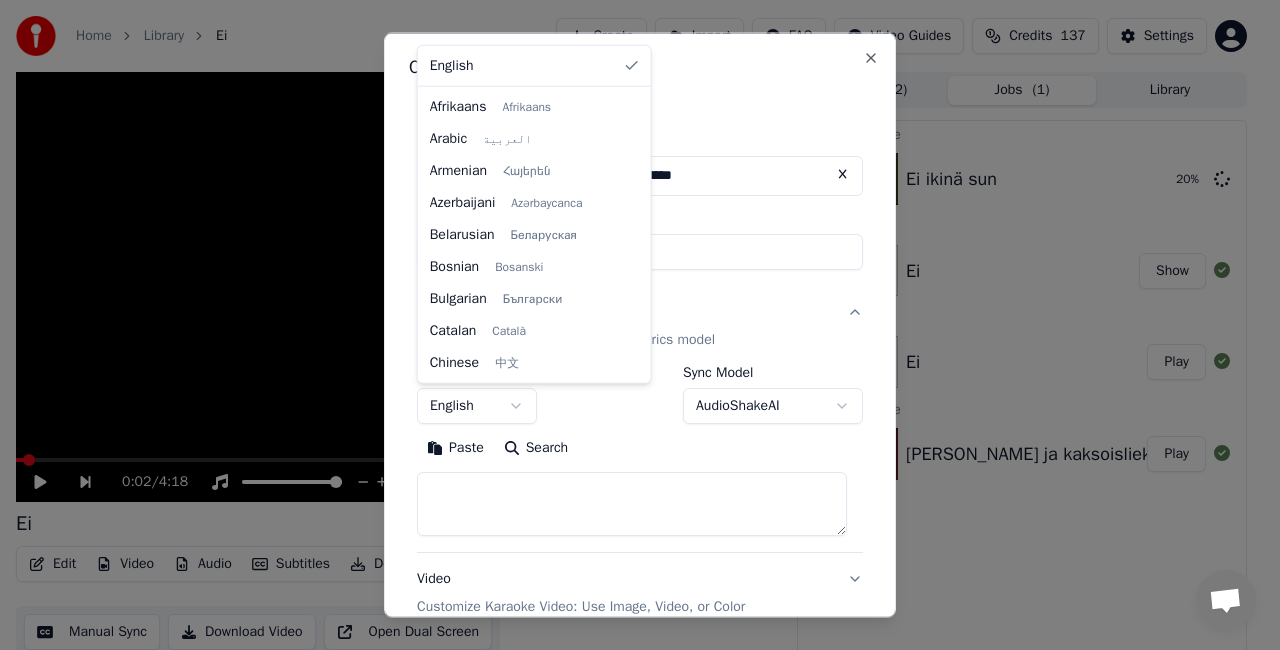 click on "**********" at bounding box center (631, 325) 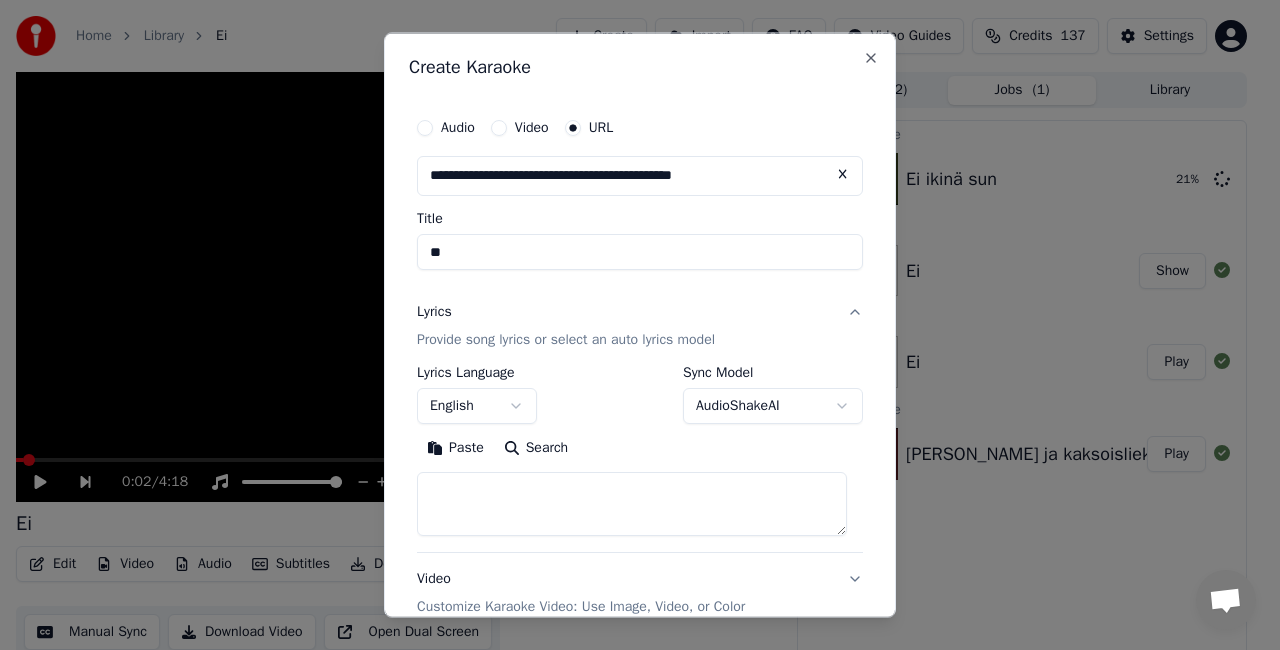 click on "**********" at bounding box center (477, 394) 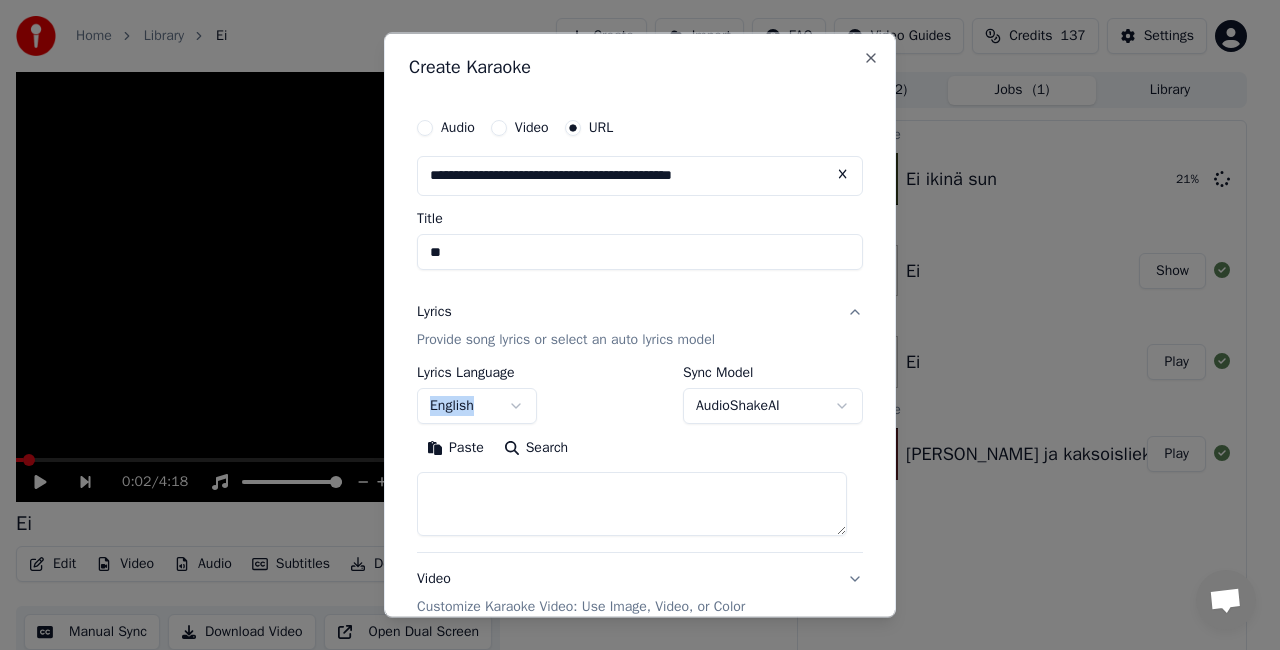 click on "**********" at bounding box center (477, 394) 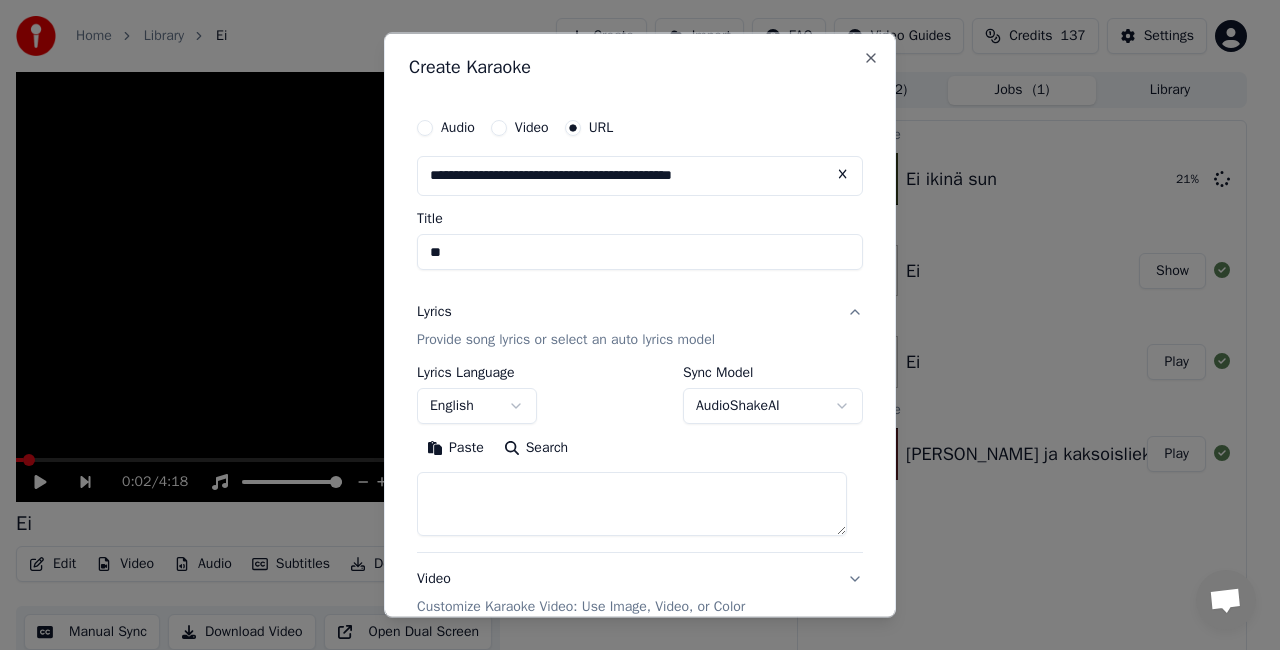 click on "**********" at bounding box center [477, 394] 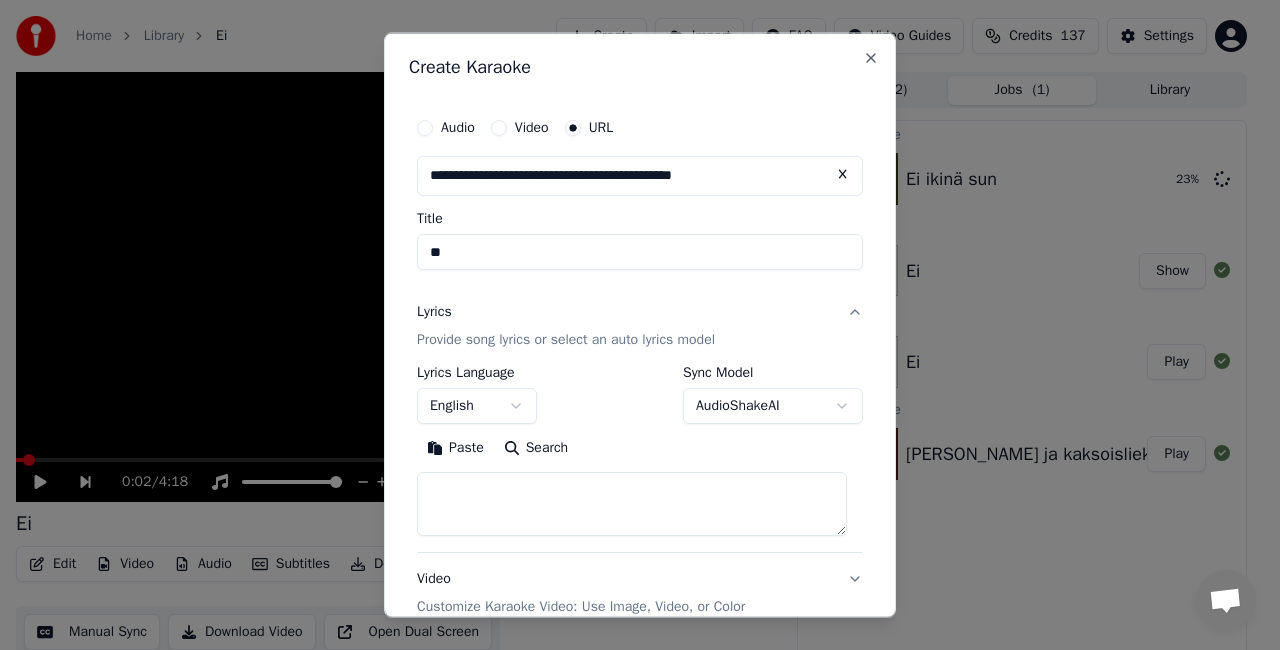 click on "**********" at bounding box center (640, 450) 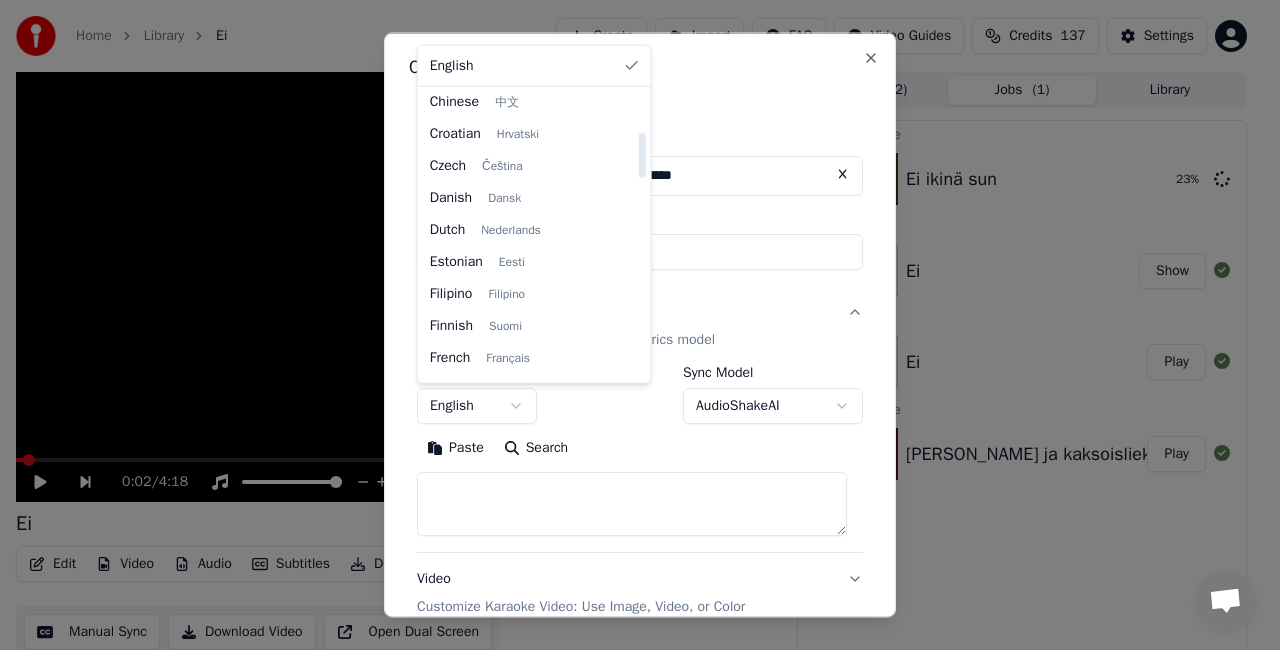 scroll, scrollTop: 262, scrollLeft: 0, axis: vertical 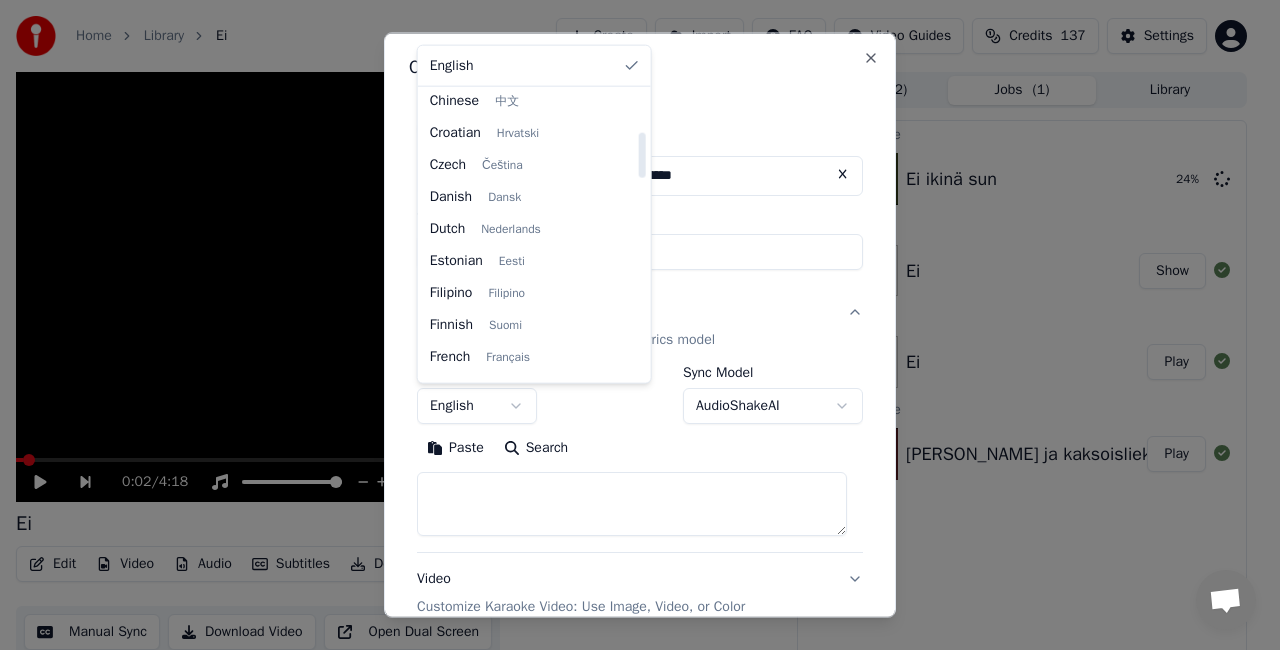 select on "**" 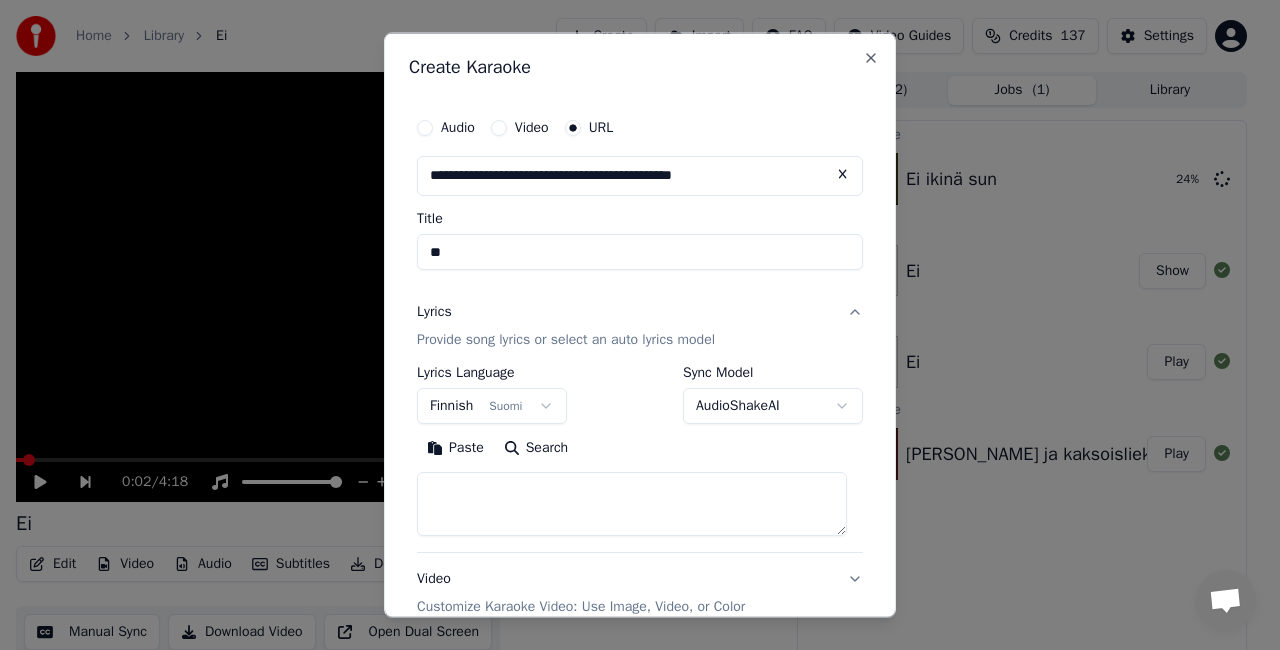 click on "Search" at bounding box center [536, 447] 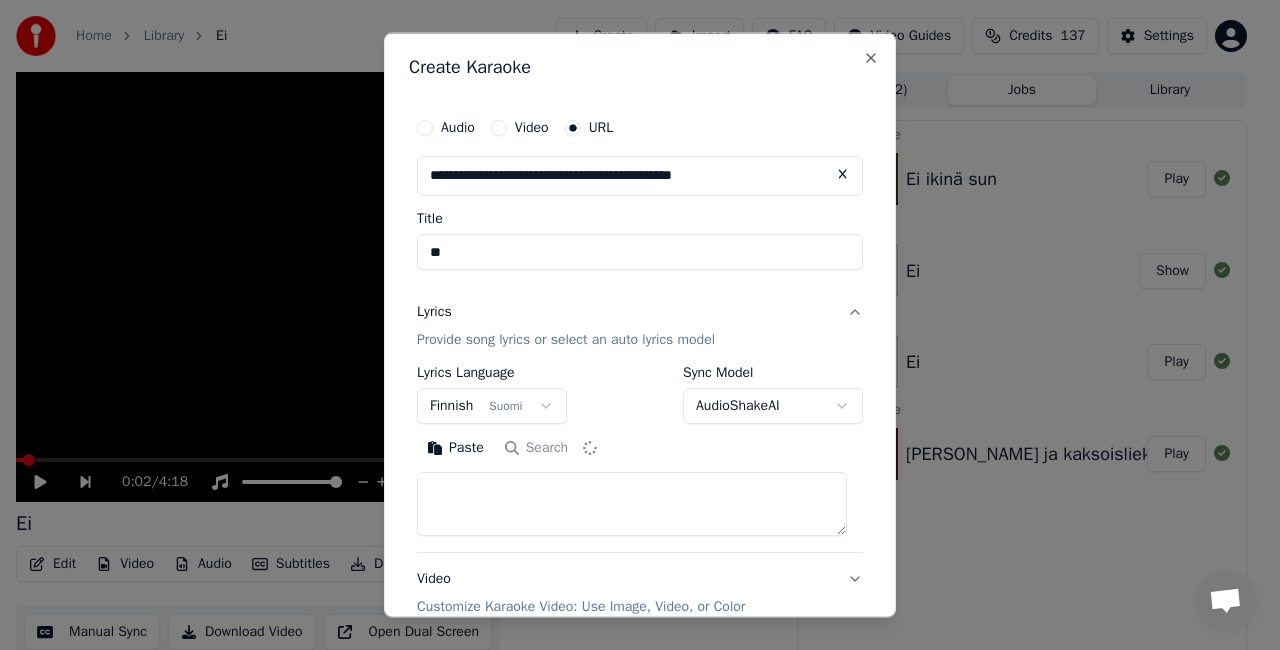type on "**********" 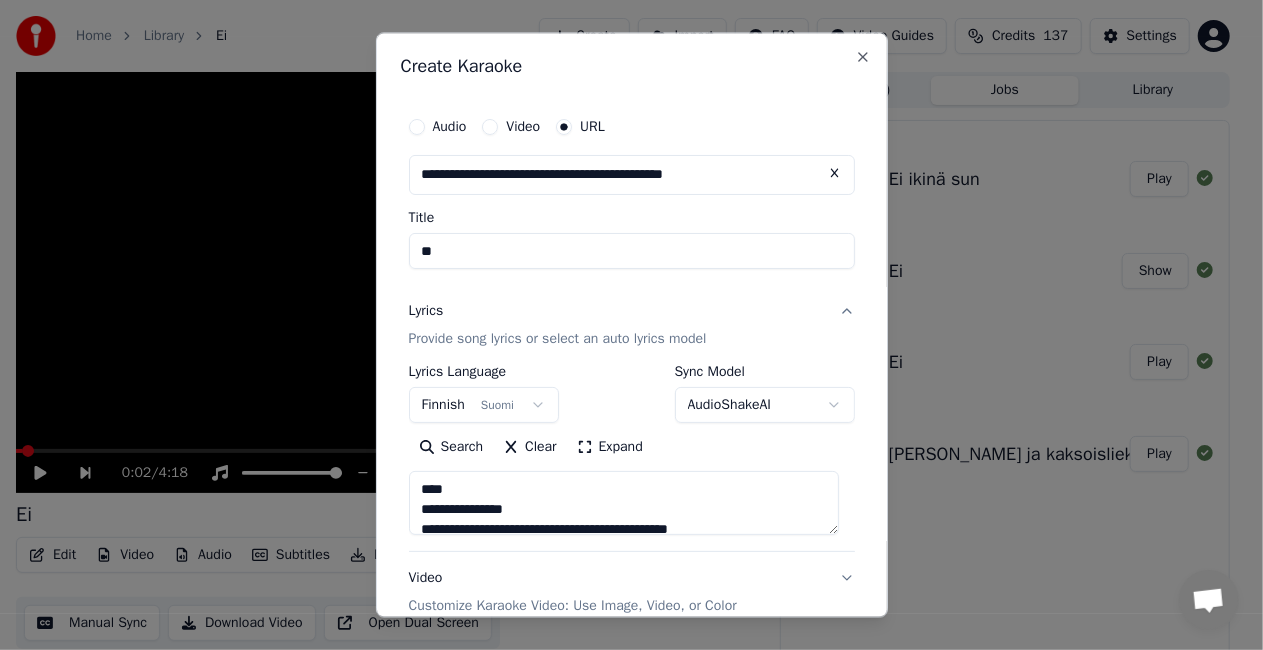 type 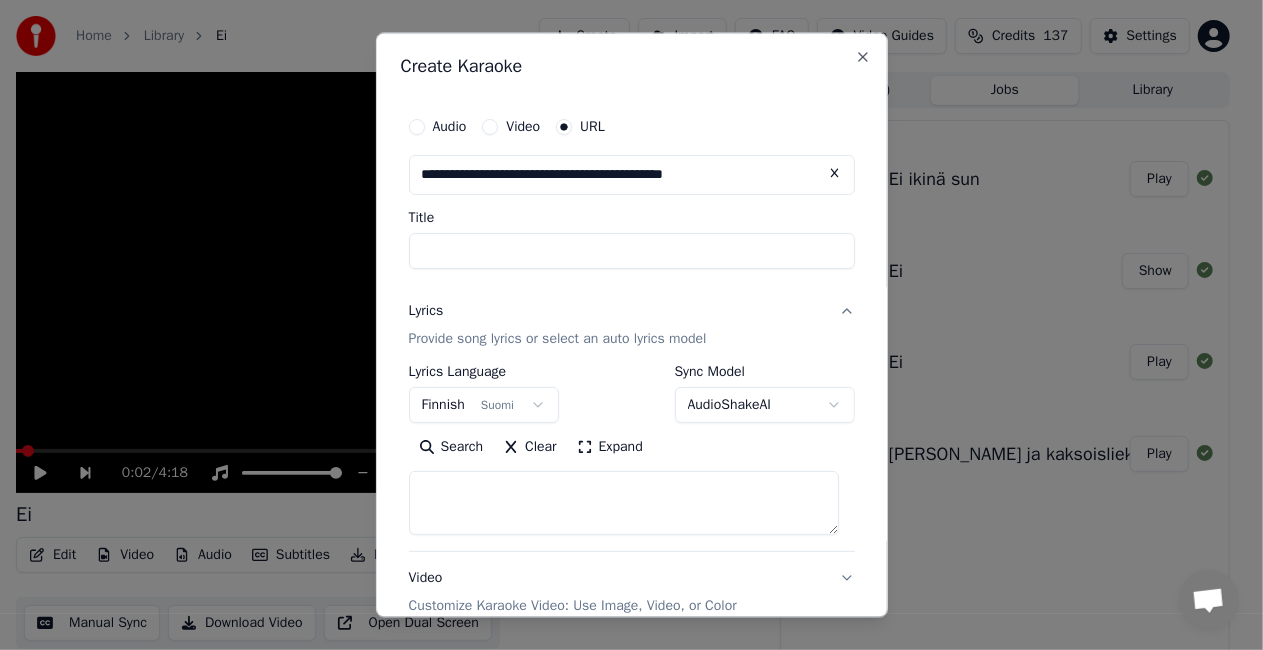 select 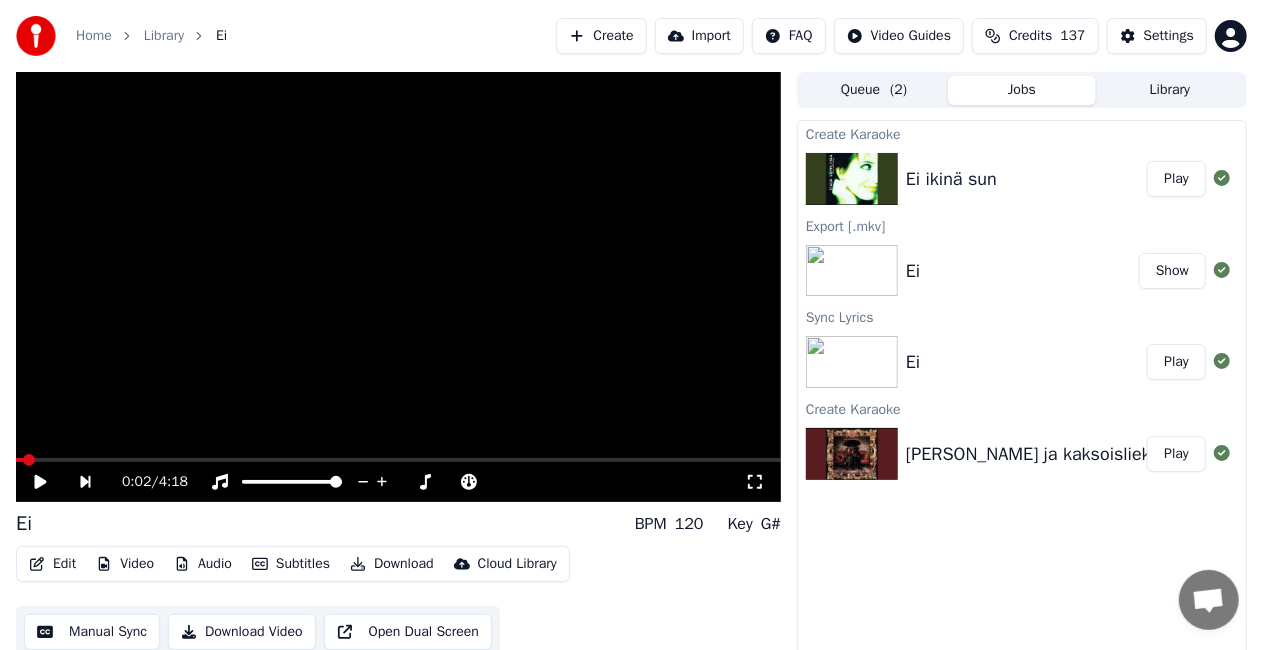 click on "Play" at bounding box center [1176, 179] 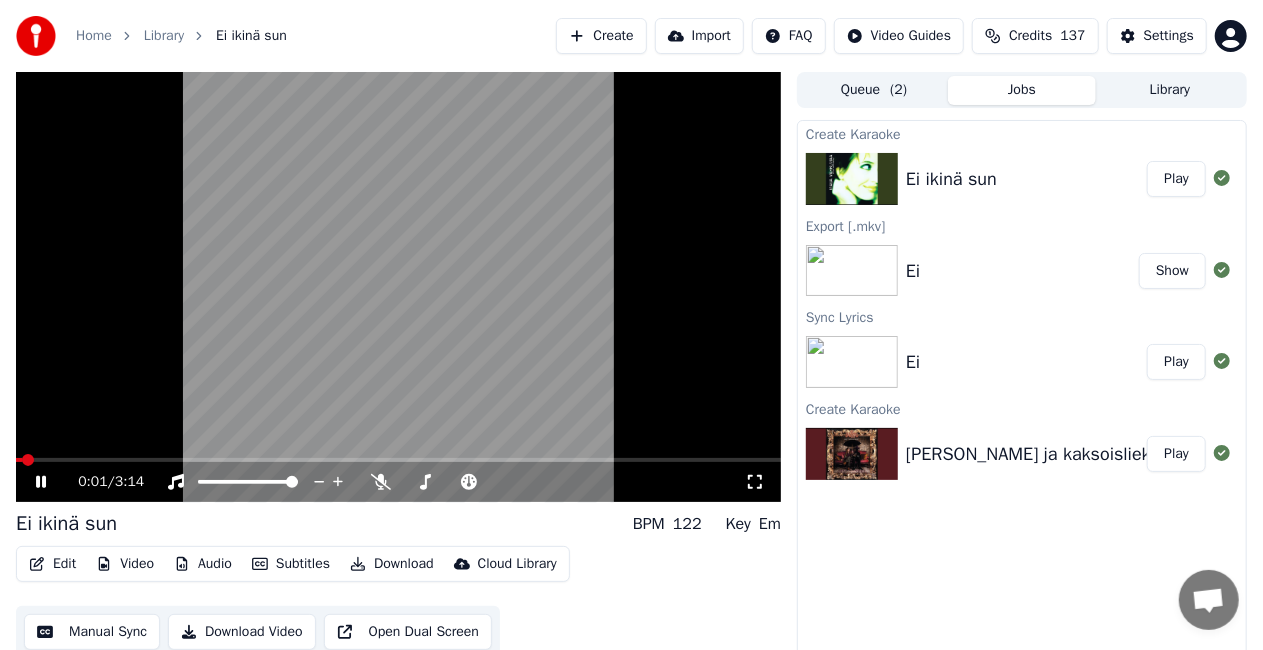 click at bounding box center (398, 287) 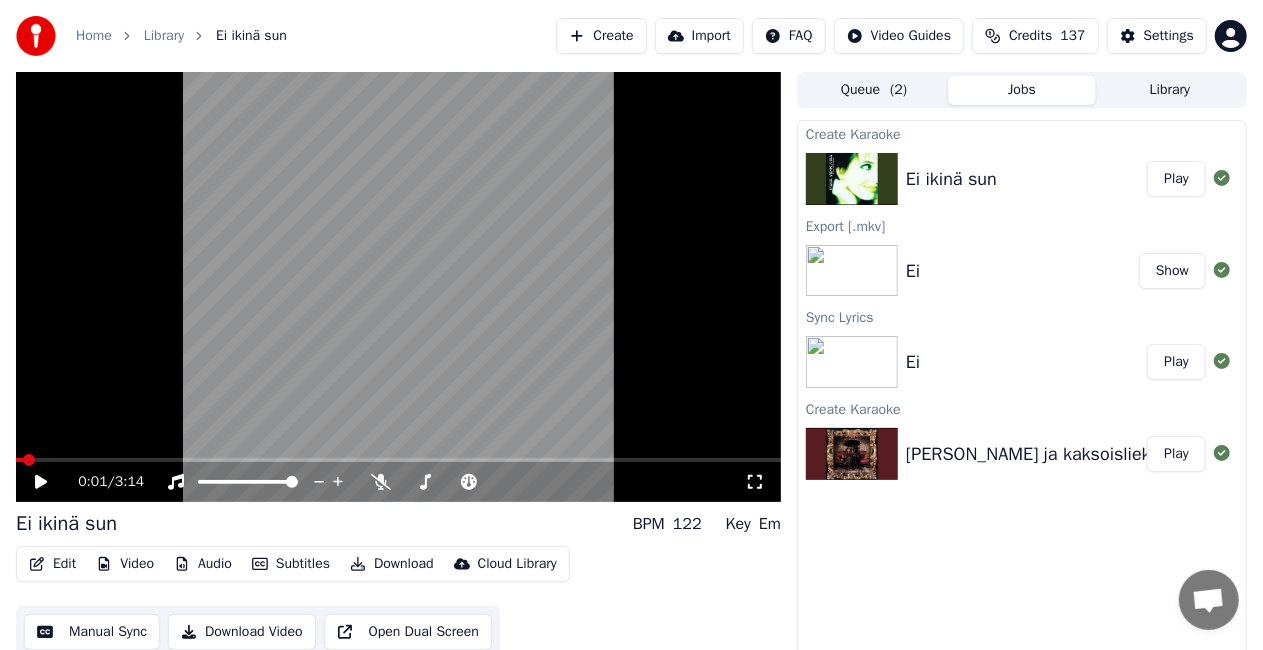 click on "Download" at bounding box center [392, 564] 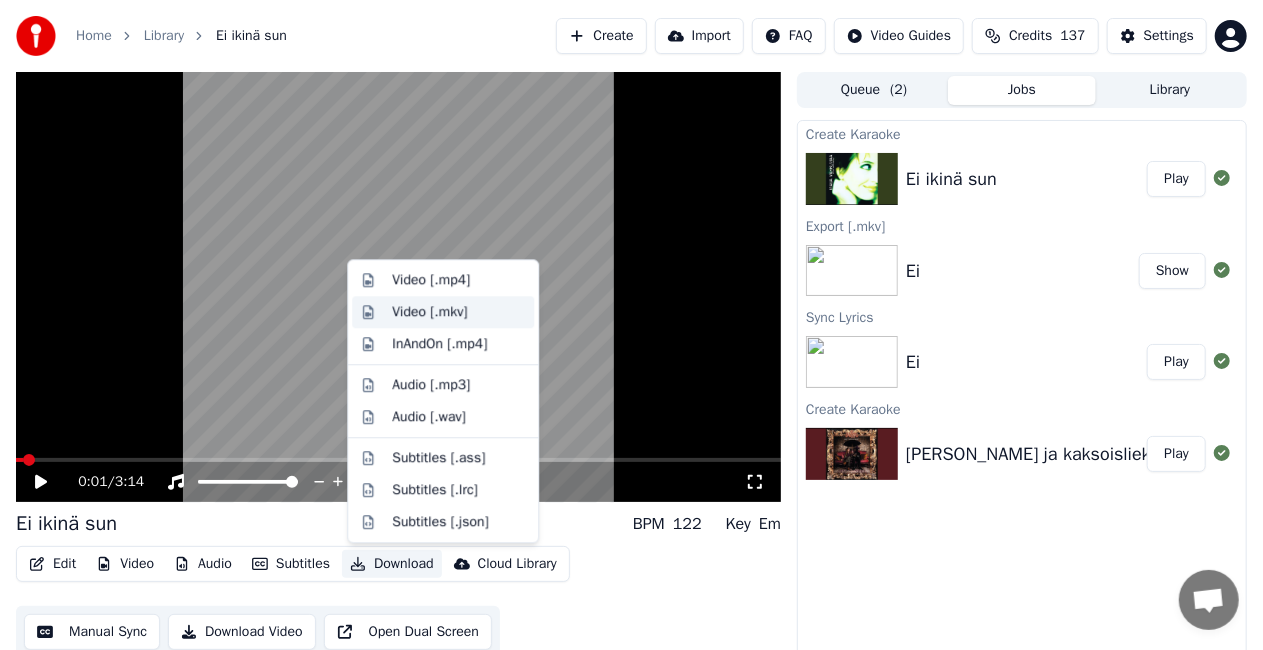 click on "Video [.mkv]" at bounding box center (443, 312) 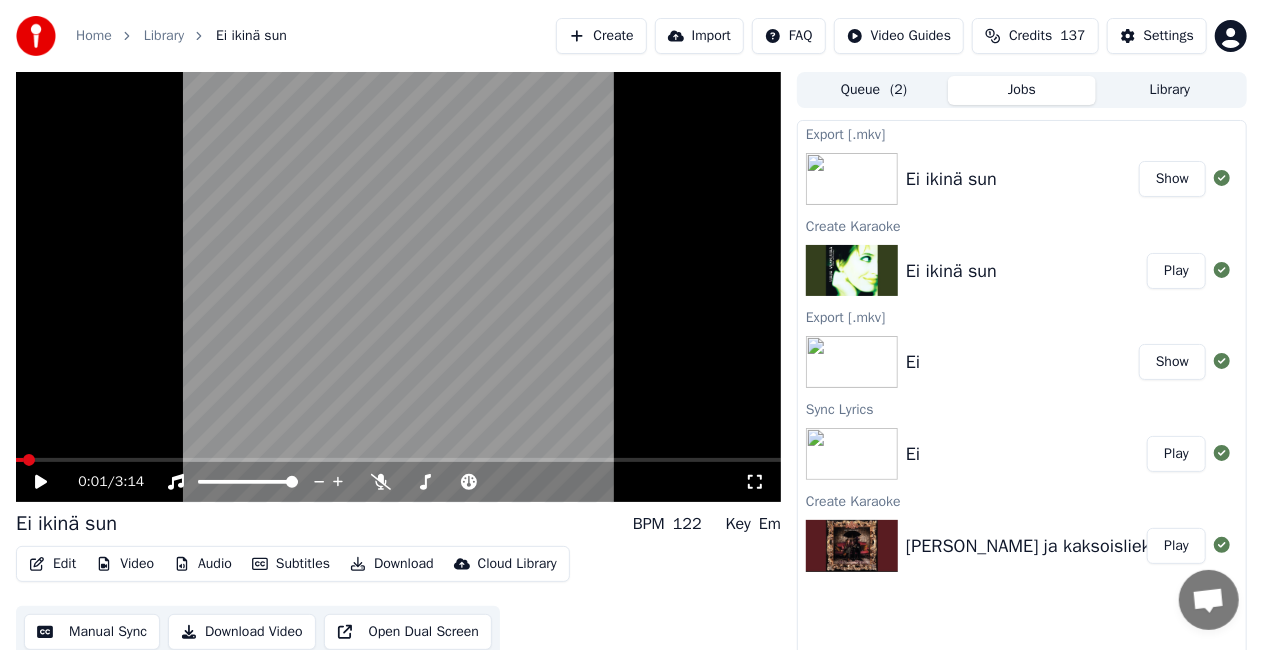 click on "Ei Play" at bounding box center (1022, 454) 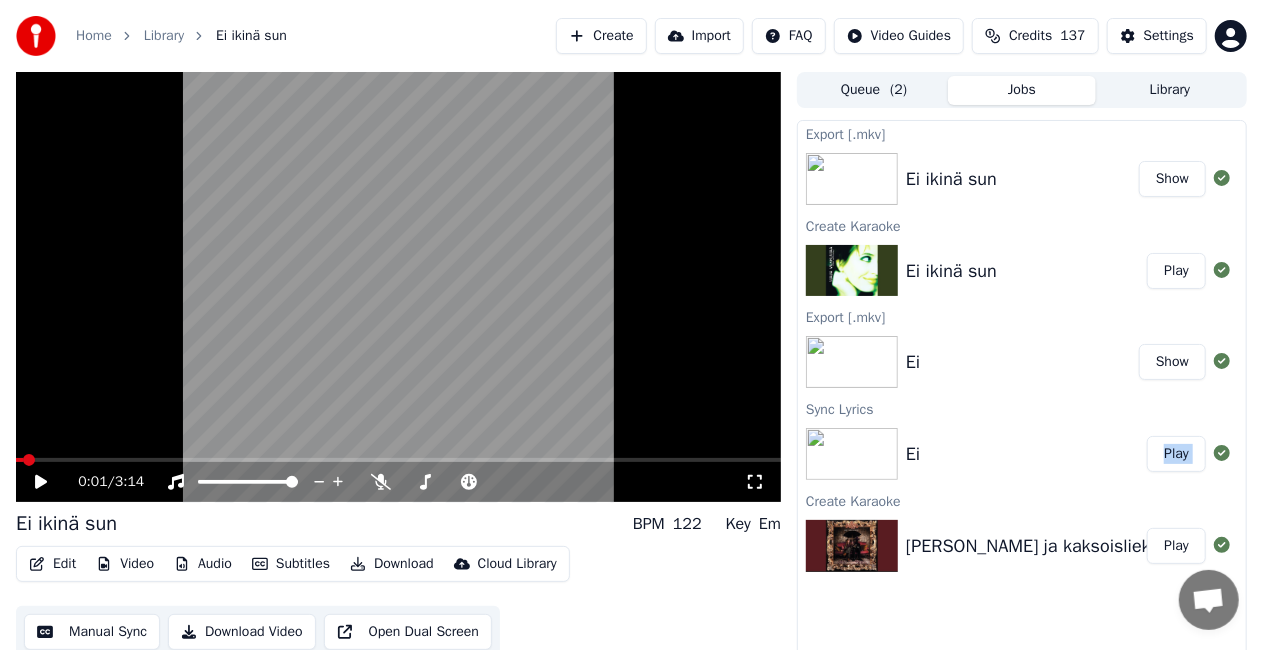 click on "Ei Play" at bounding box center (1022, 454) 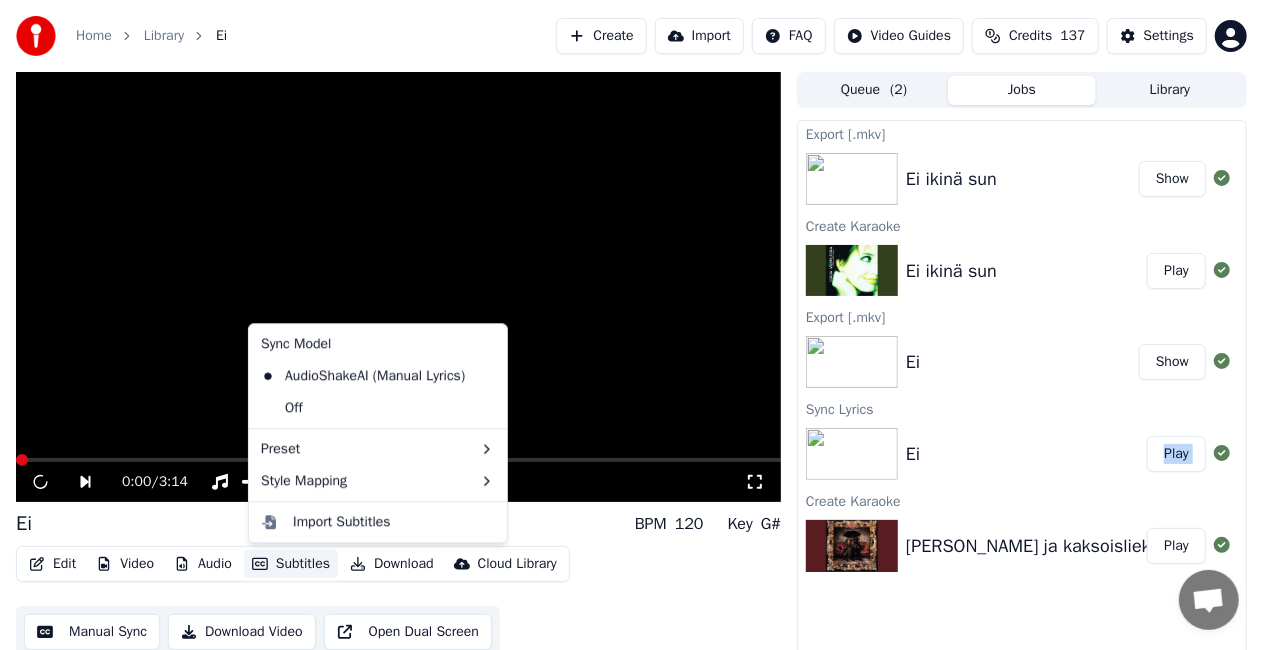 click on "Subtitles" at bounding box center (291, 564) 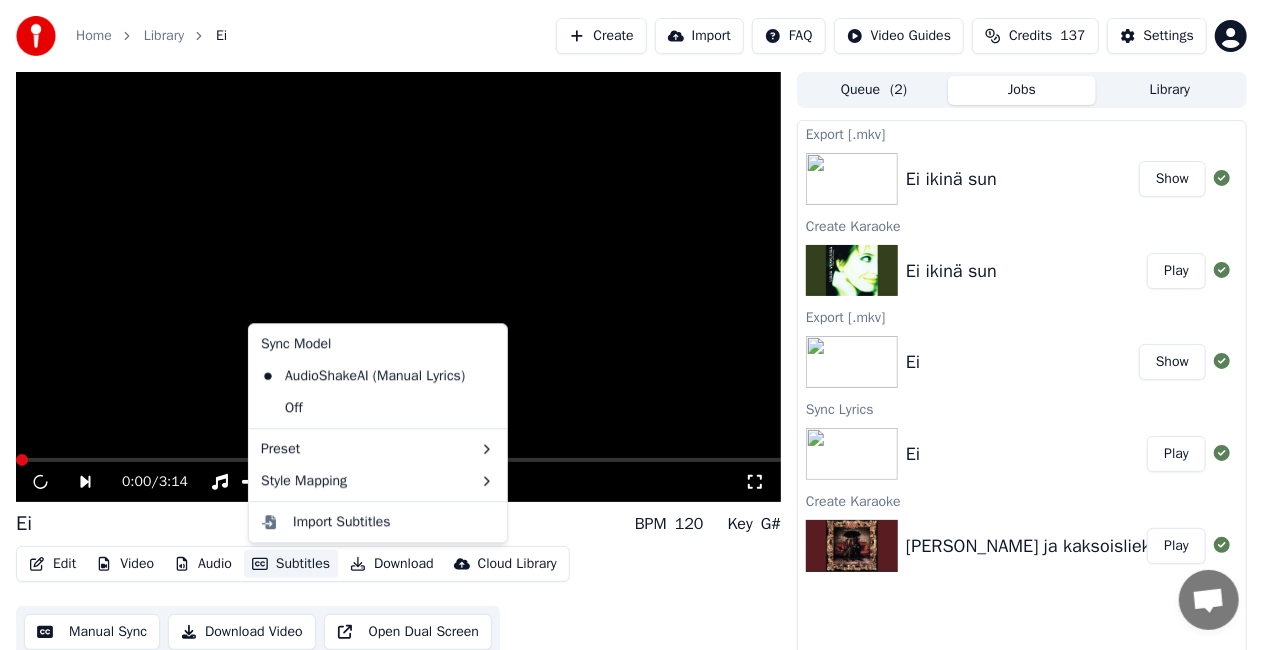 click on "Sync Model" at bounding box center [378, 344] 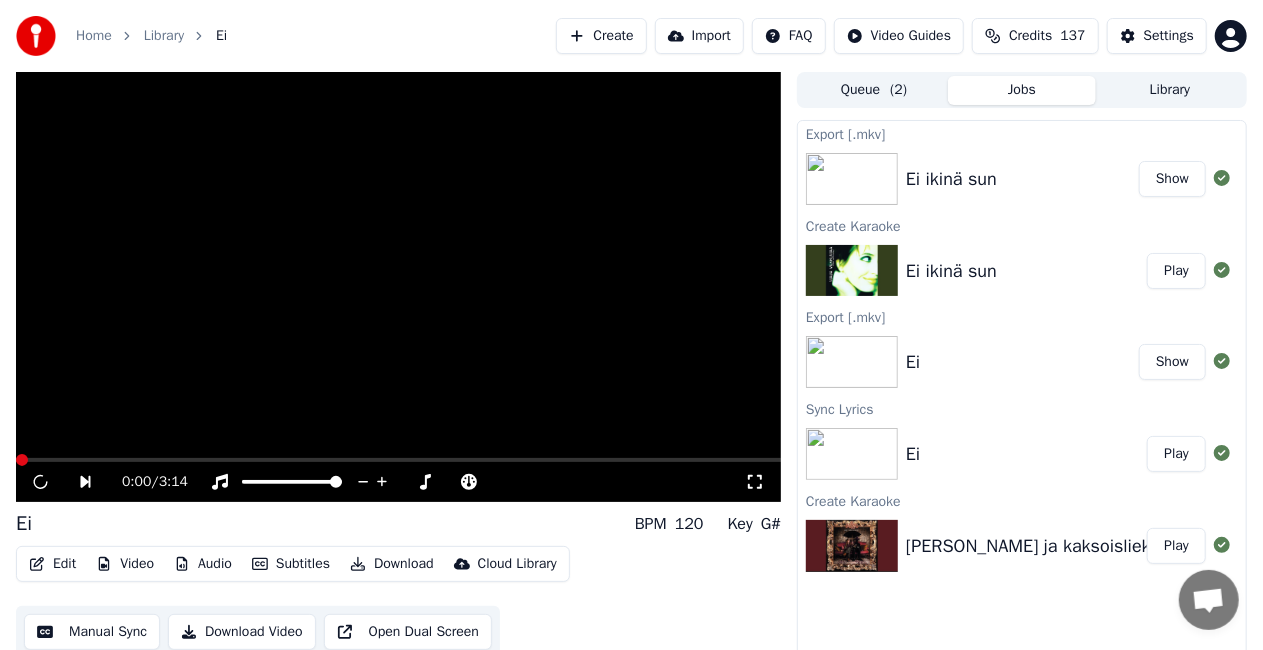click at bounding box center (398, 287) 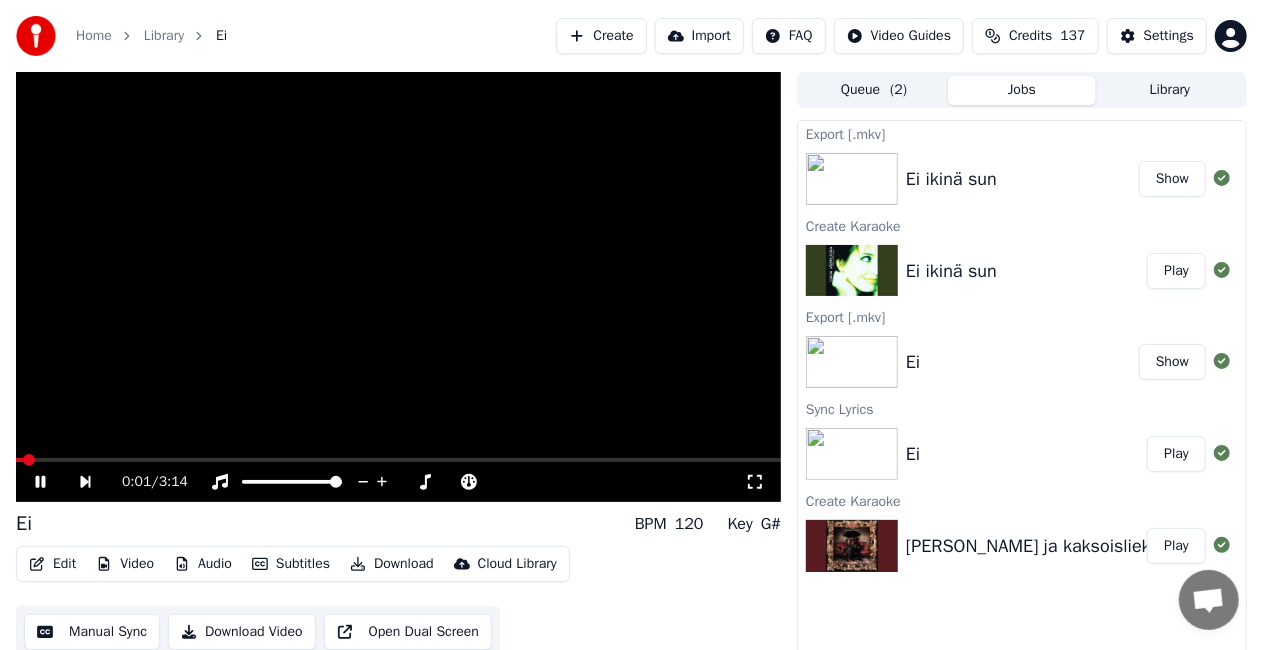 click at bounding box center (398, 287) 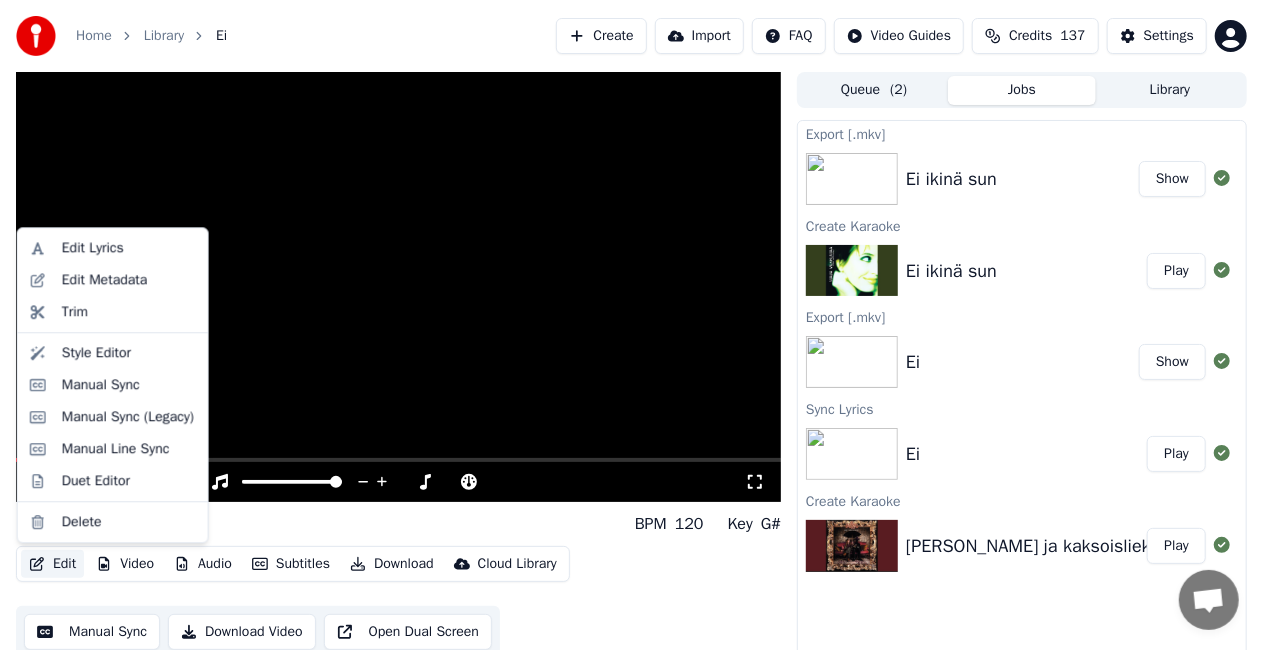 click on "Edit" at bounding box center (52, 564) 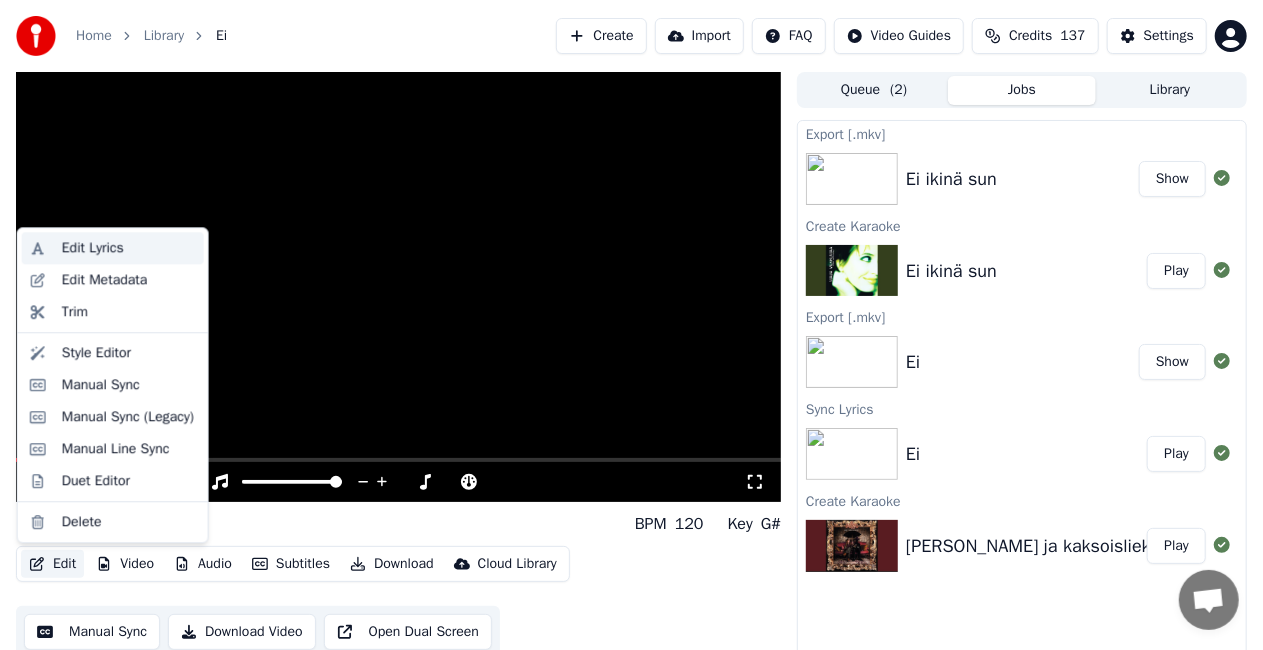 click on "Edit Lyrics" at bounding box center (113, 248) 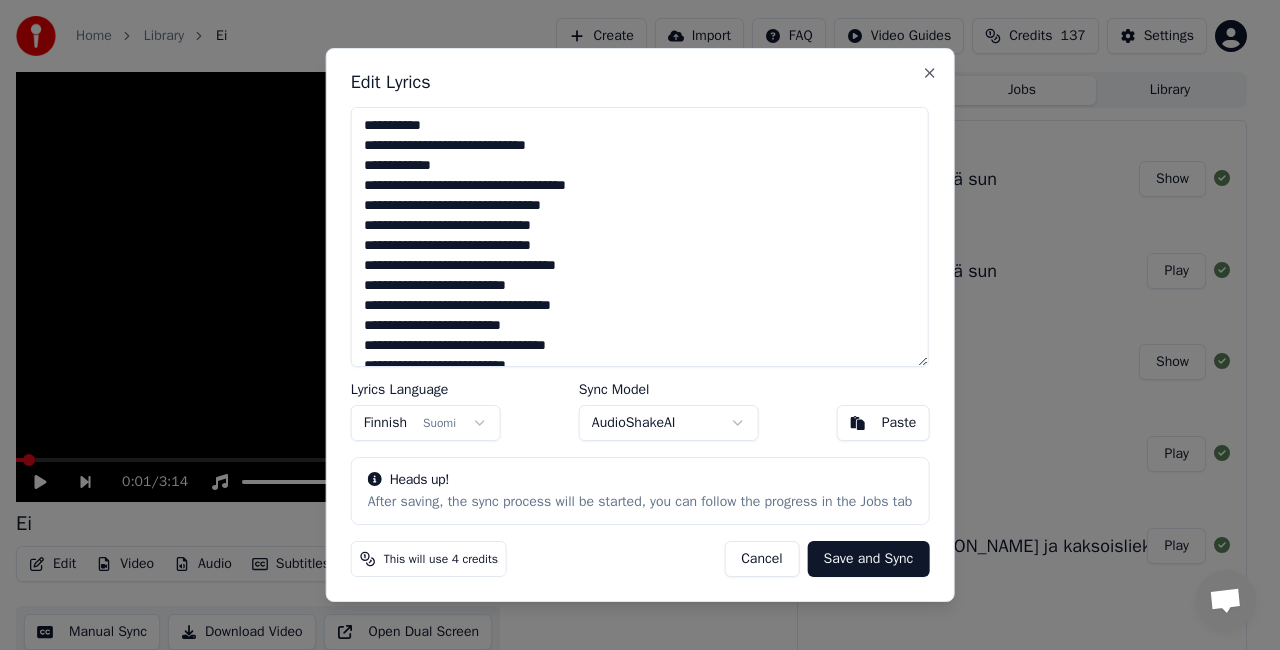 click on "Save and Sync" at bounding box center [869, 559] 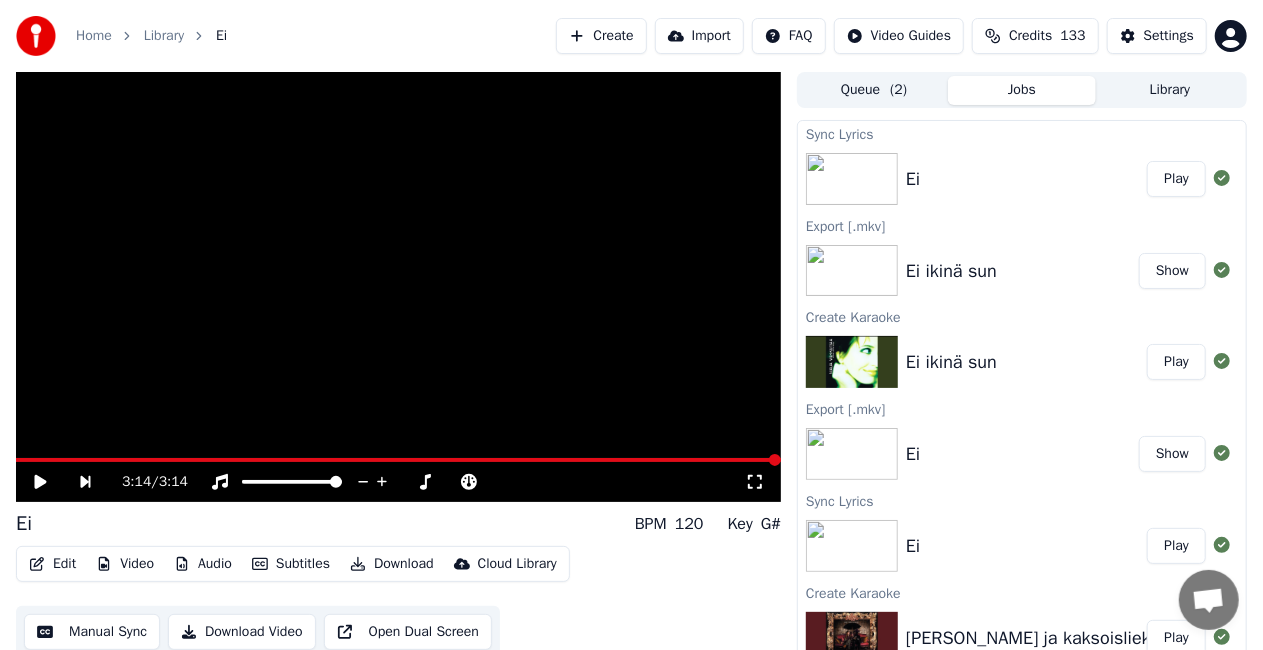 click on "Play" at bounding box center [1176, 179] 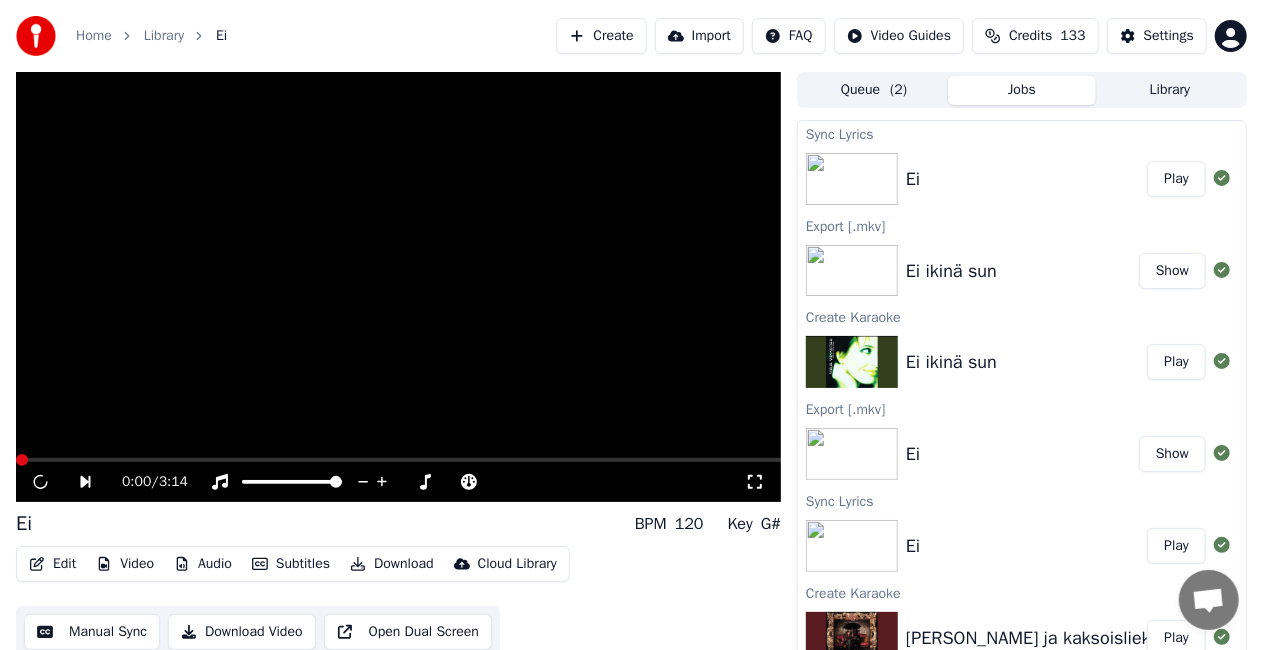 click on "Ei" at bounding box center [1026, 179] 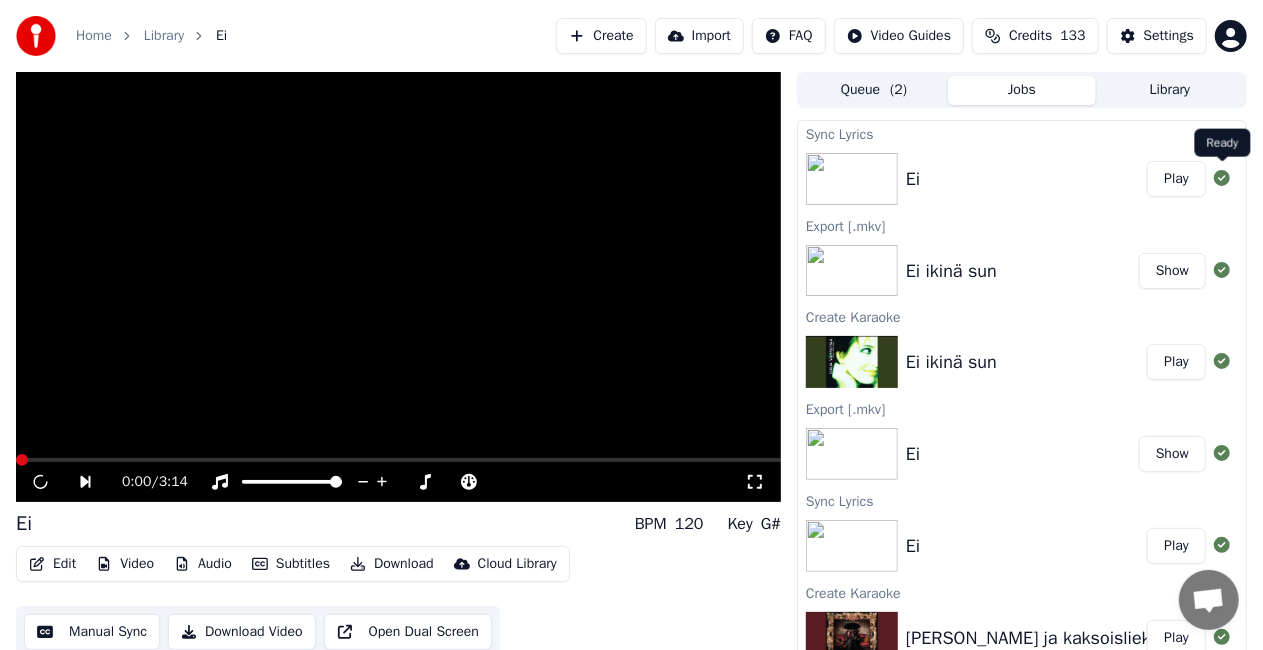 click 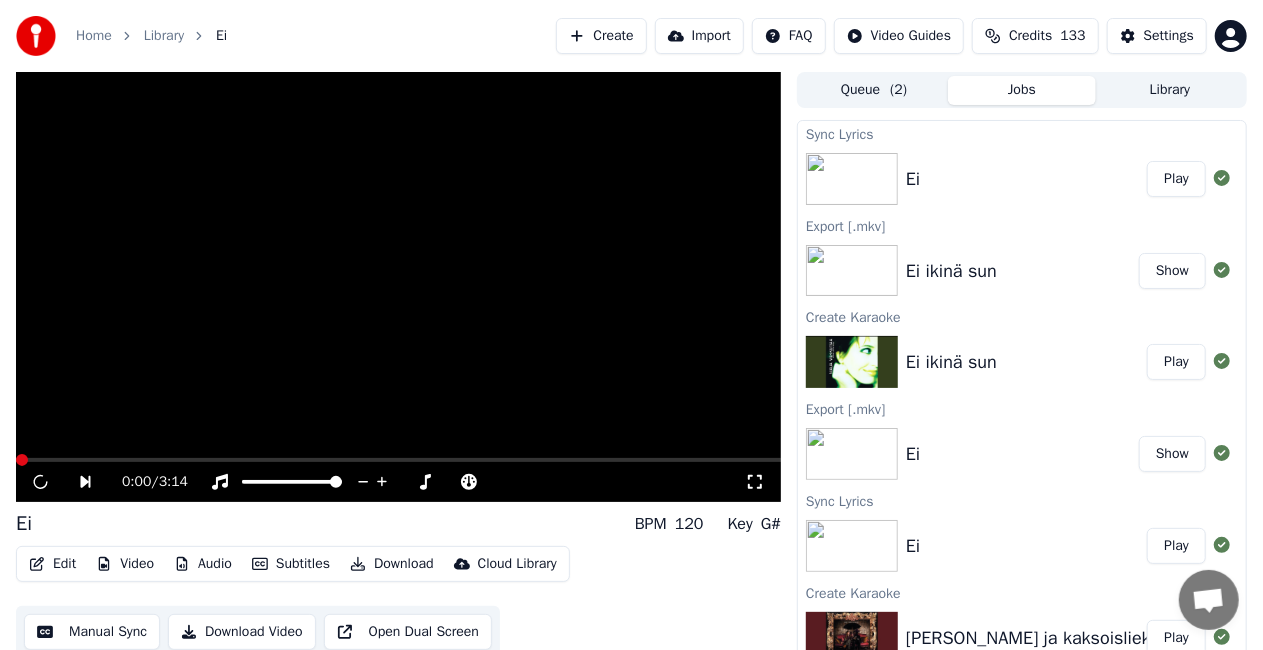 click at bounding box center [398, 287] 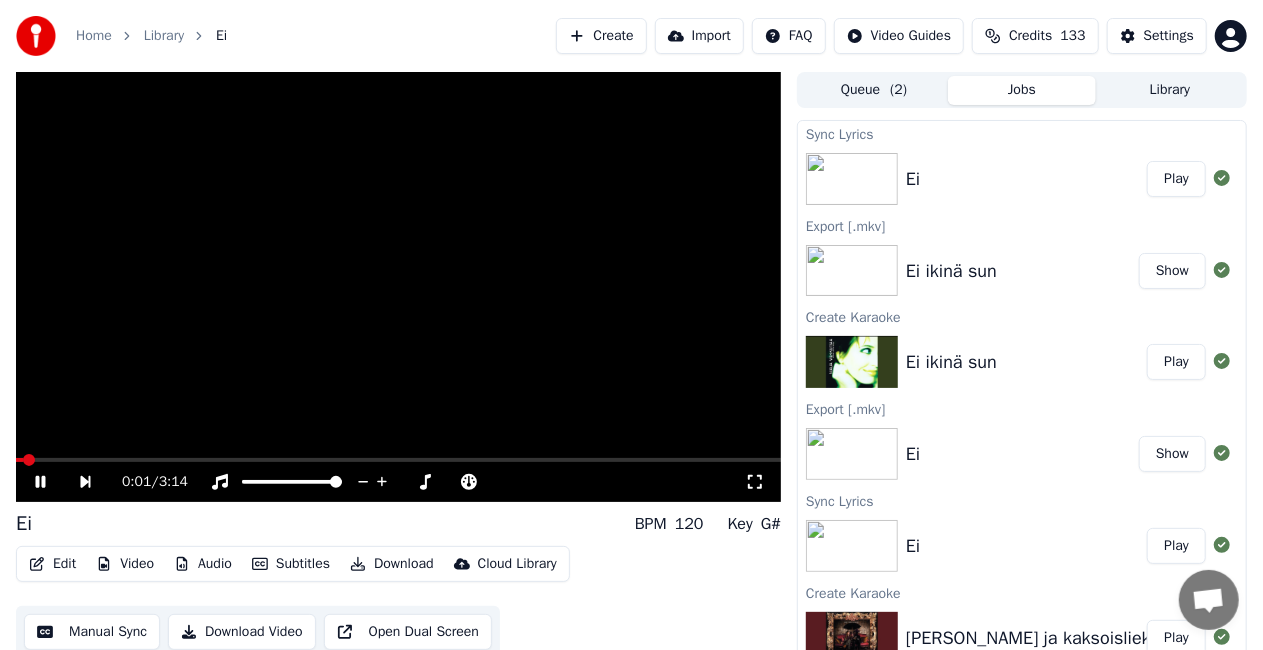 click at bounding box center [398, 287] 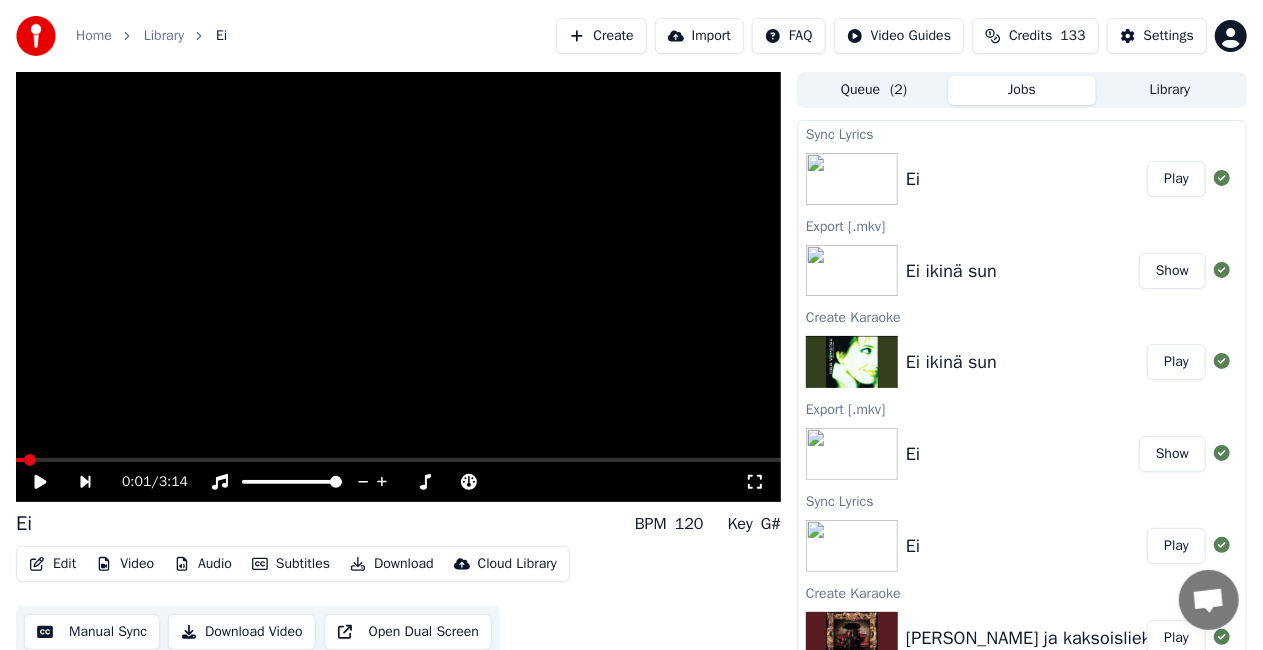 click on "Home Library Ei Create Import FAQ Video Guides Credits 133 Settings" at bounding box center (631, 36) 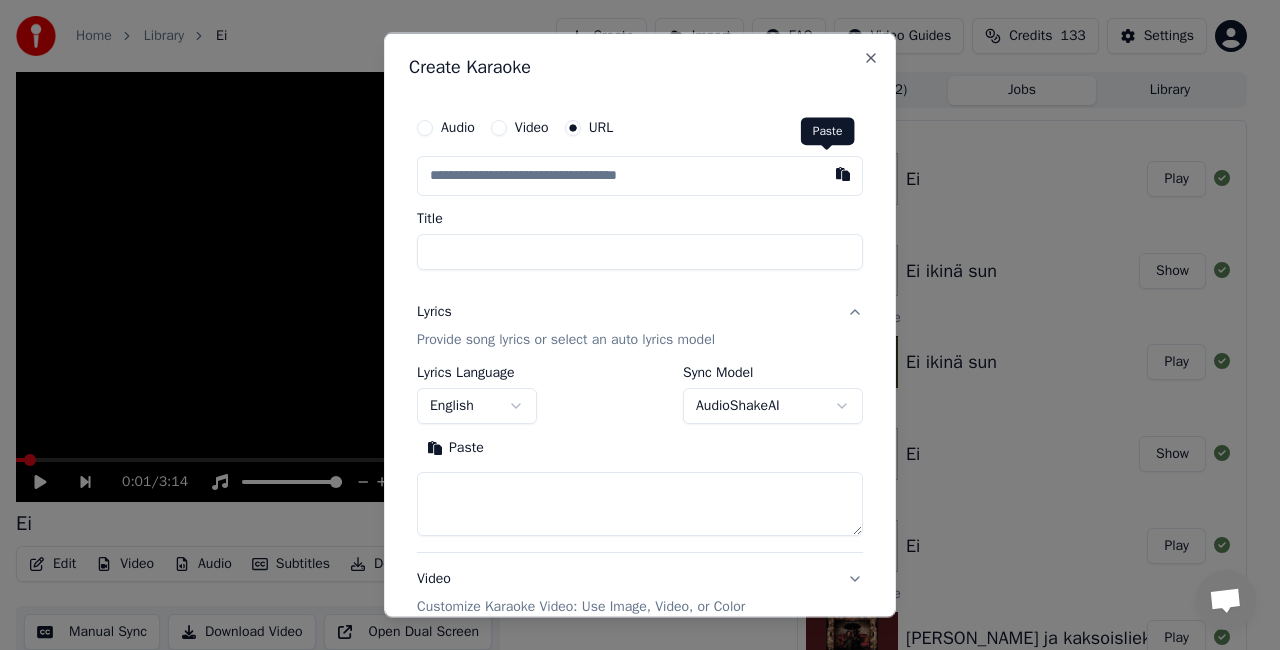 click at bounding box center (843, 174) 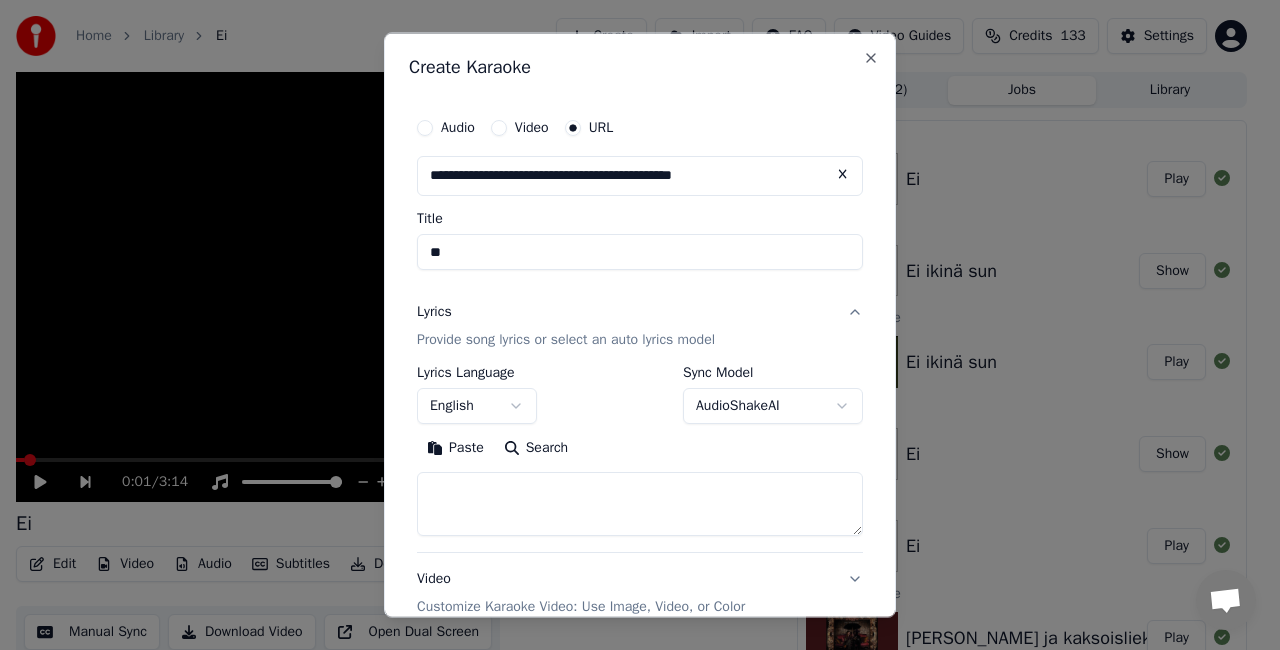 type on "**" 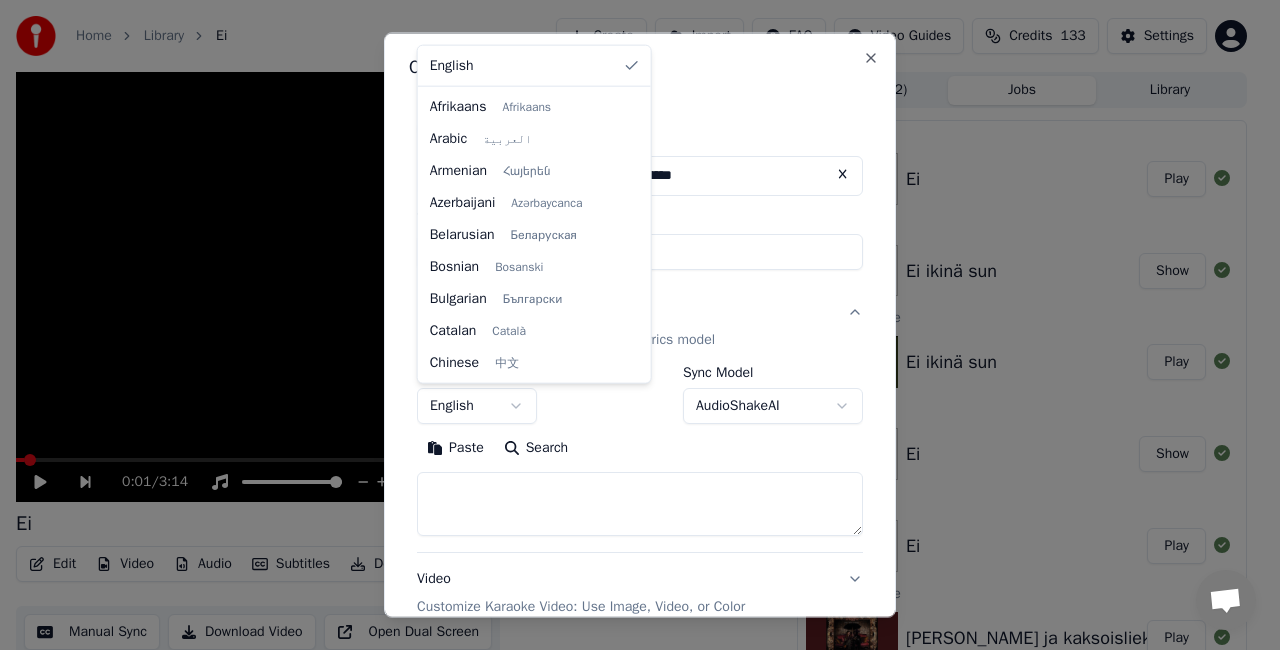 type 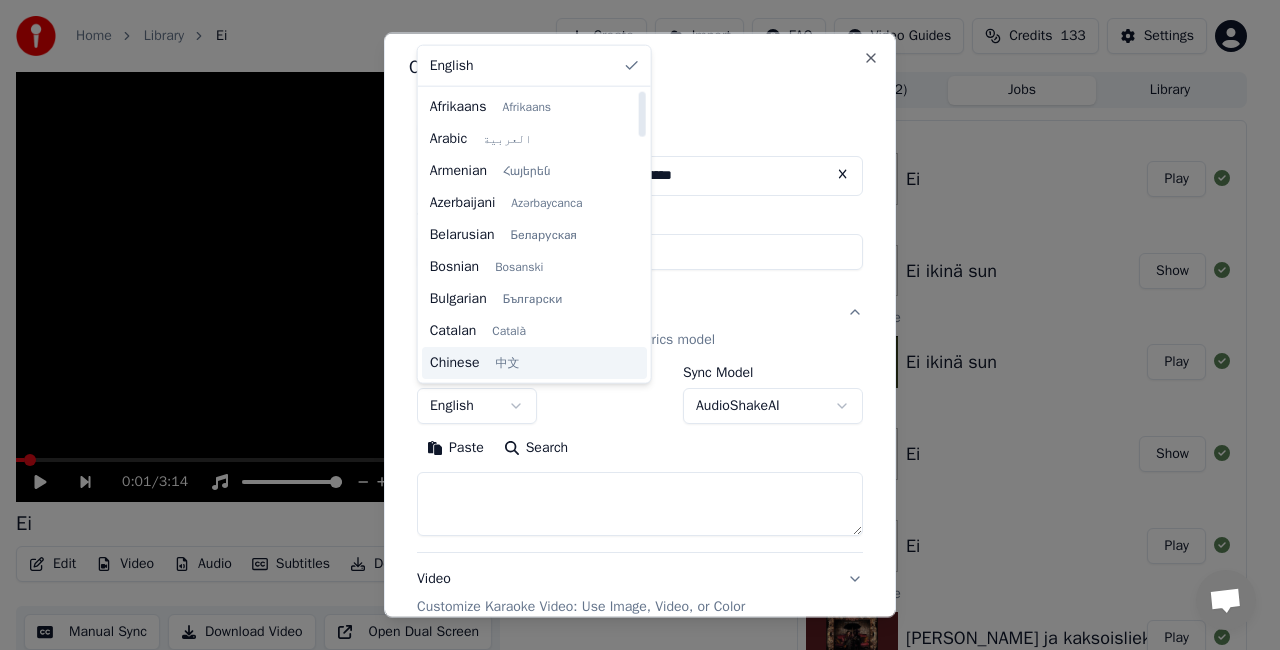 scroll, scrollTop: 180, scrollLeft: 0, axis: vertical 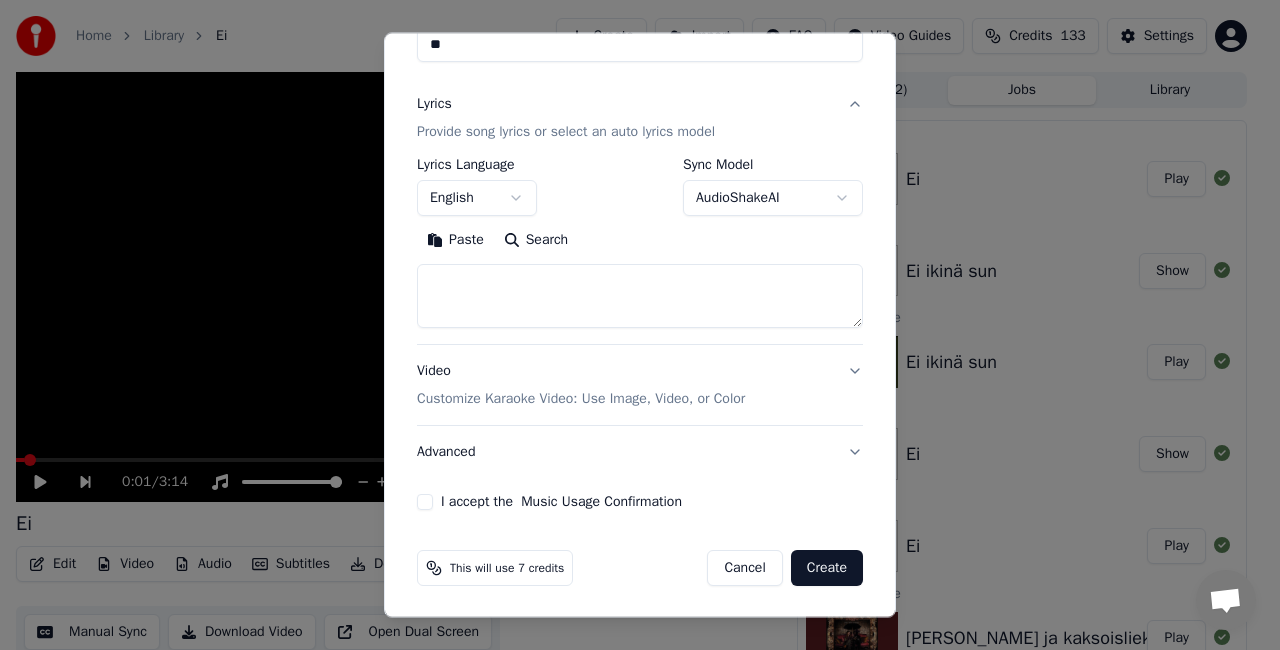 click on "Search" at bounding box center [536, 240] 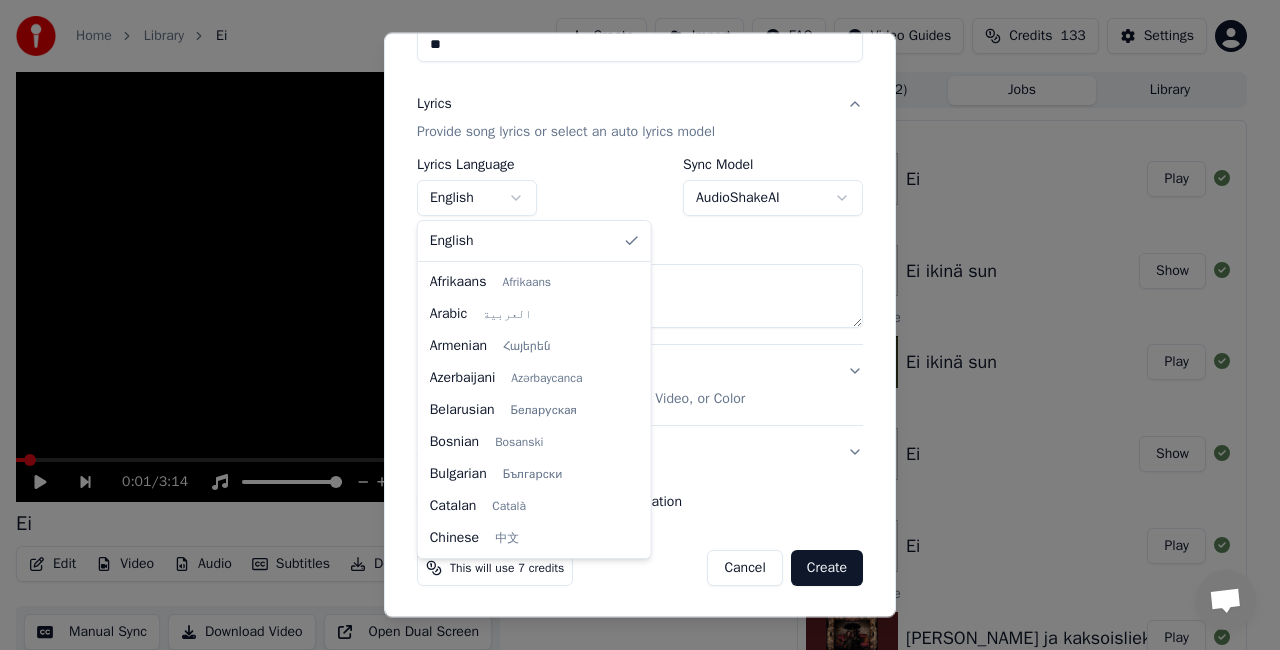 click on "**********" at bounding box center (631, 325) 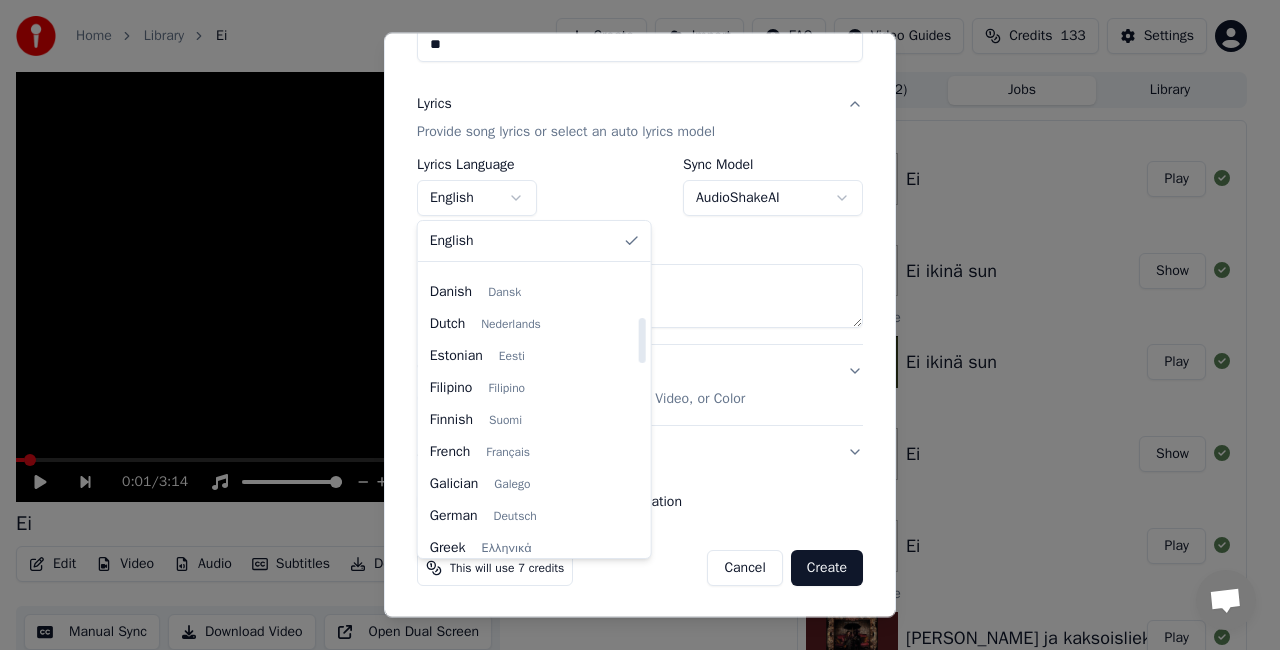 type on "**********" 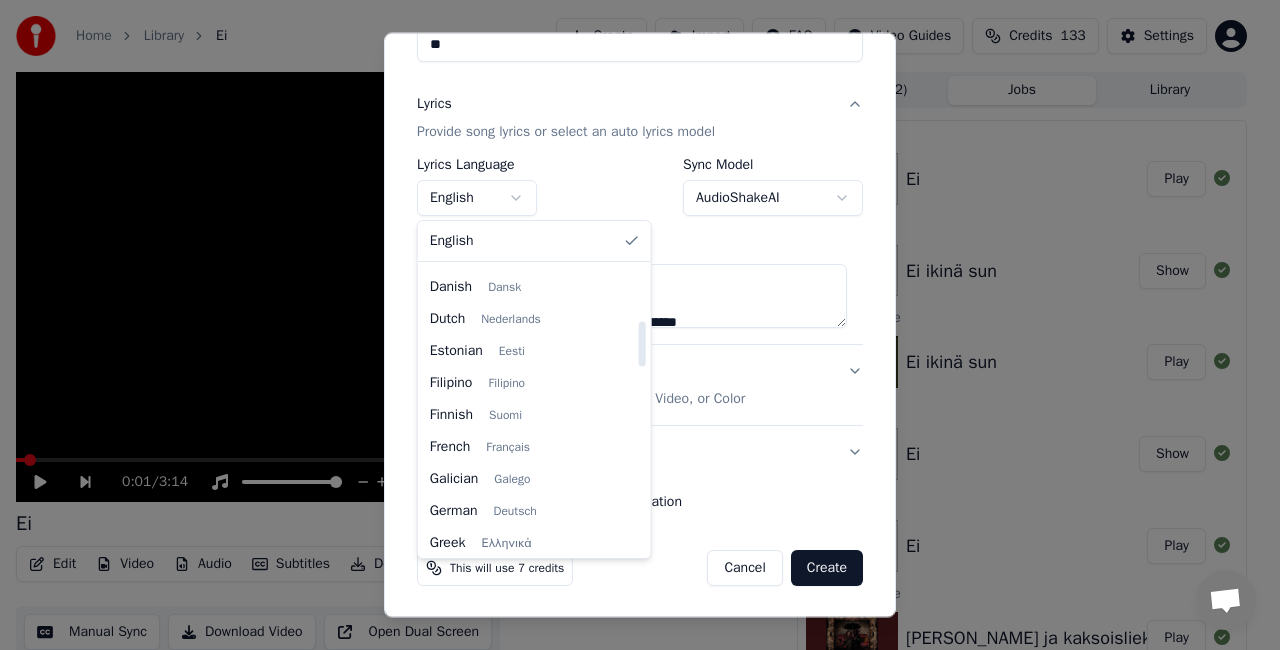 scroll, scrollTop: 346, scrollLeft: 0, axis: vertical 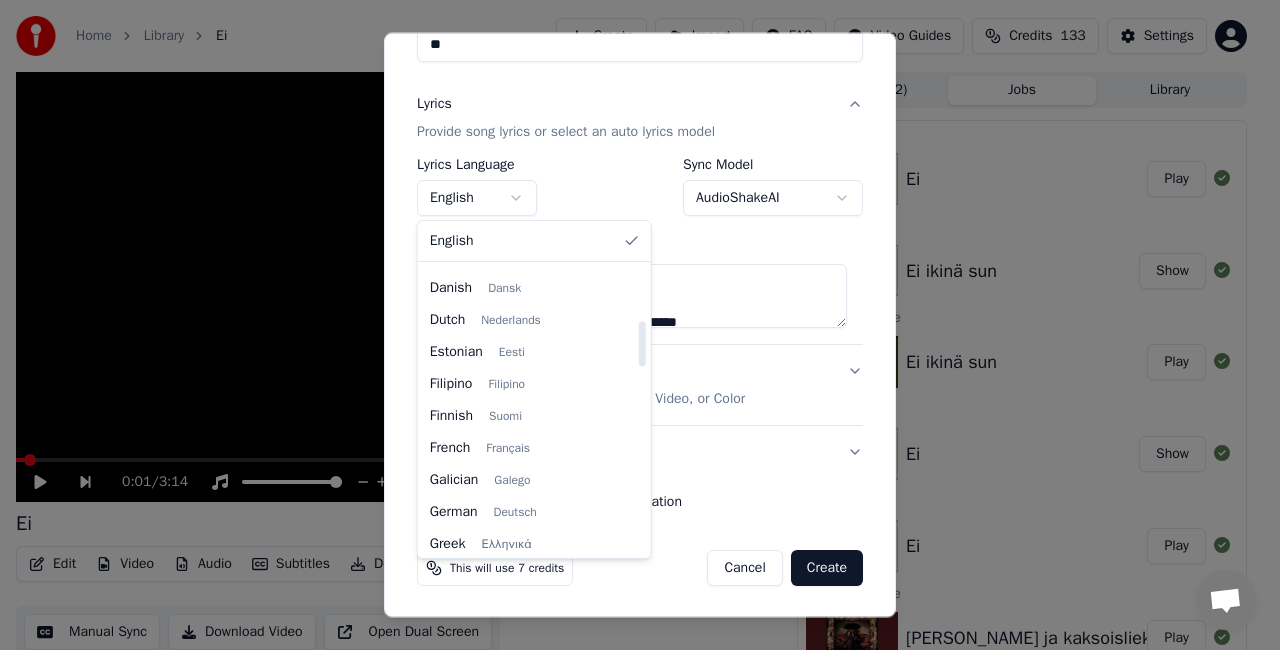 select on "**" 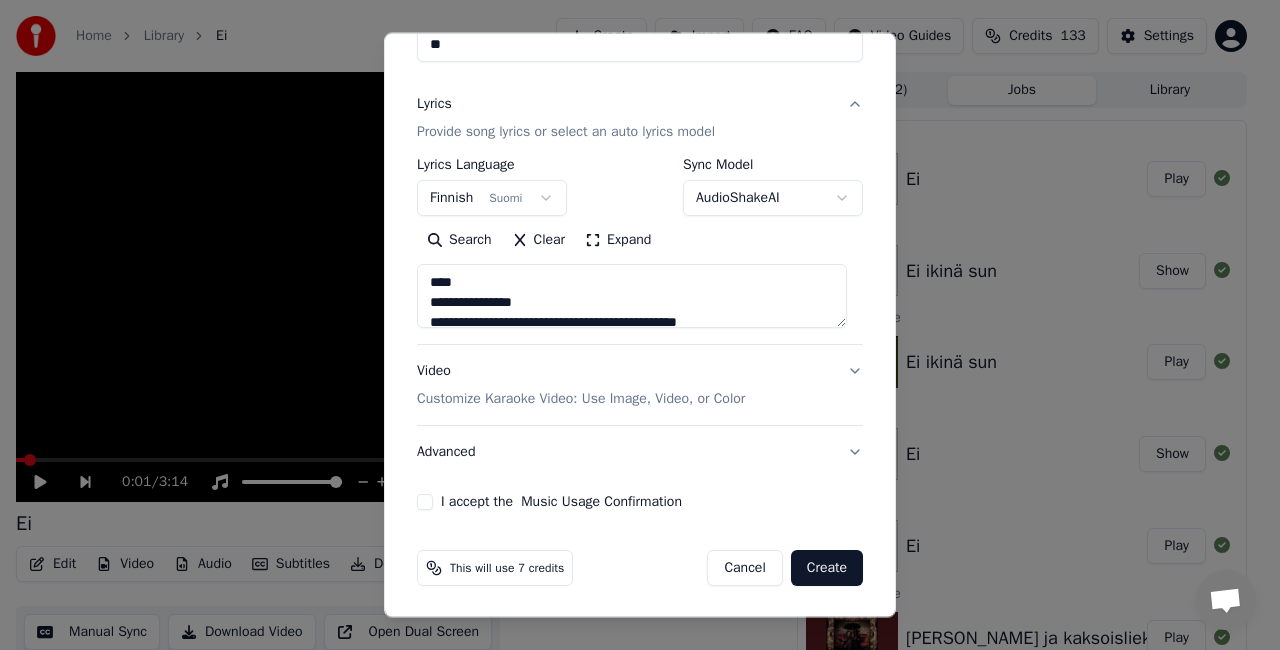 click at bounding box center [632, 296] 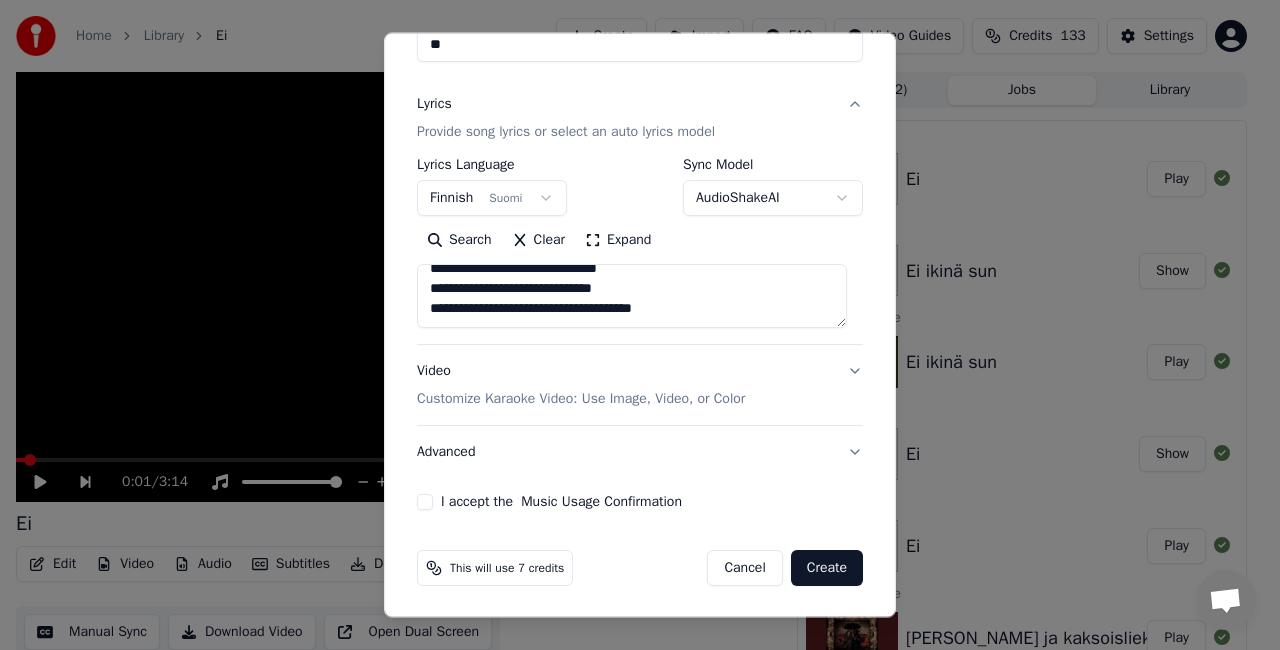 scroll, scrollTop: 124, scrollLeft: 0, axis: vertical 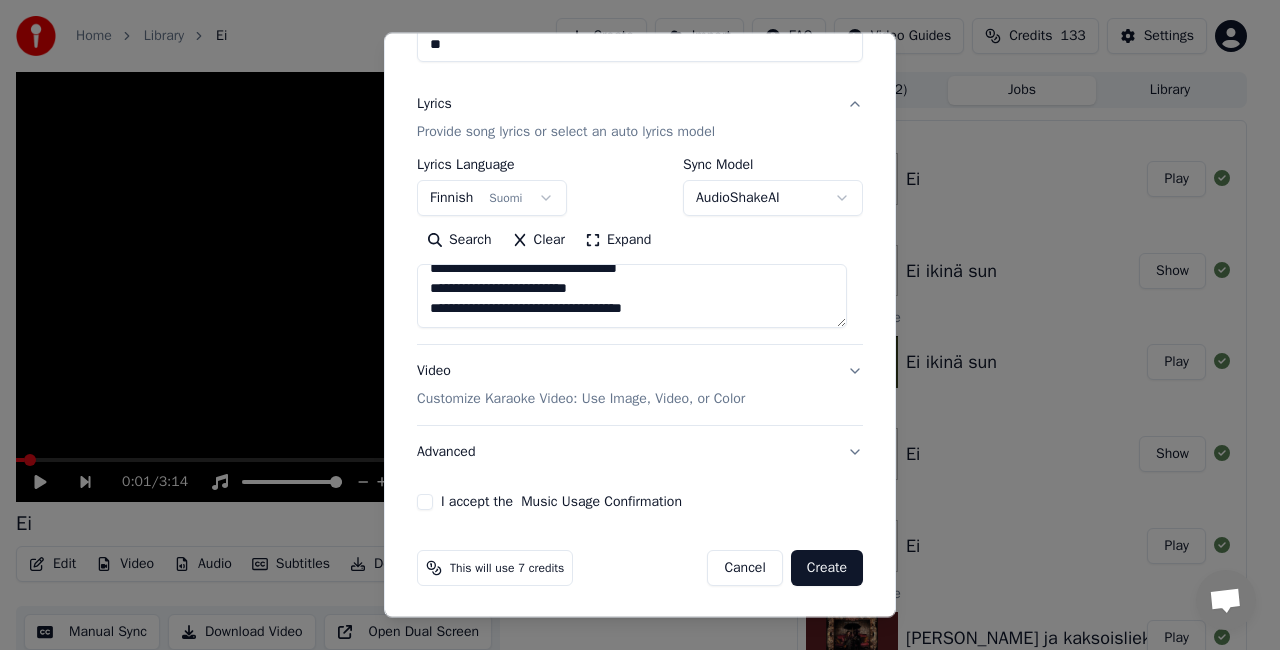 paste on "**********" 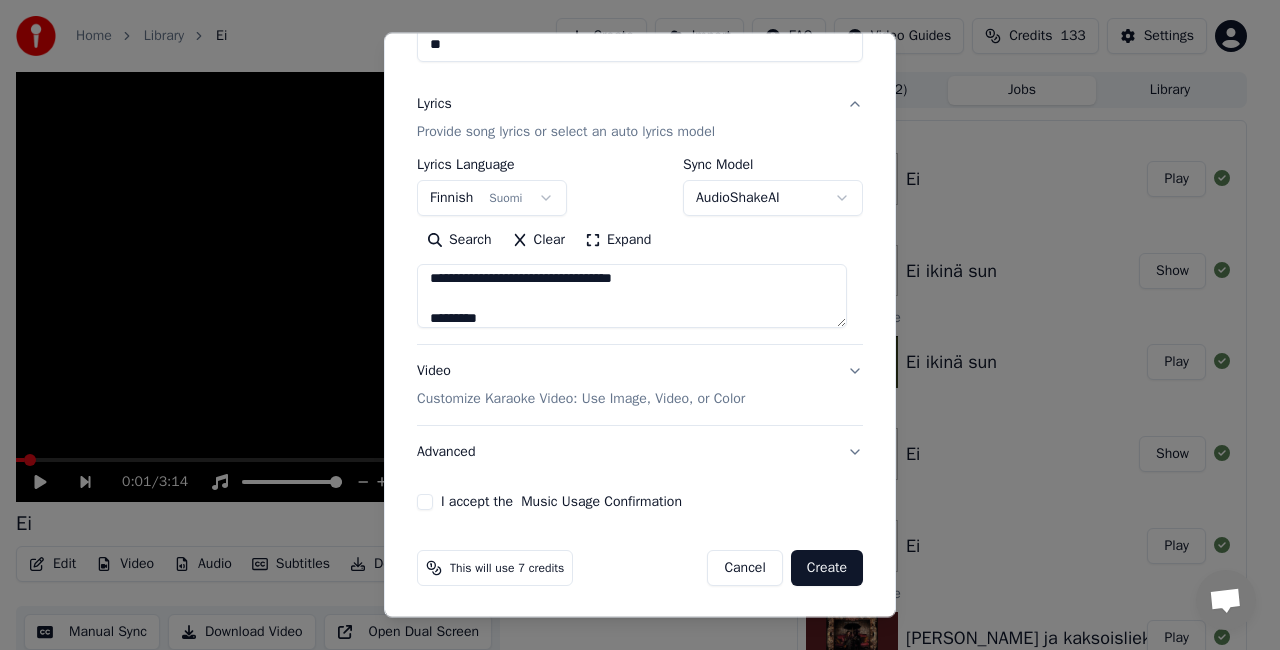 scroll, scrollTop: 444, scrollLeft: 0, axis: vertical 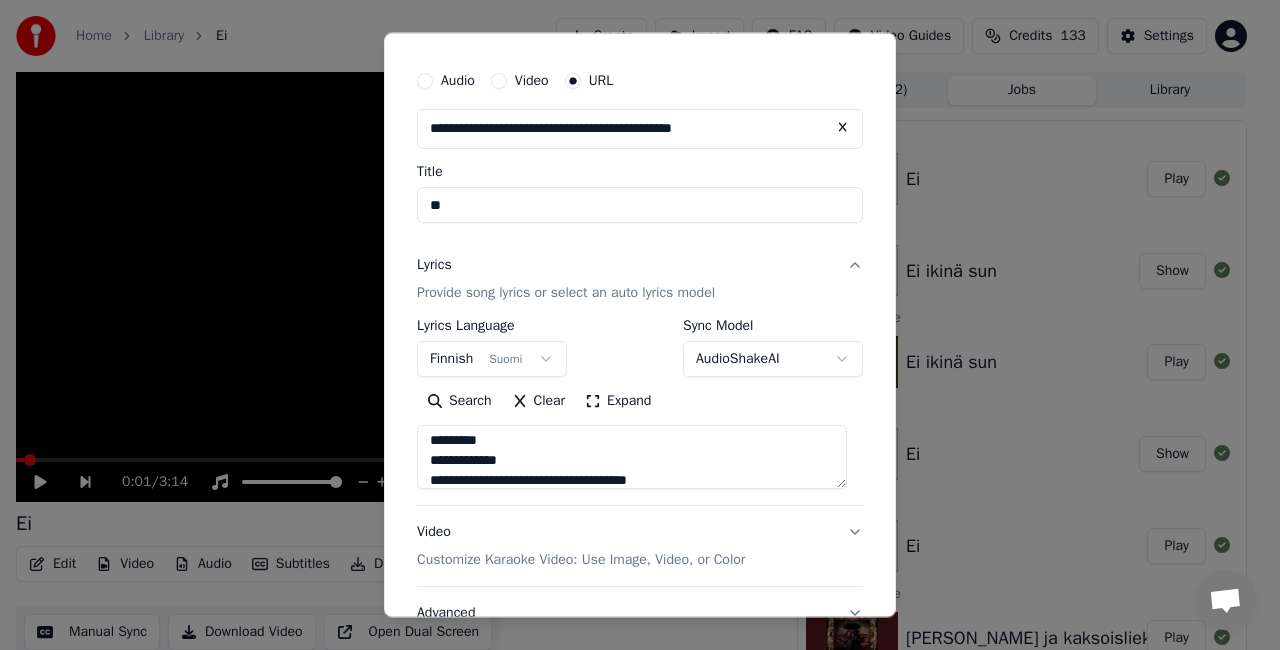 click on "**********" at bounding box center (632, 457) 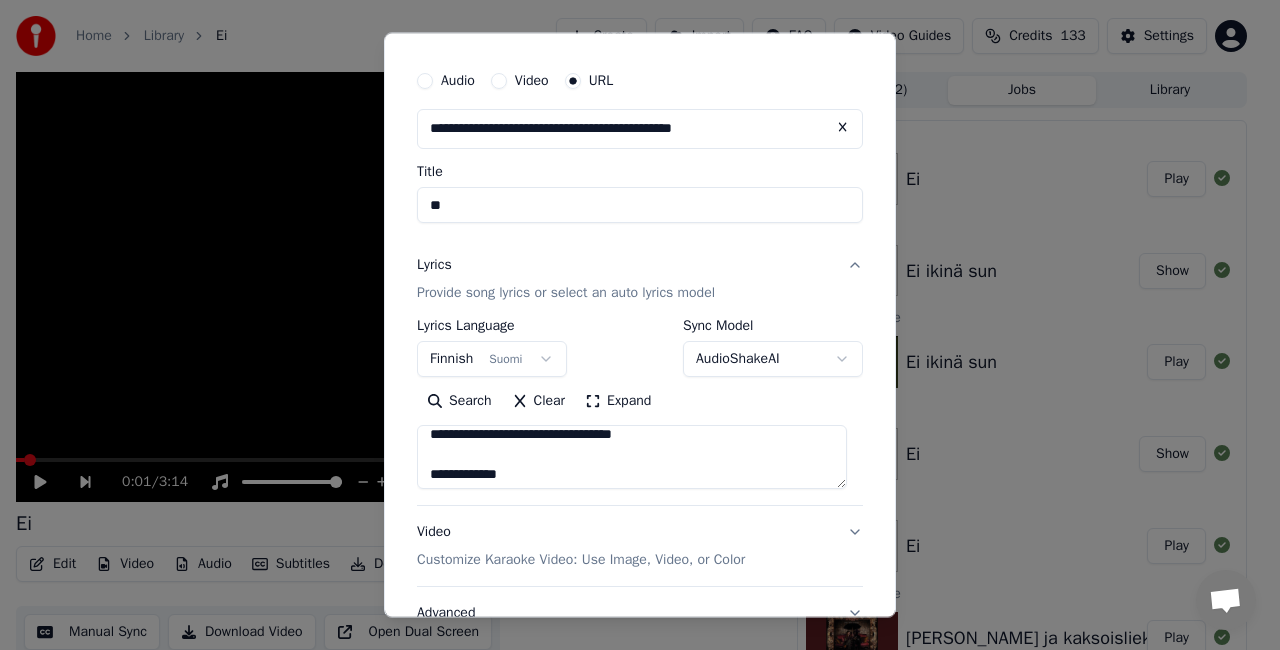scroll, scrollTop: 307, scrollLeft: 0, axis: vertical 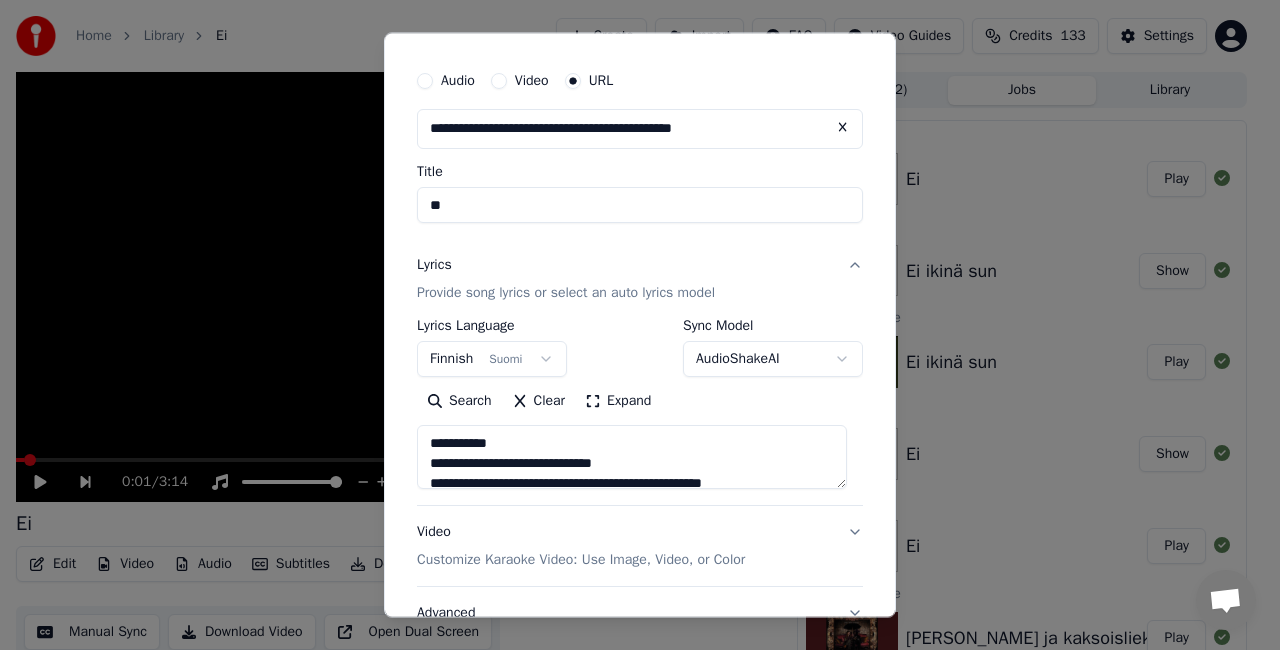 drag, startPoint x: 687, startPoint y: 443, endPoint x: 358, endPoint y: 445, distance: 329.00607 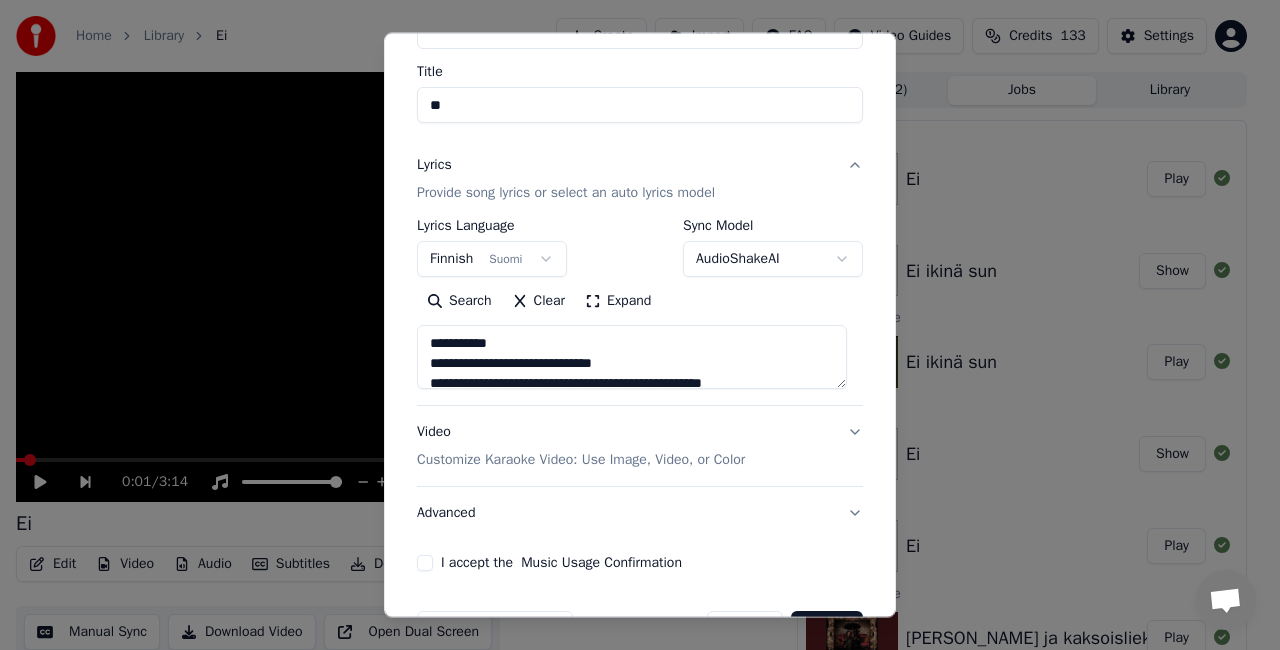 scroll, scrollTop: 149, scrollLeft: 0, axis: vertical 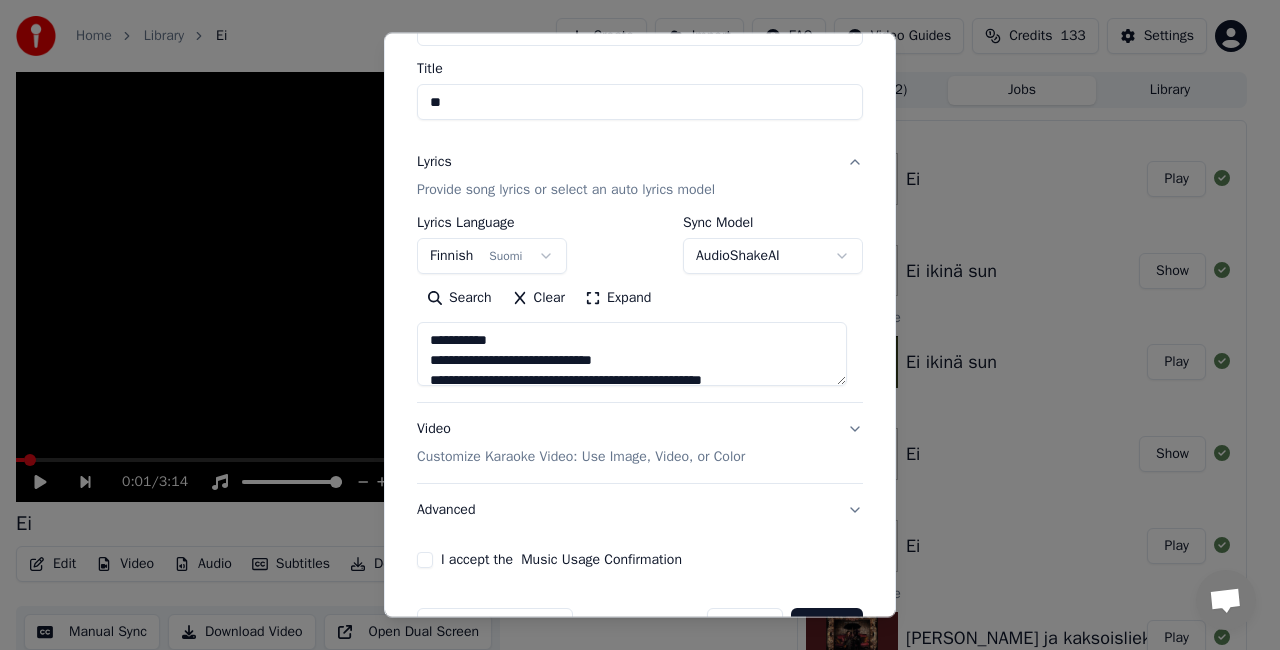 click on "Search Clear Expand" at bounding box center [640, 298] 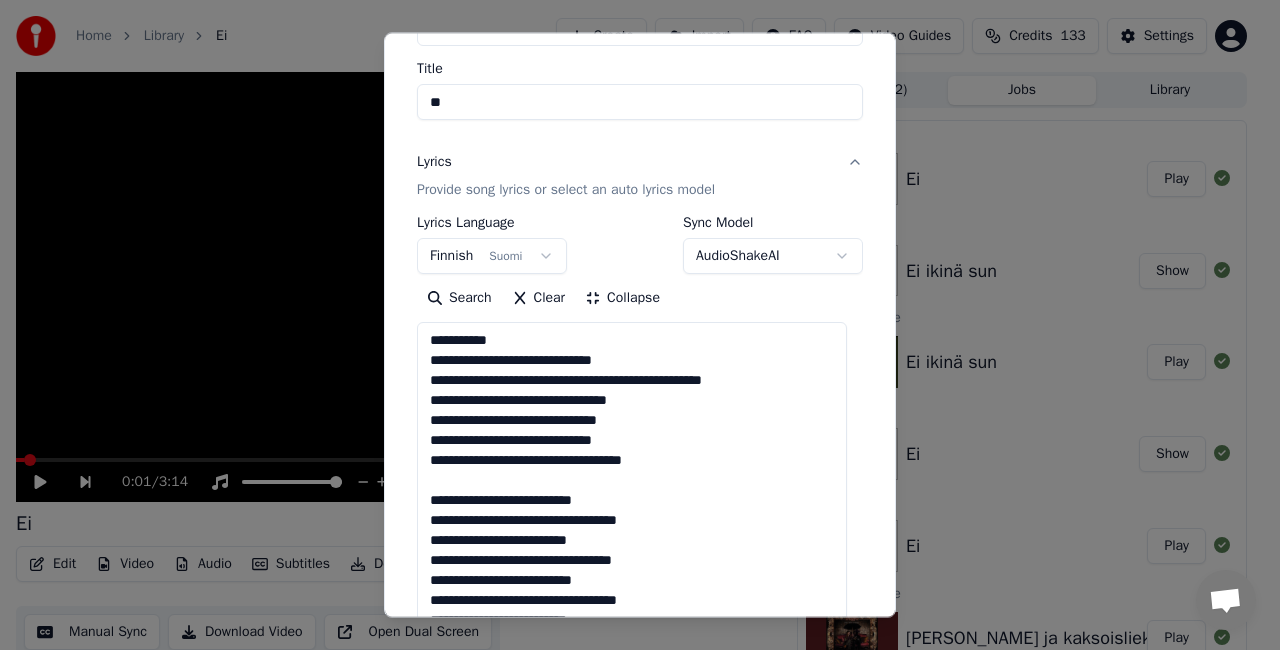 scroll, scrollTop: 1, scrollLeft: 0, axis: vertical 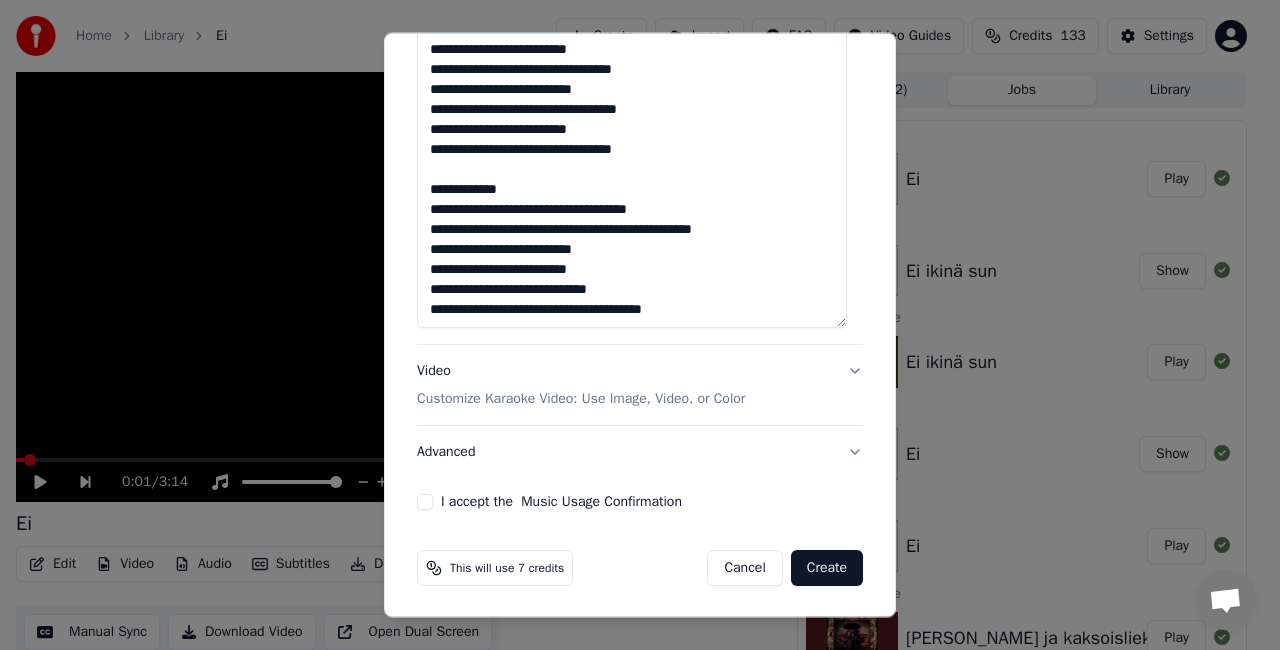 drag, startPoint x: 418, startPoint y: 494, endPoint x: 789, endPoint y: 152, distance: 504.58398 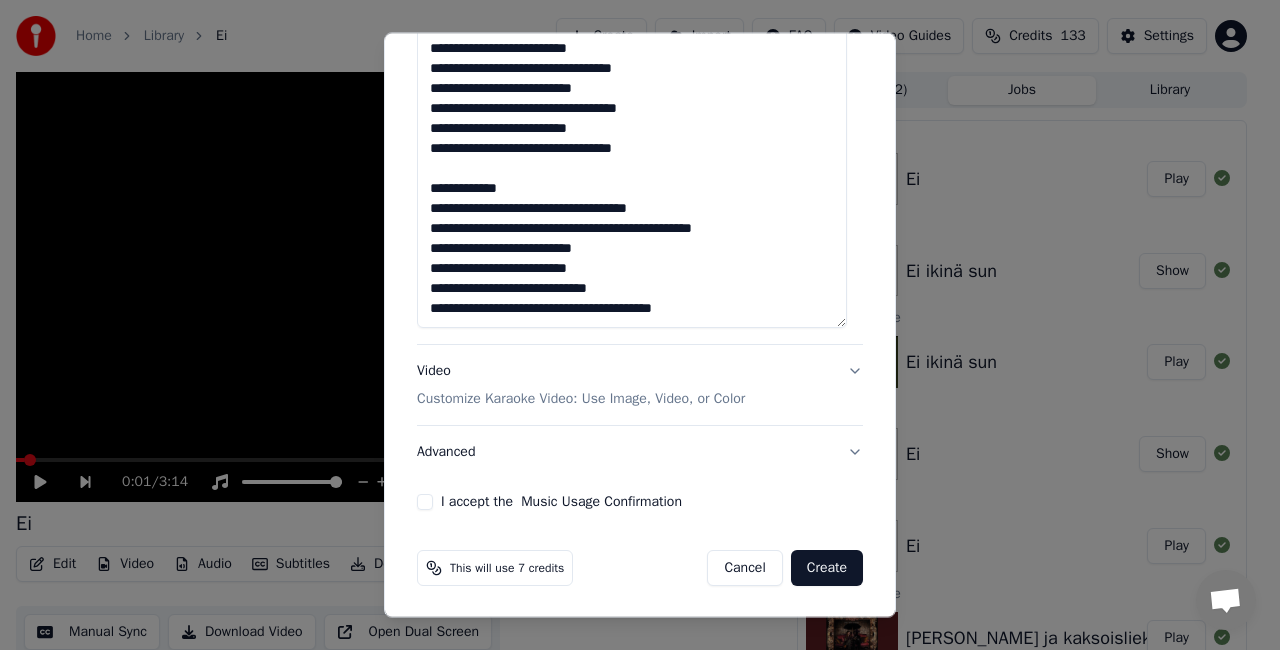 scroll, scrollTop: 32, scrollLeft: 0, axis: vertical 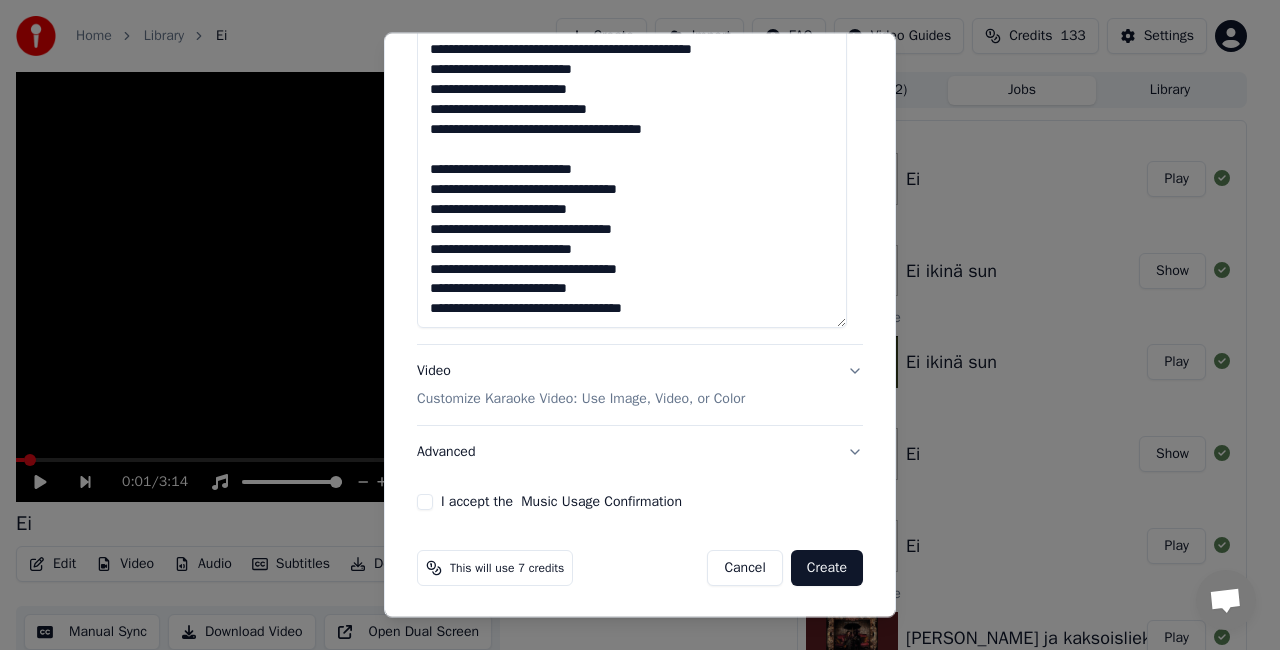 paste on "**********" 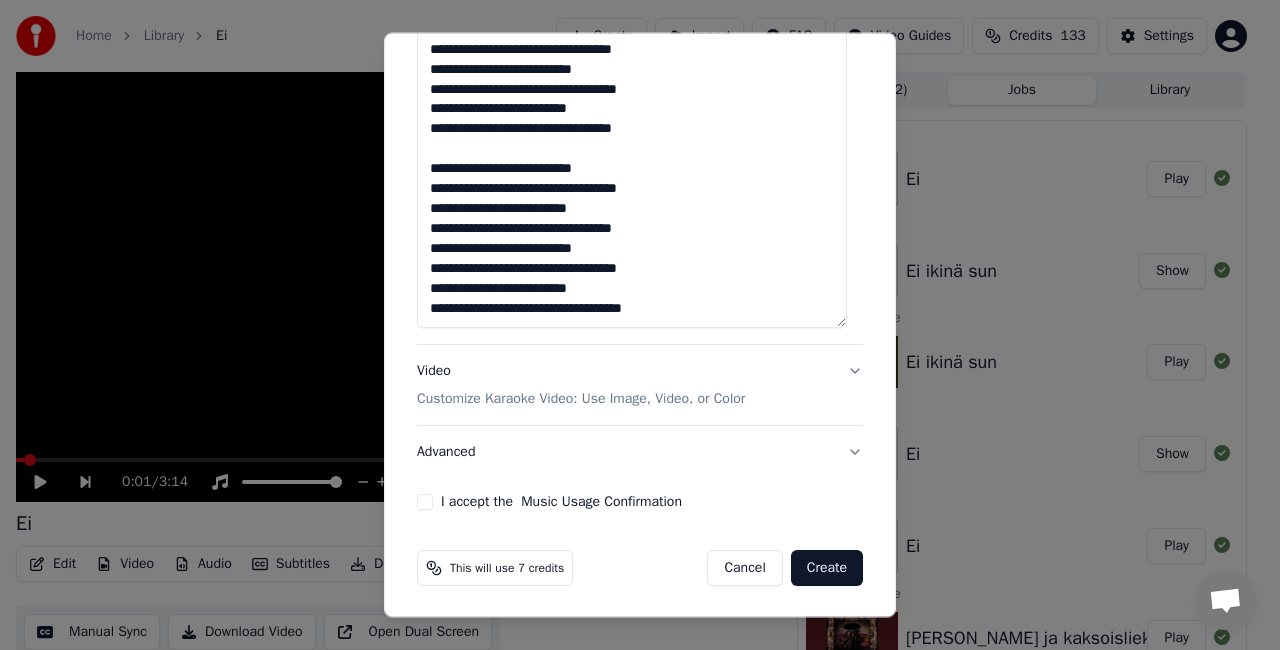 scroll, scrollTop: 392, scrollLeft: 0, axis: vertical 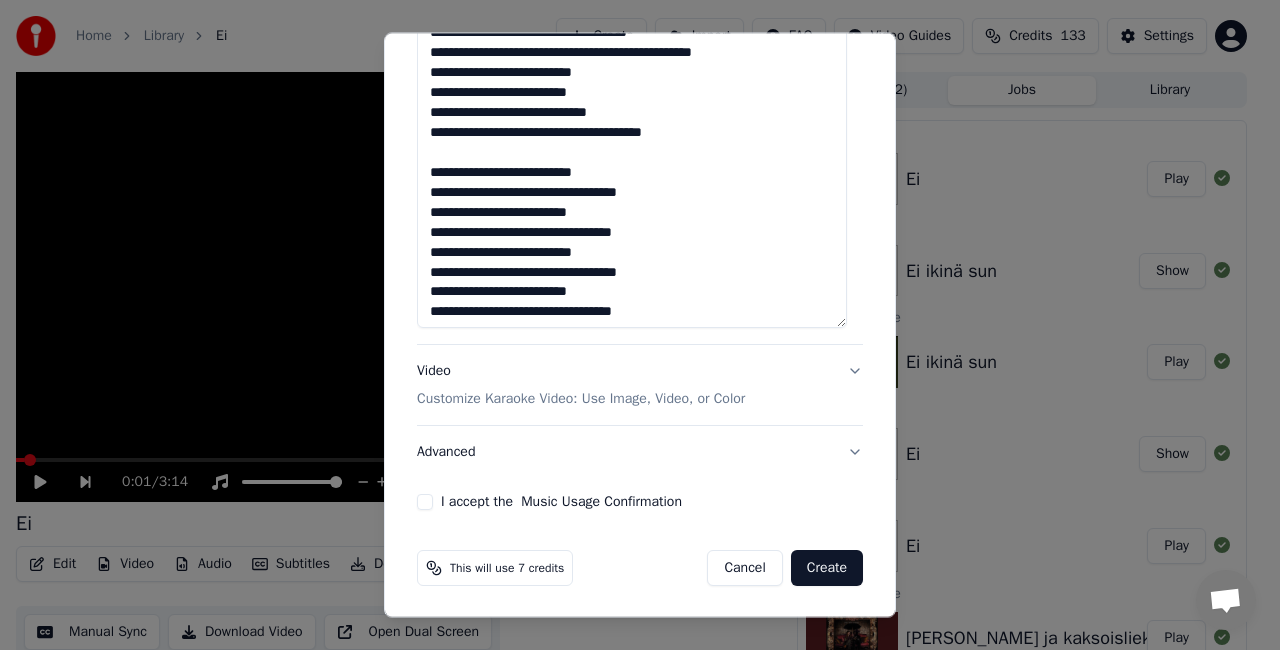 click at bounding box center (632, 80) 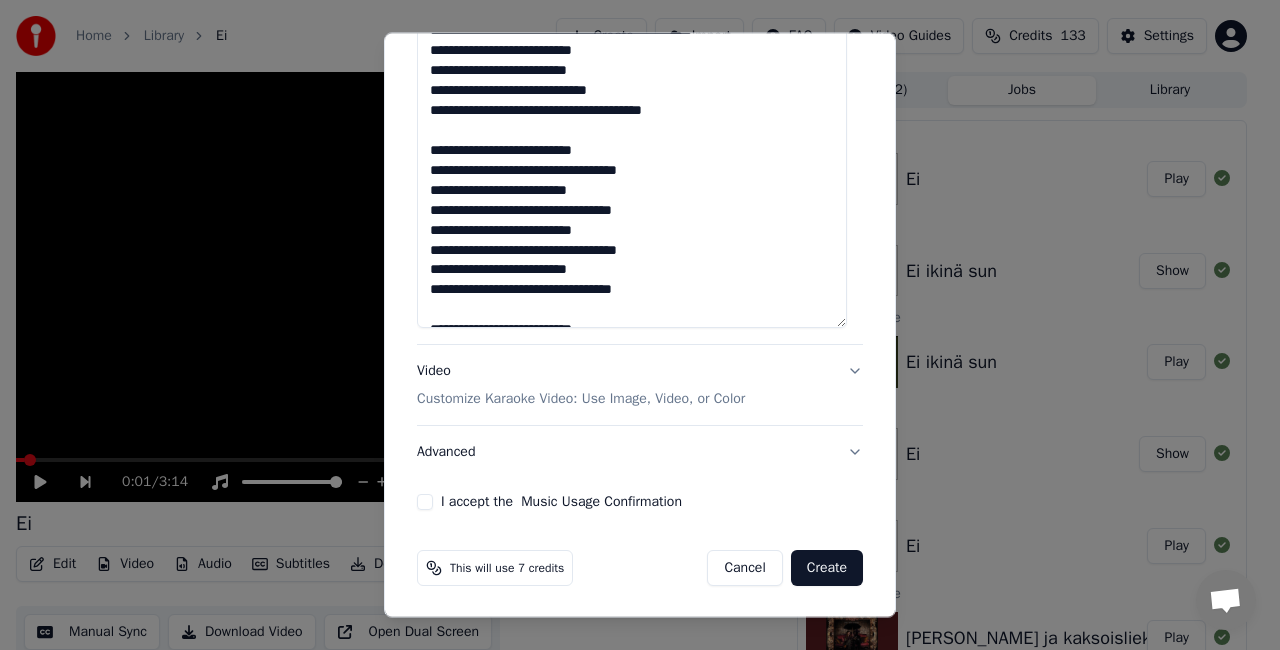 scroll, scrollTop: 0, scrollLeft: 0, axis: both 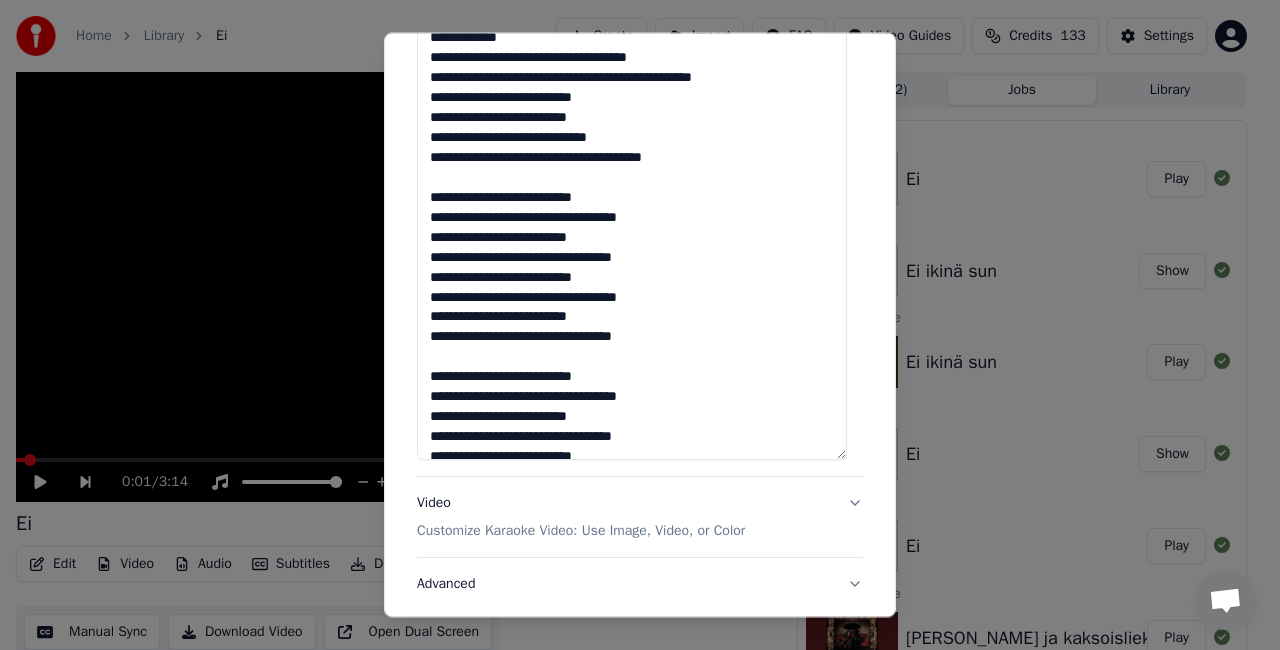 click at bounding box center (632, 212) 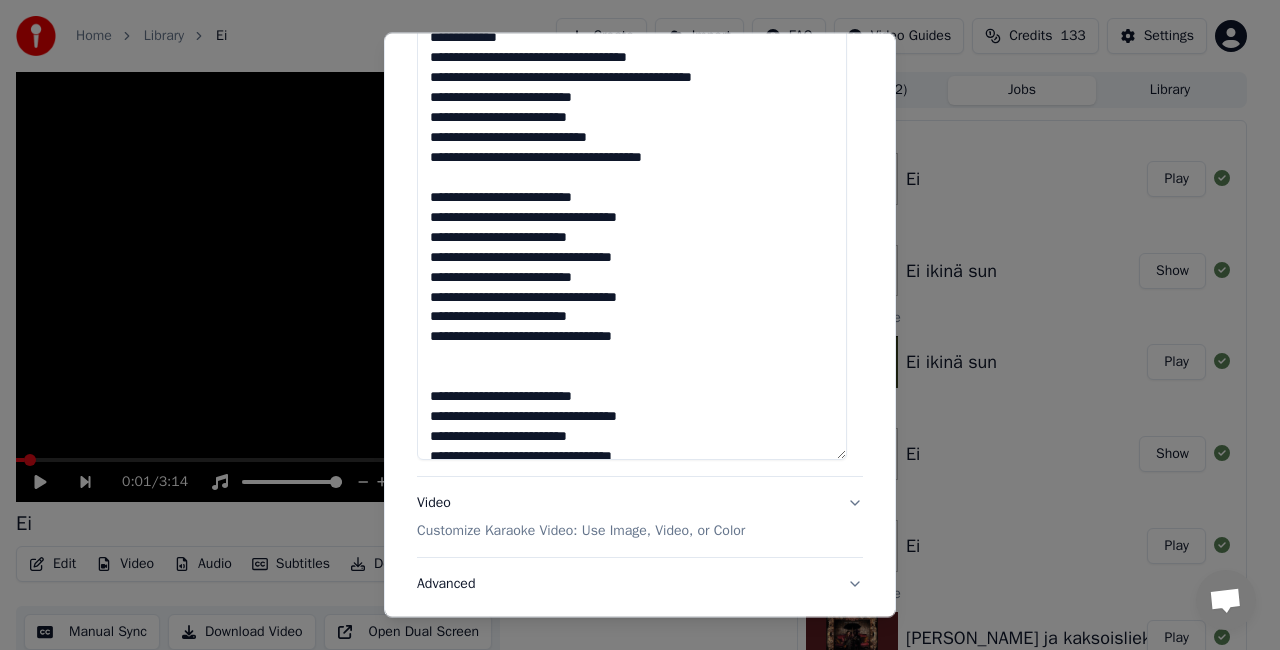 paste on "**********" 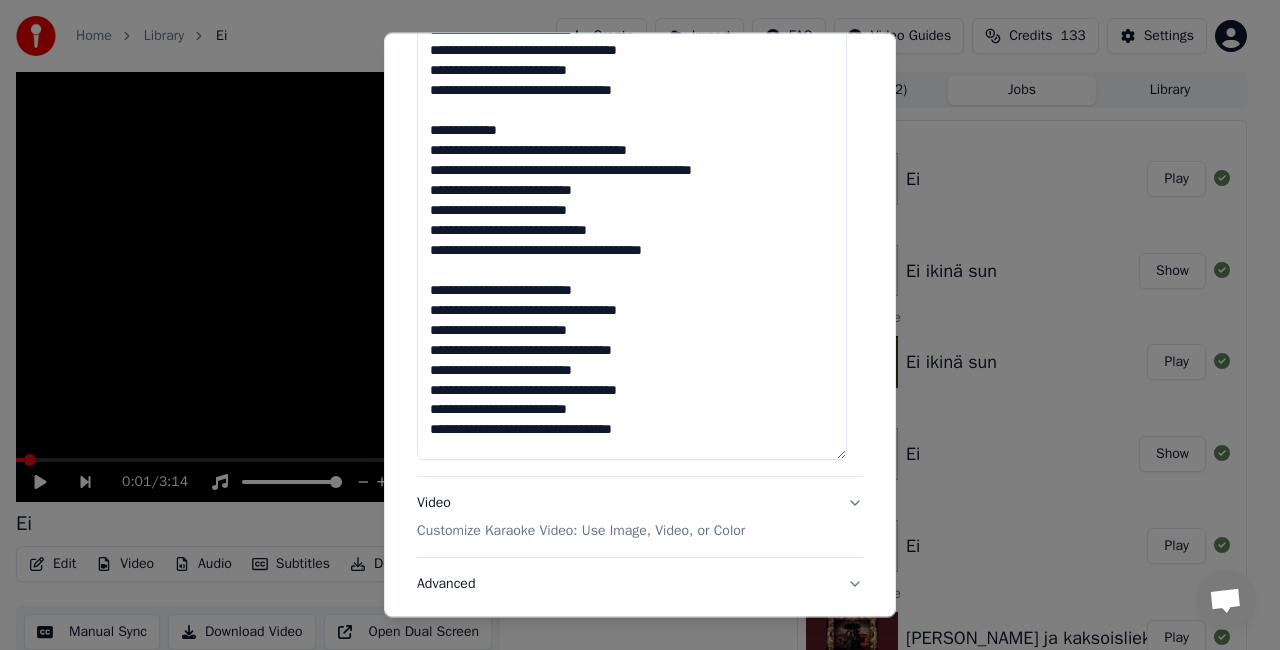 scroll, scrollTop: 172, scrollLeft: 0, axis: vertical 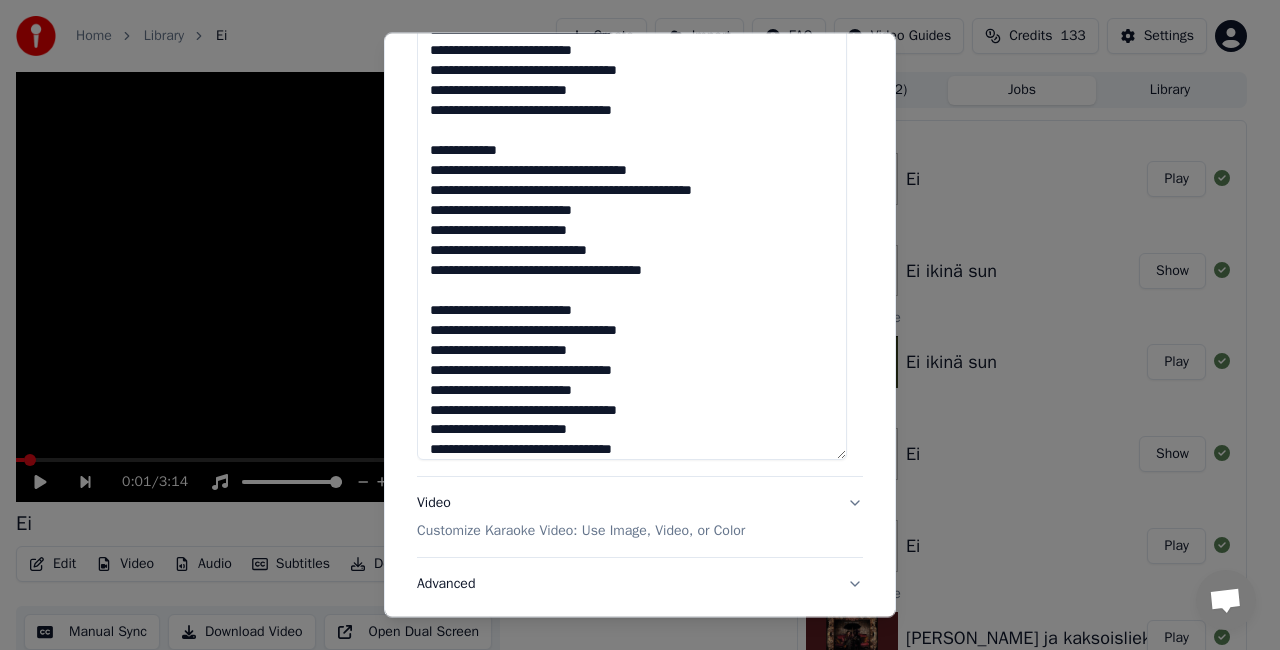 click at bounding box center [632, 212] 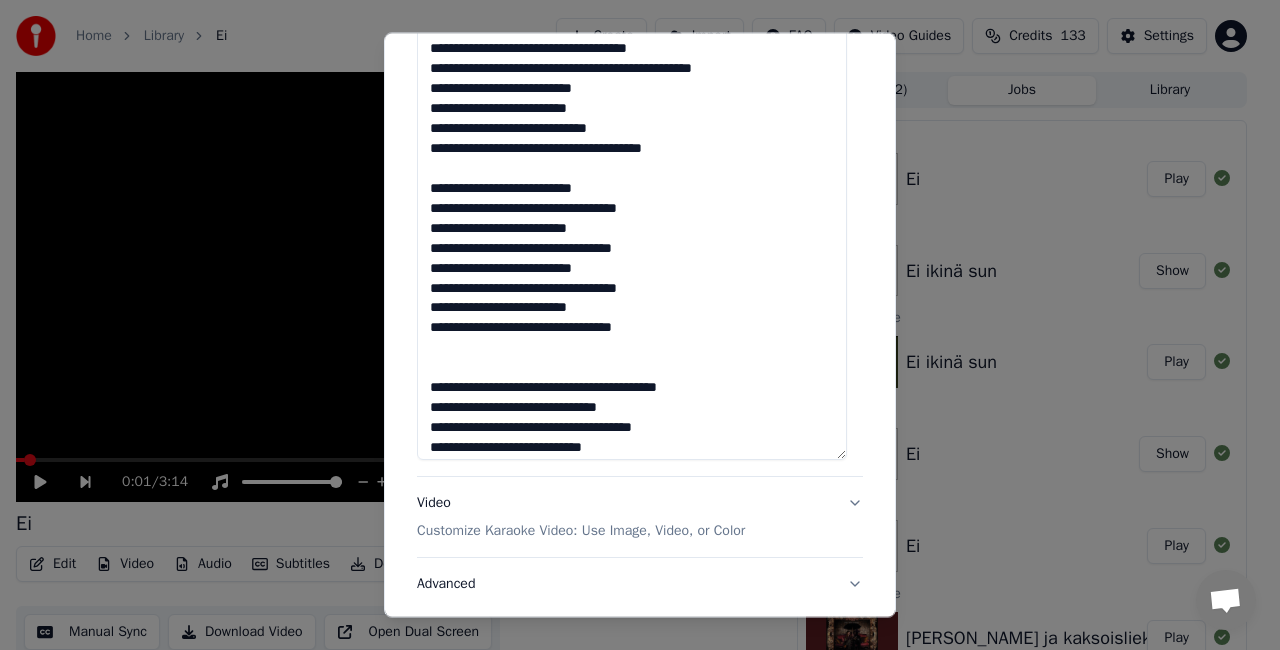 scroll, scrollTop: 300, scrollLeft: 0, axis: vertical 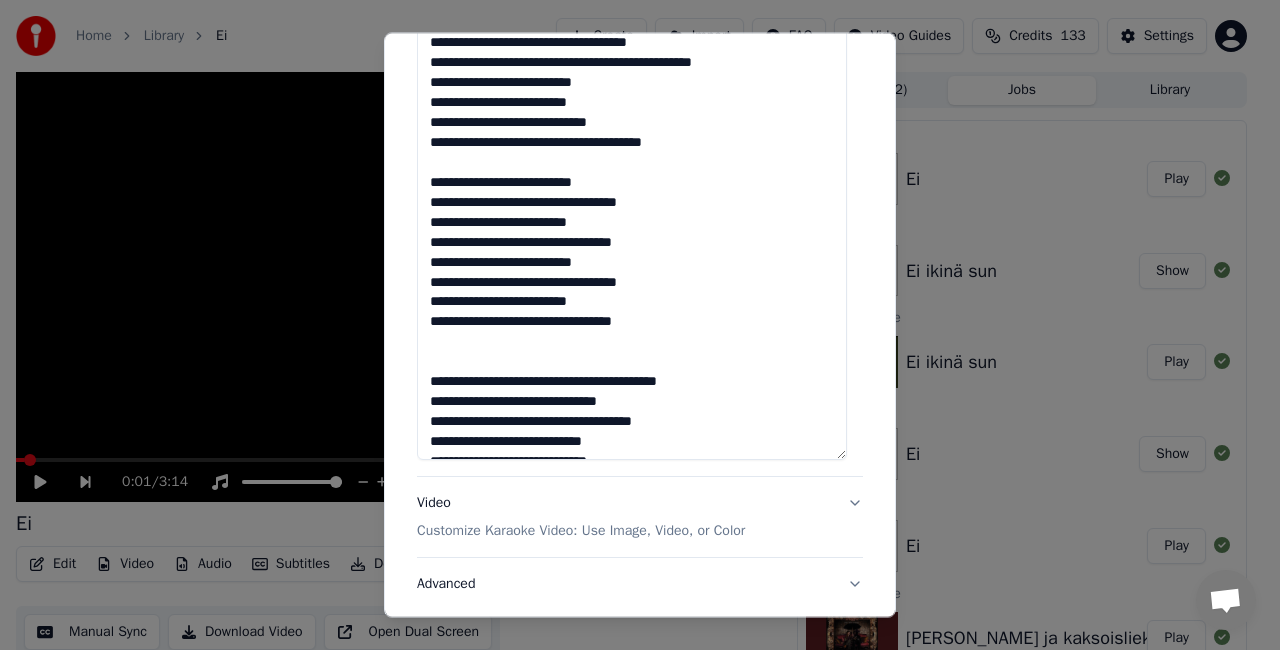 click at bounding box center [632, 212] 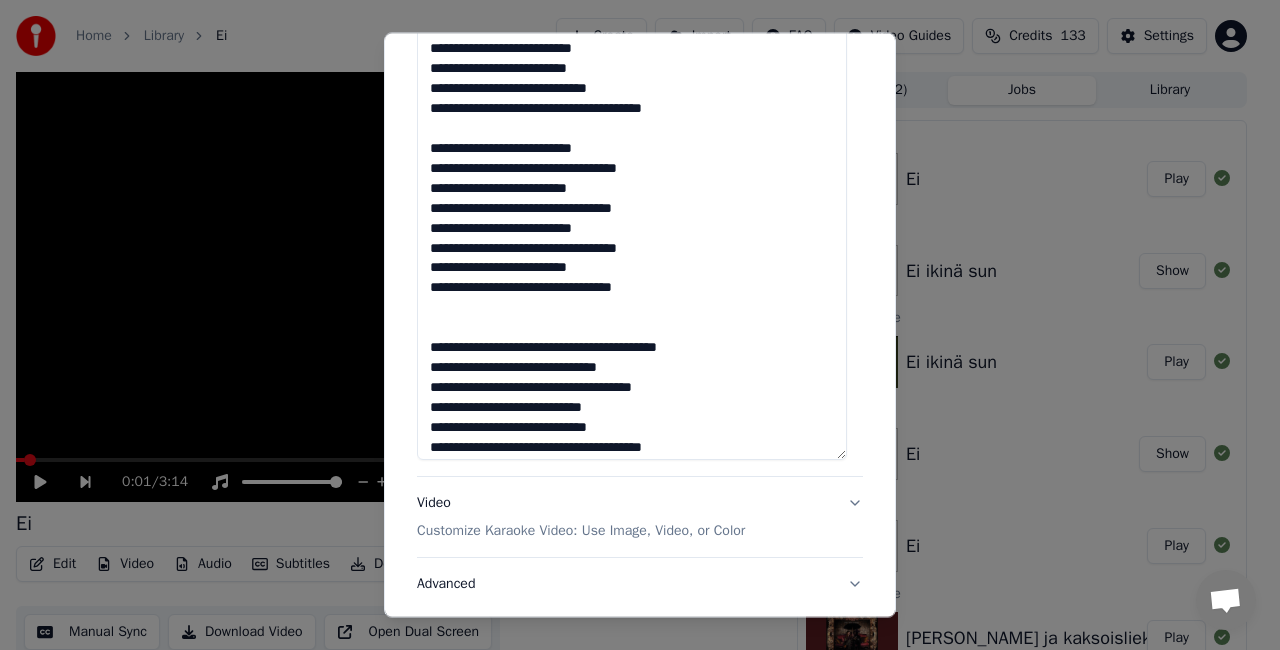 scroll, scrollTop: 350, scrollLeft: 0, axis: vertical 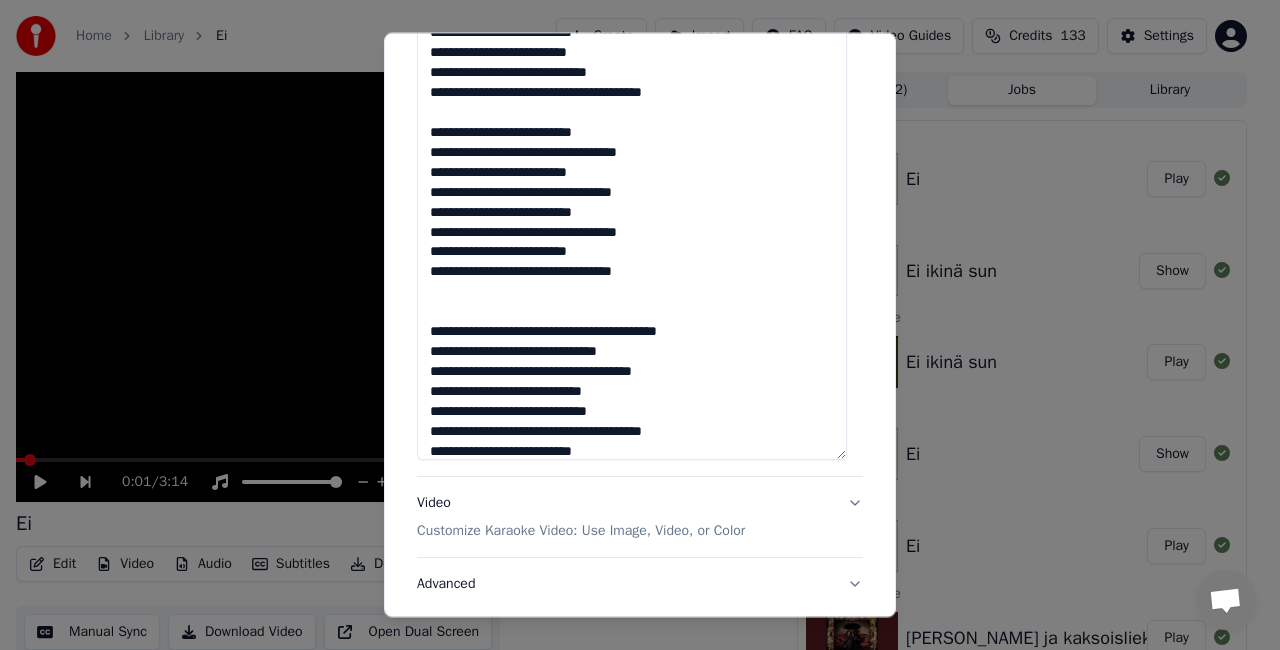 click at bounding box center [632, 212] 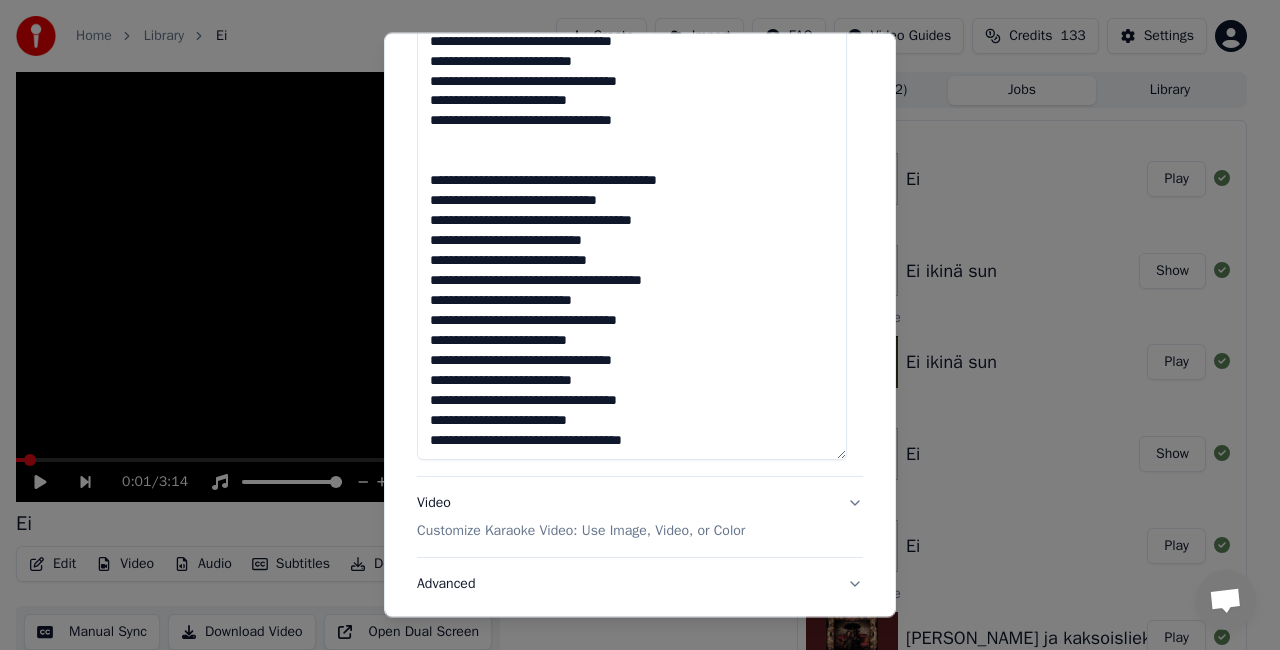 scroll, scrollTop: 540, scrollLeft: 0, axis: vertical 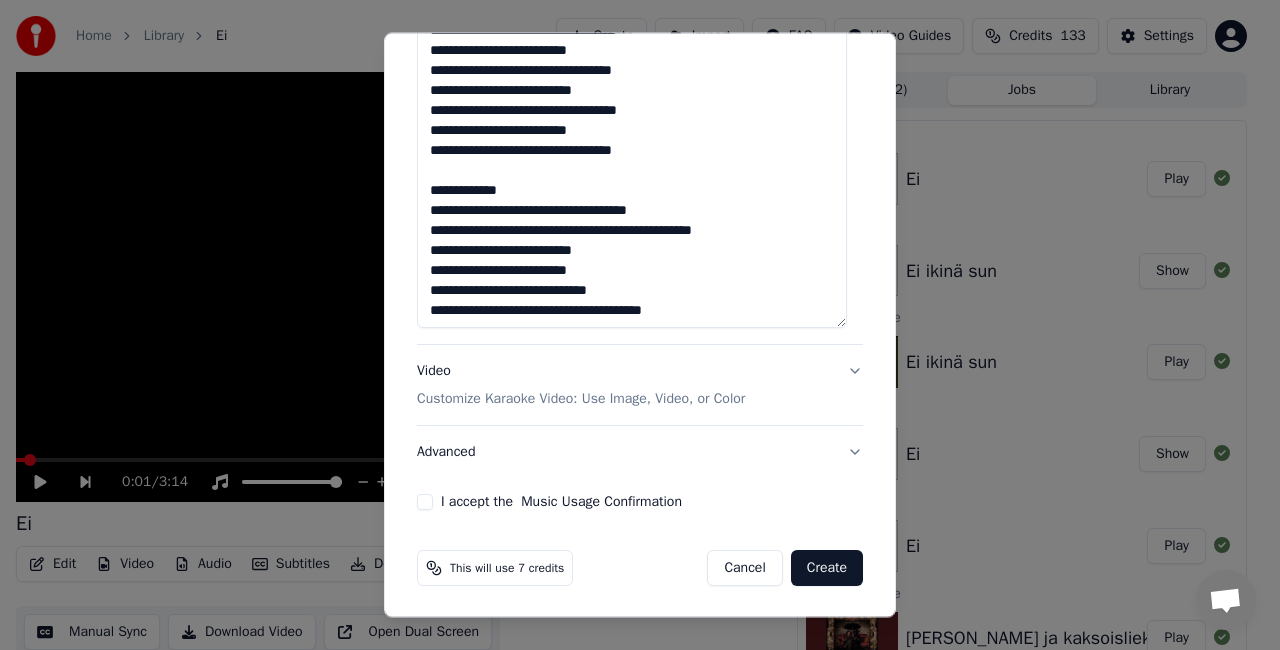 type on "**********" 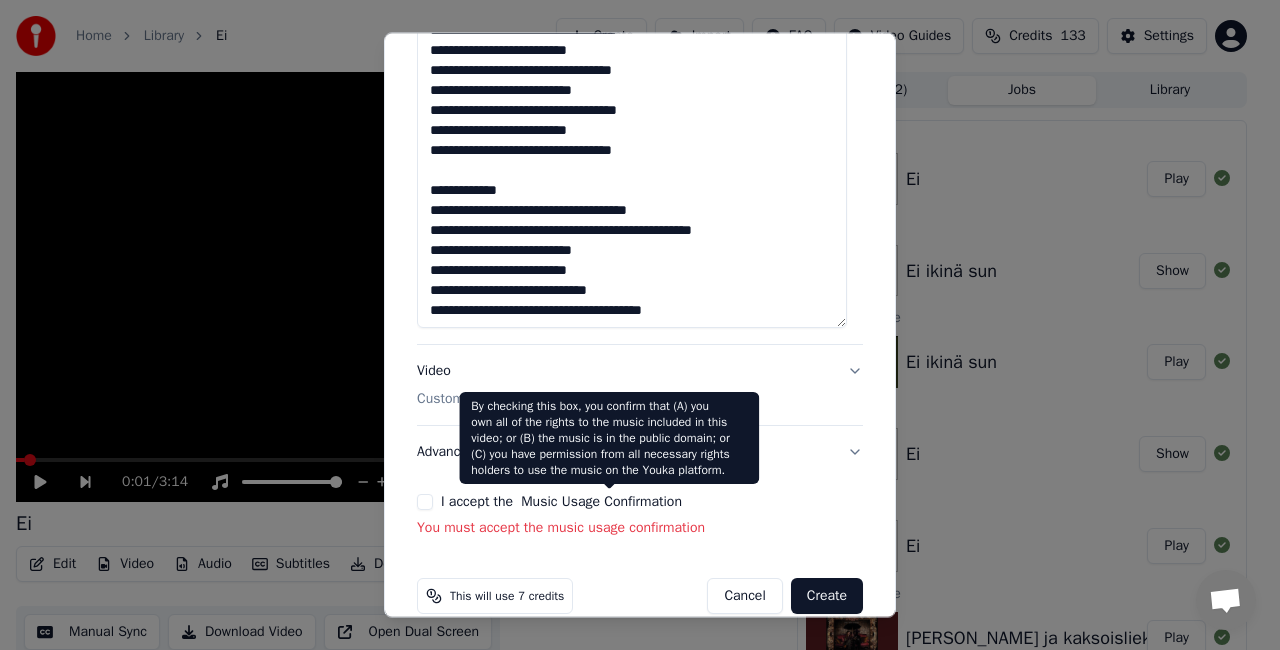 click on "Music Usage Confirmation" at bounding box center [601, 502] 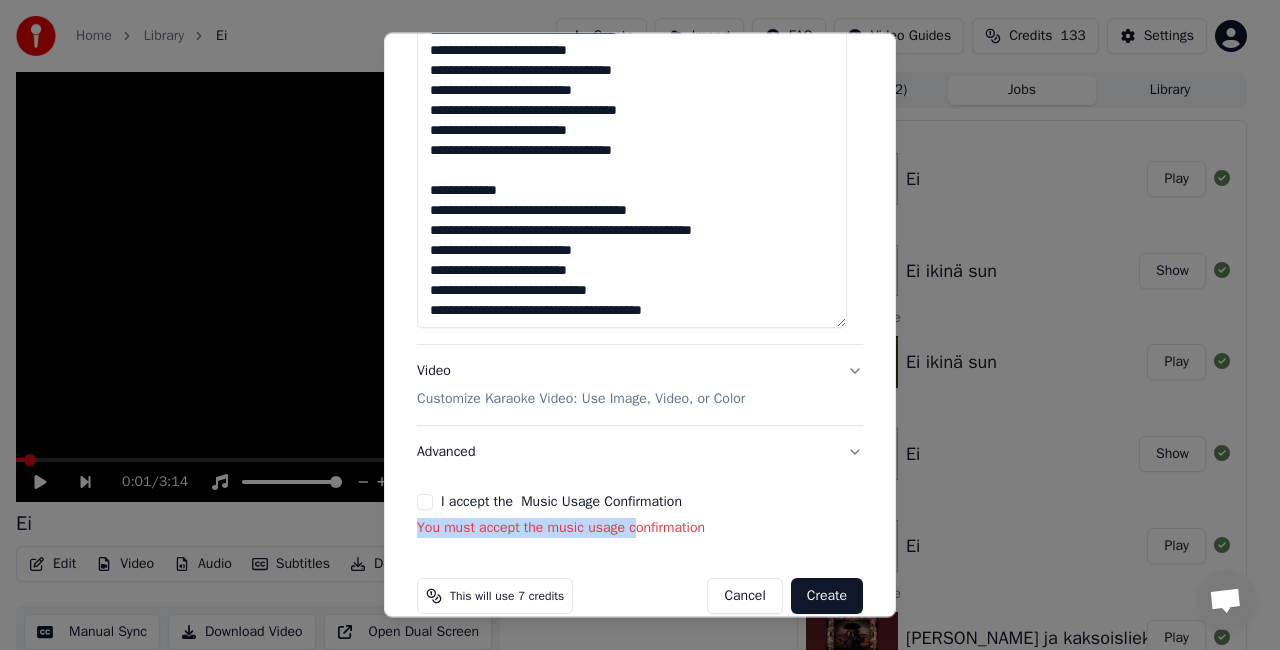 drag, startPoint x: 630, startPoint y: 519, endPoint x: 602, endPoint y: 492, distance: 38.8973 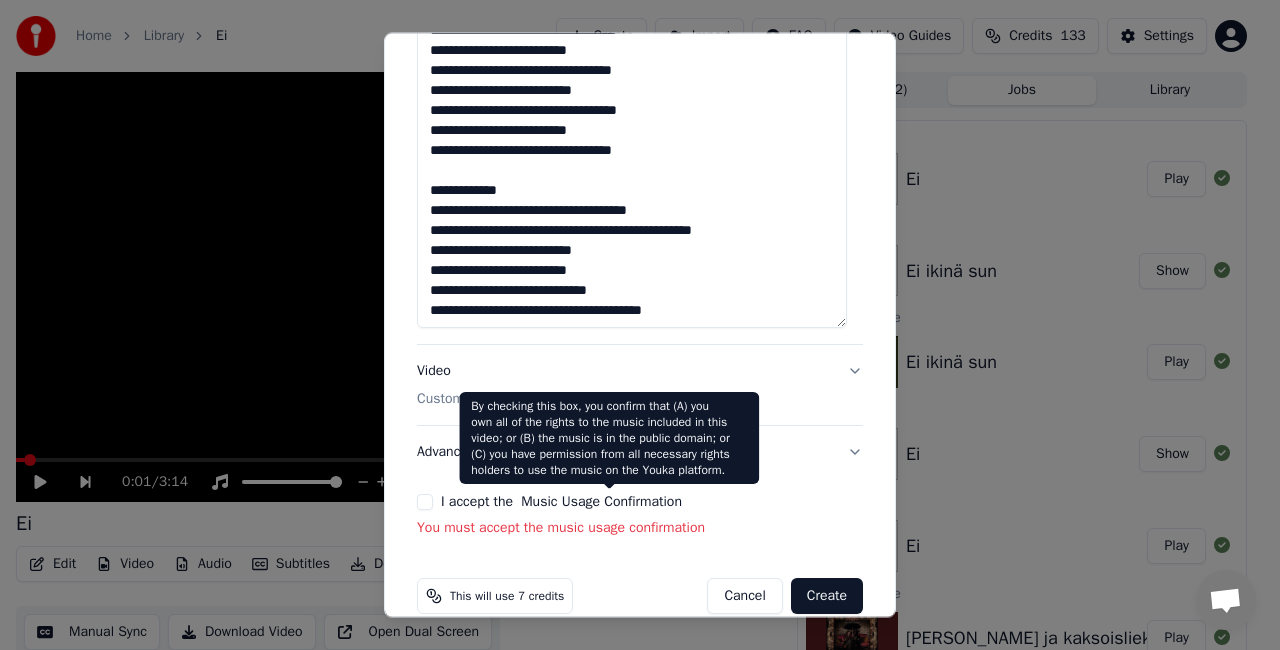 click on "**********" at bounding box center (640, 4) 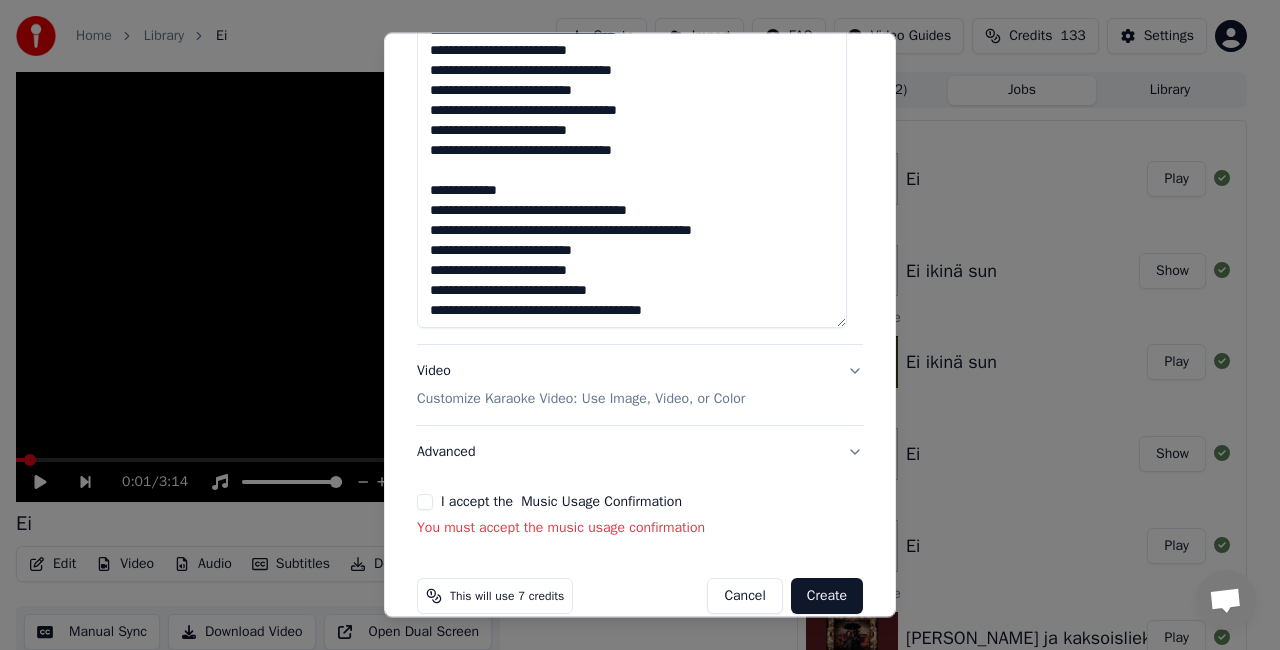 click on "Music Usage Confirmation" at bounding box center [601, 502] 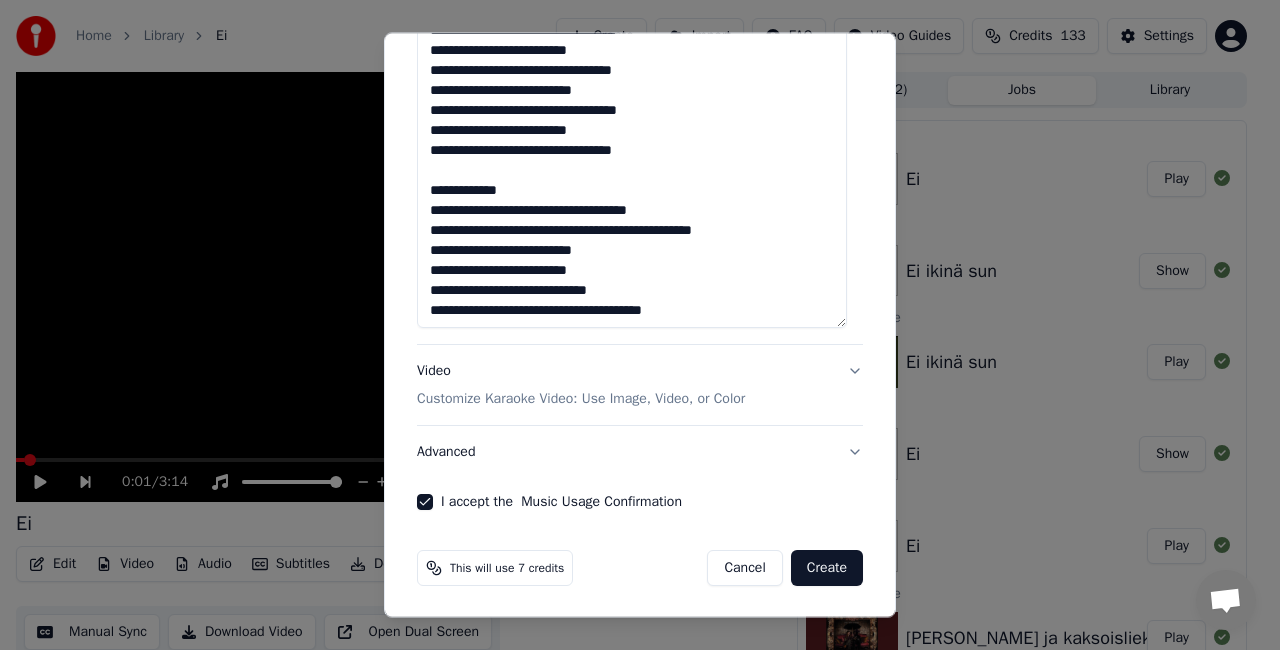 click on "This will use 7 credits Cancel Create" at bounding box center [640, 568] 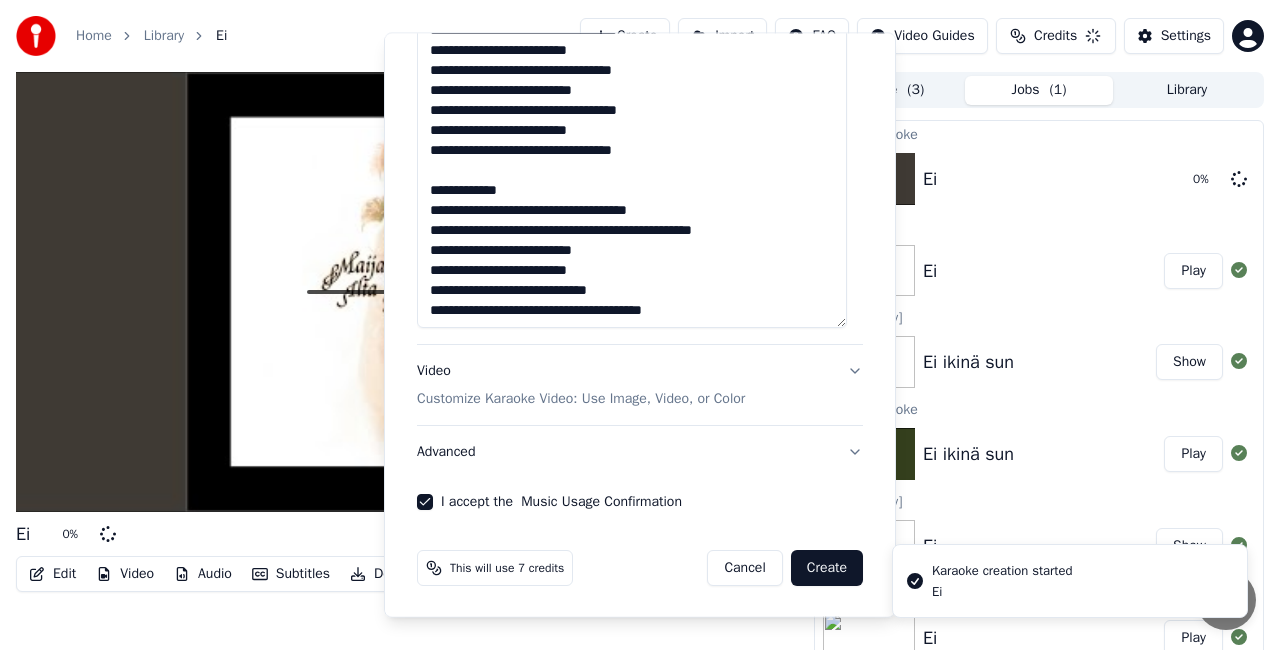 type 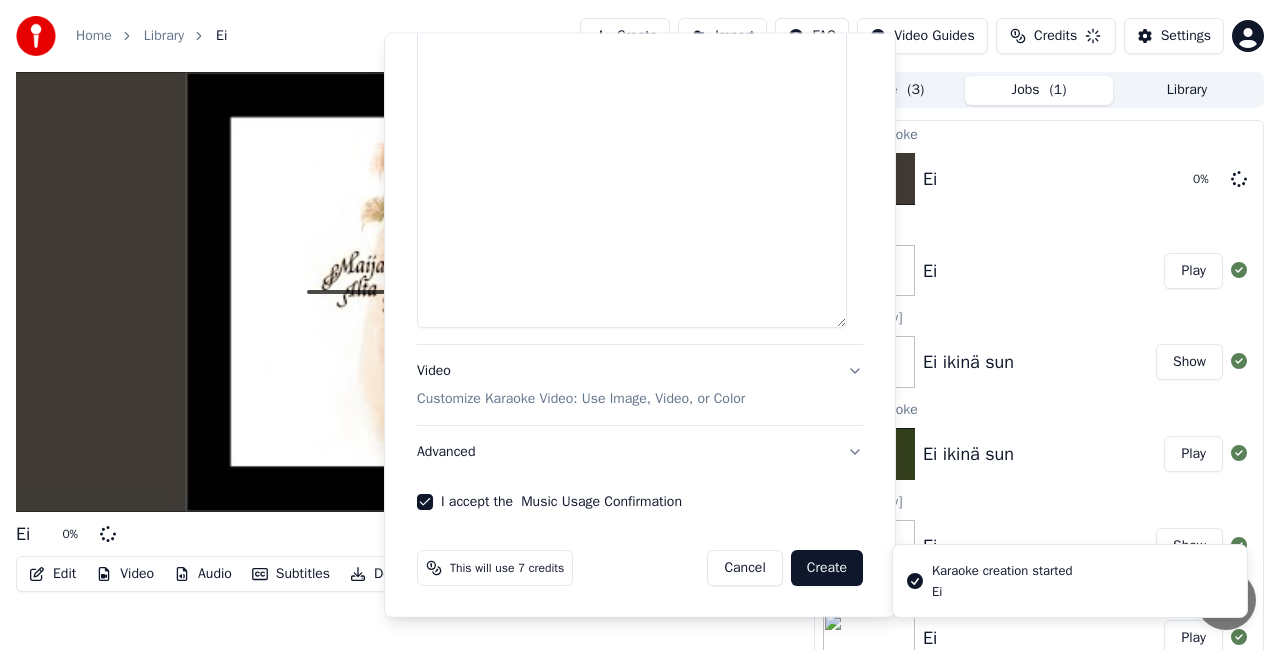 select 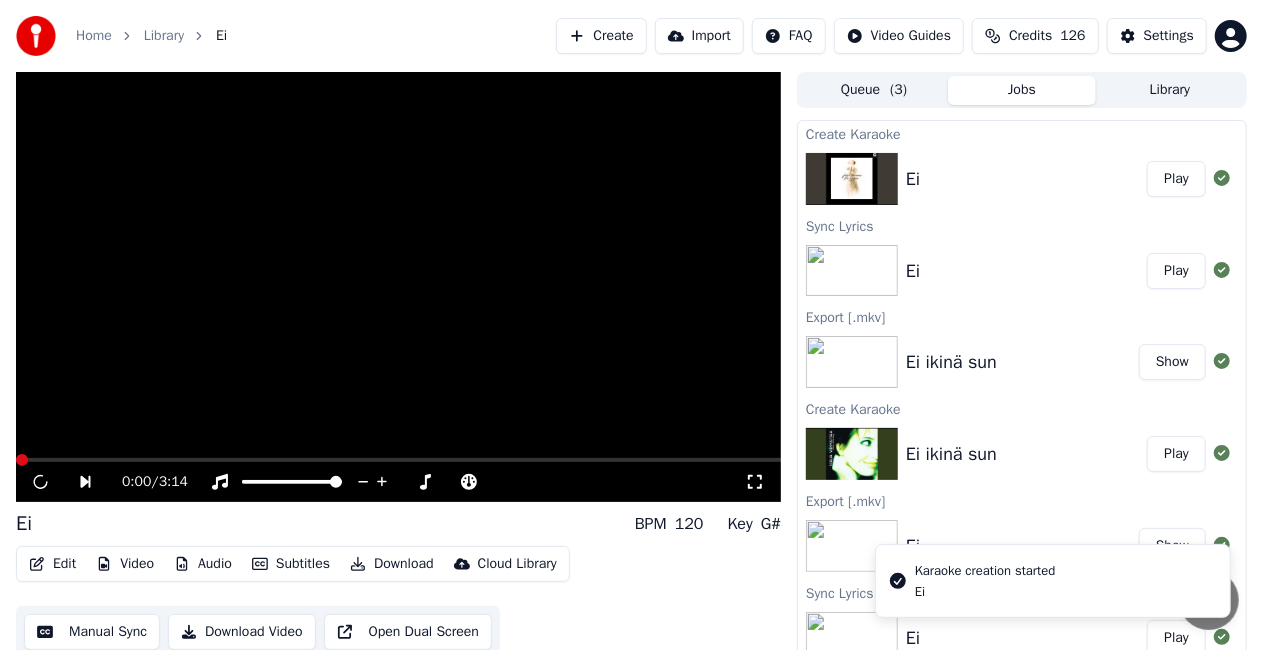 click on "Play" at bounding box center [1176, 179] 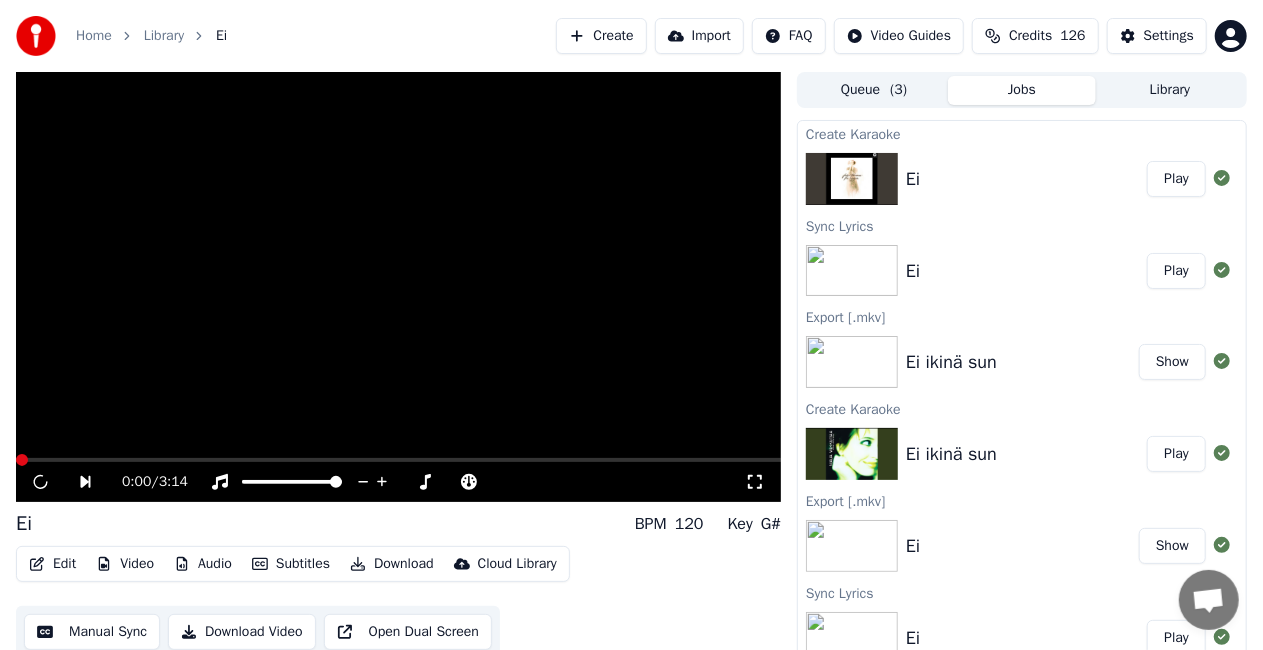 click on "Download" at bounding box center (392, 564) 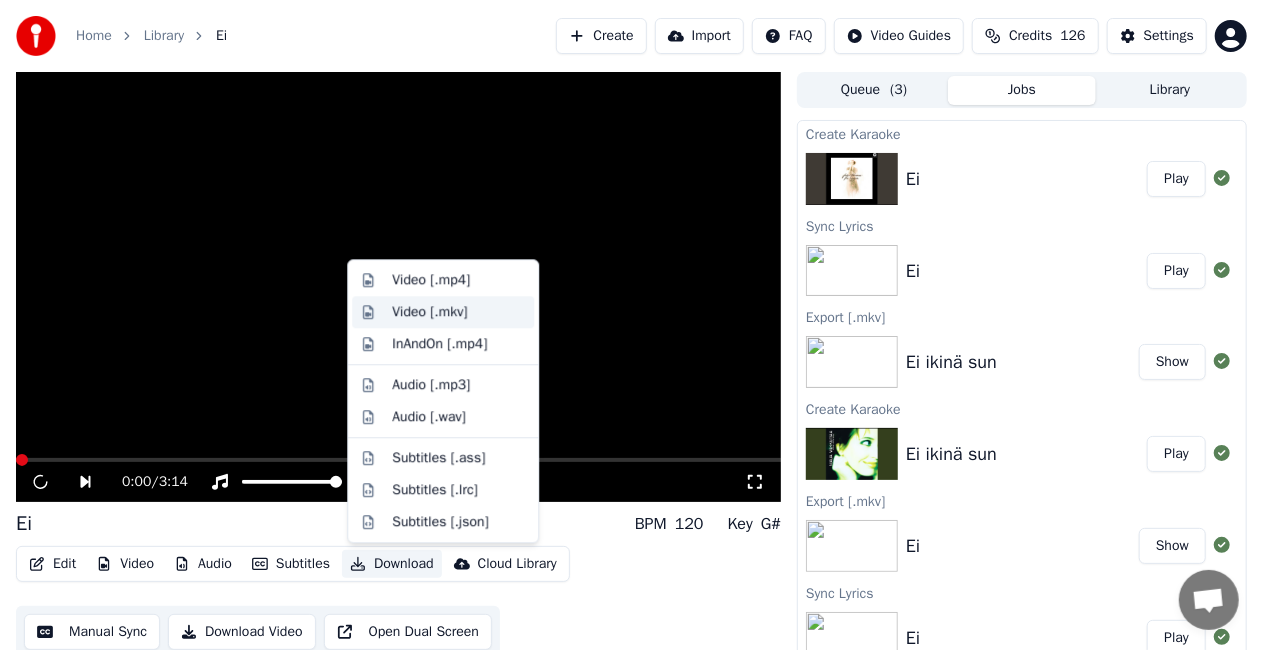 click on "Video [.mkv]" at bounding box center (459, 312) 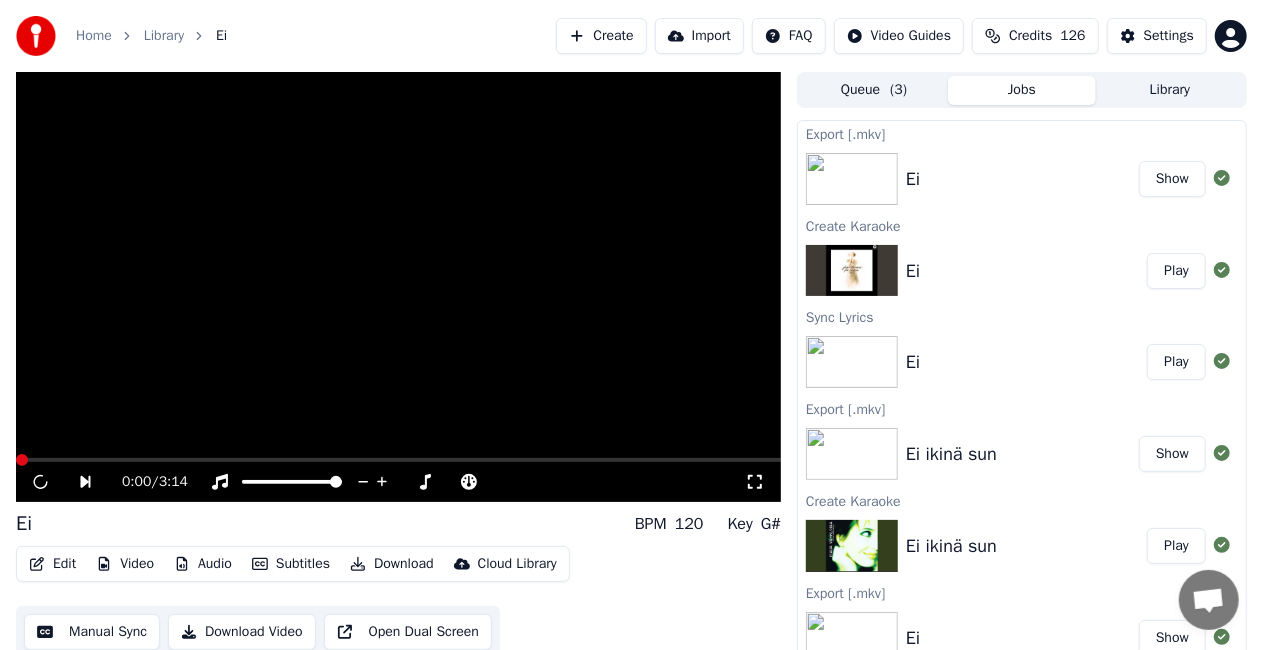 click at bounding box center (398, 287) 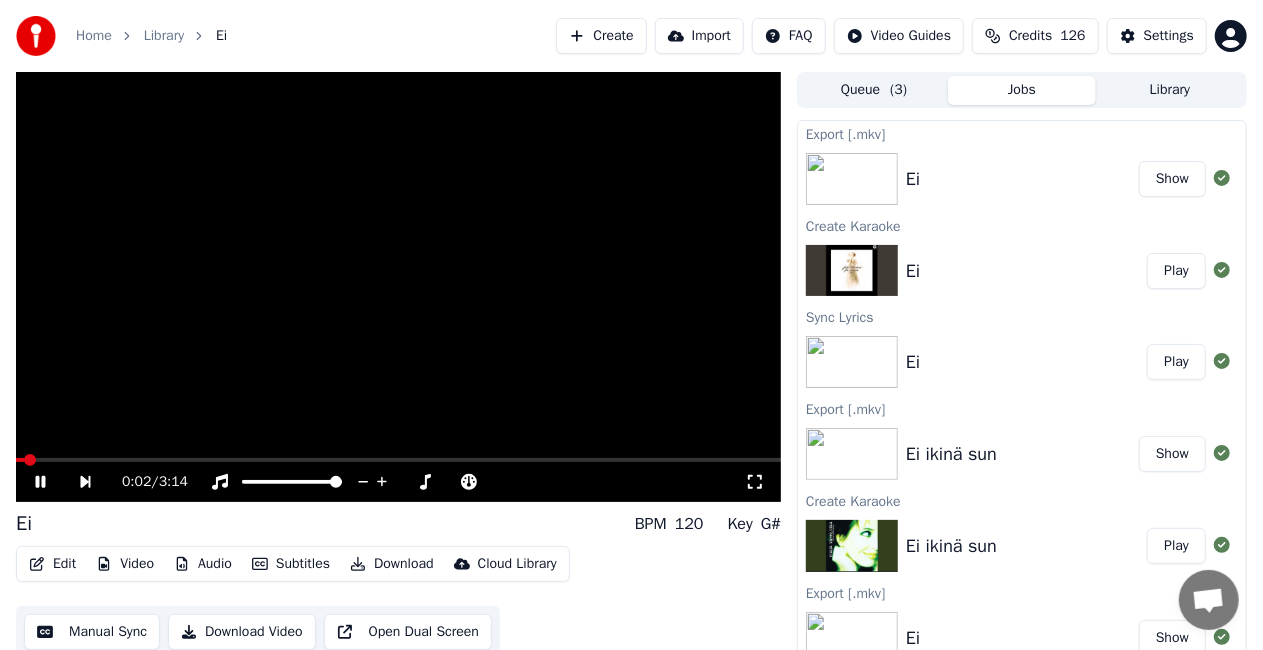 click at bounding box center (398, 287) 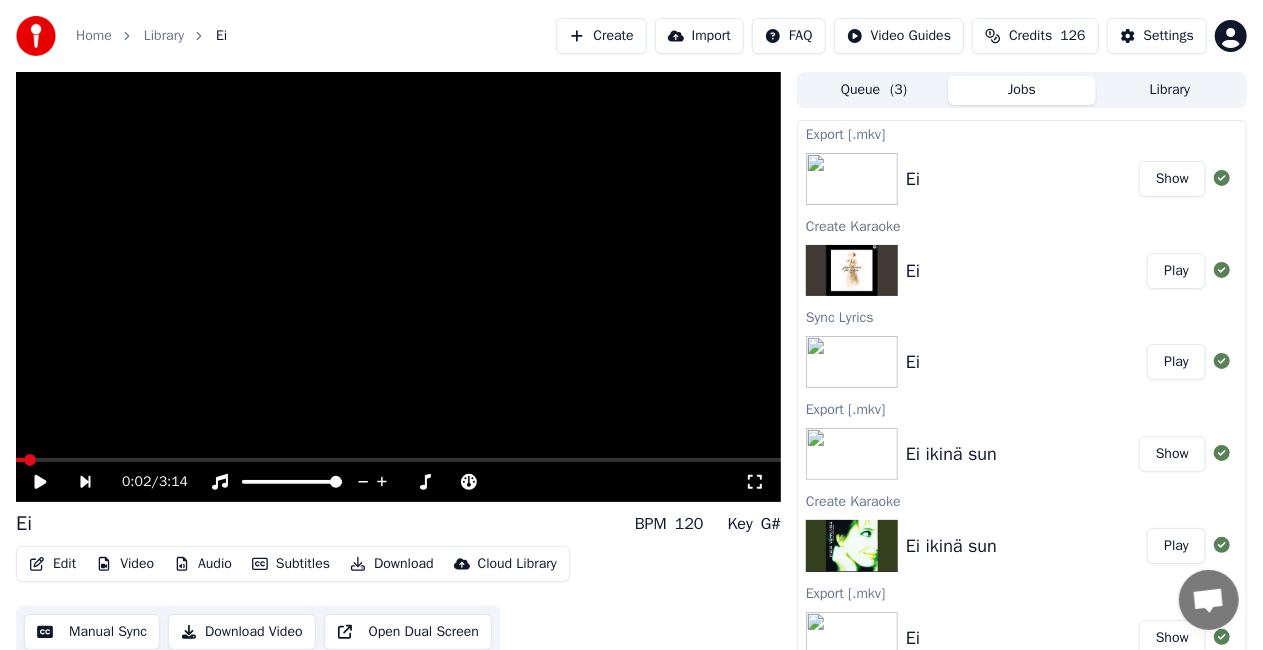 click on "Show" at bounding box center (1172, 179) 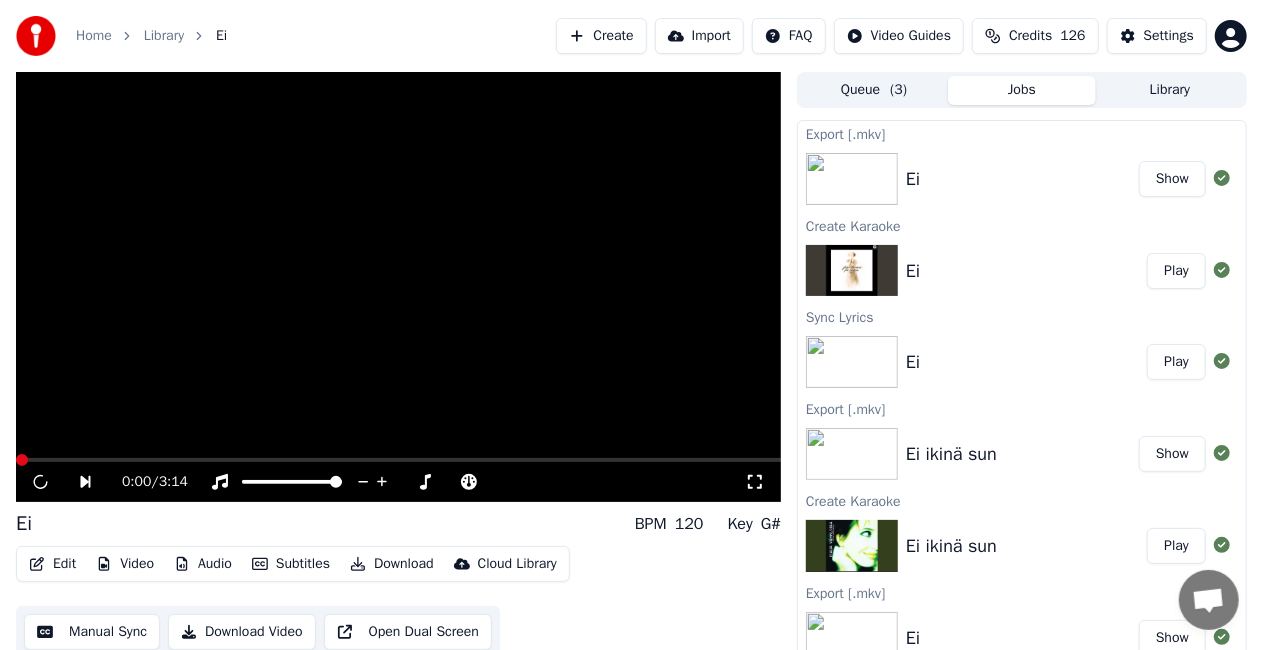 click on "Ei ikinä sun Play" at bounding box center (1022, 546) 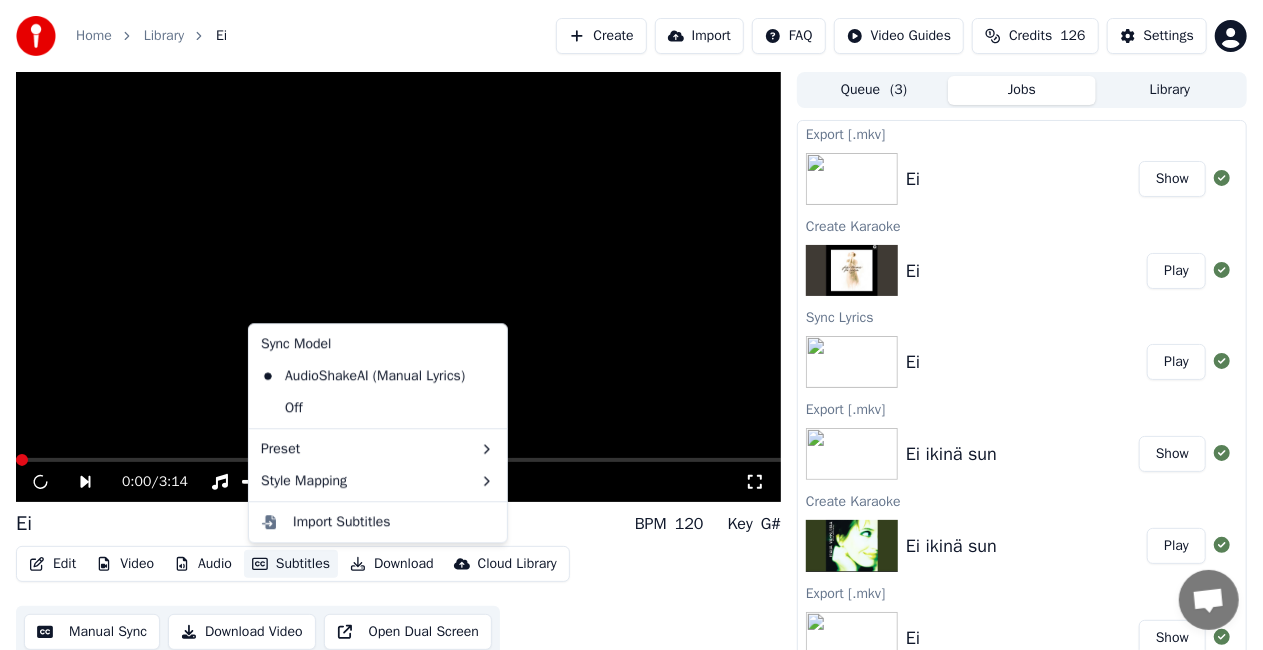 click on "Subtitles" at bounding box center [291, 564] 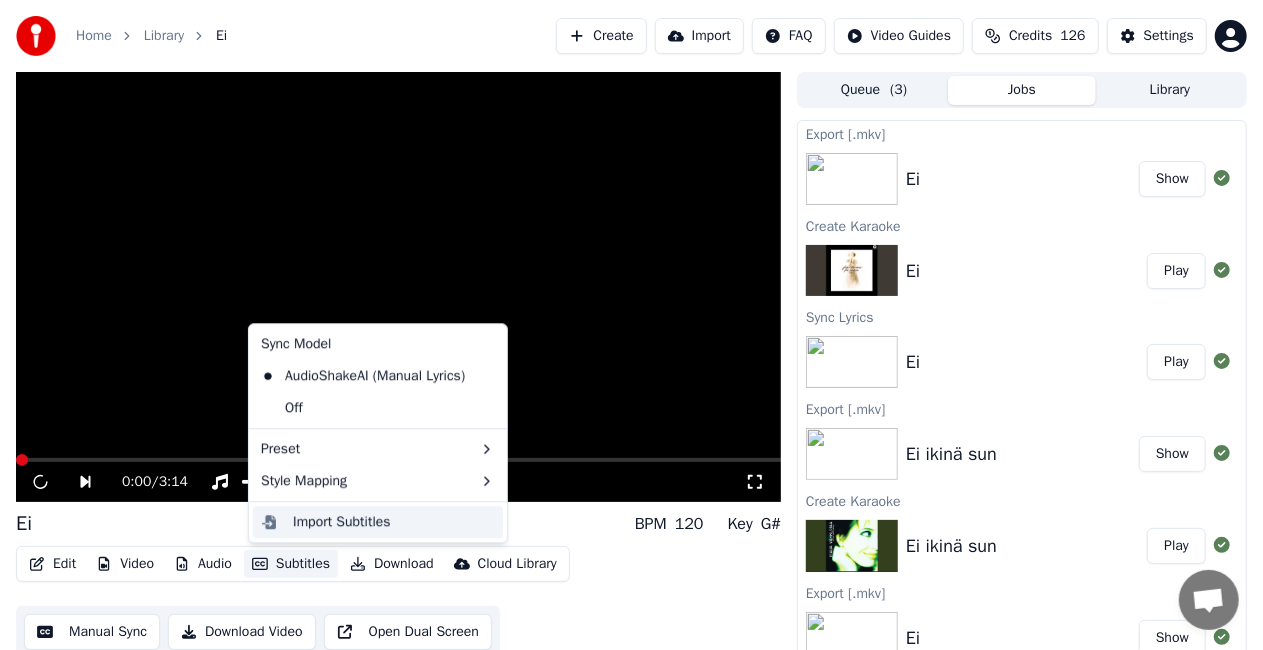 click on "Import Subtitles" at bounding box center [342, 522] 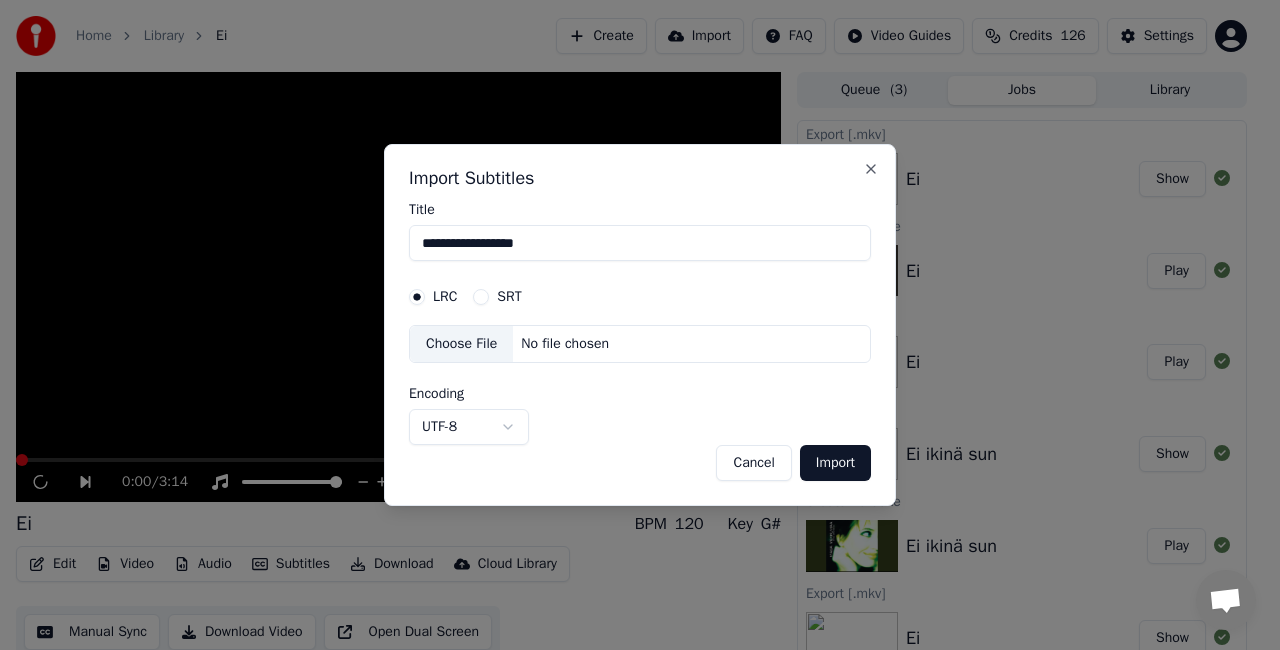 click on "Cancel" at bounding box center (753, 463) 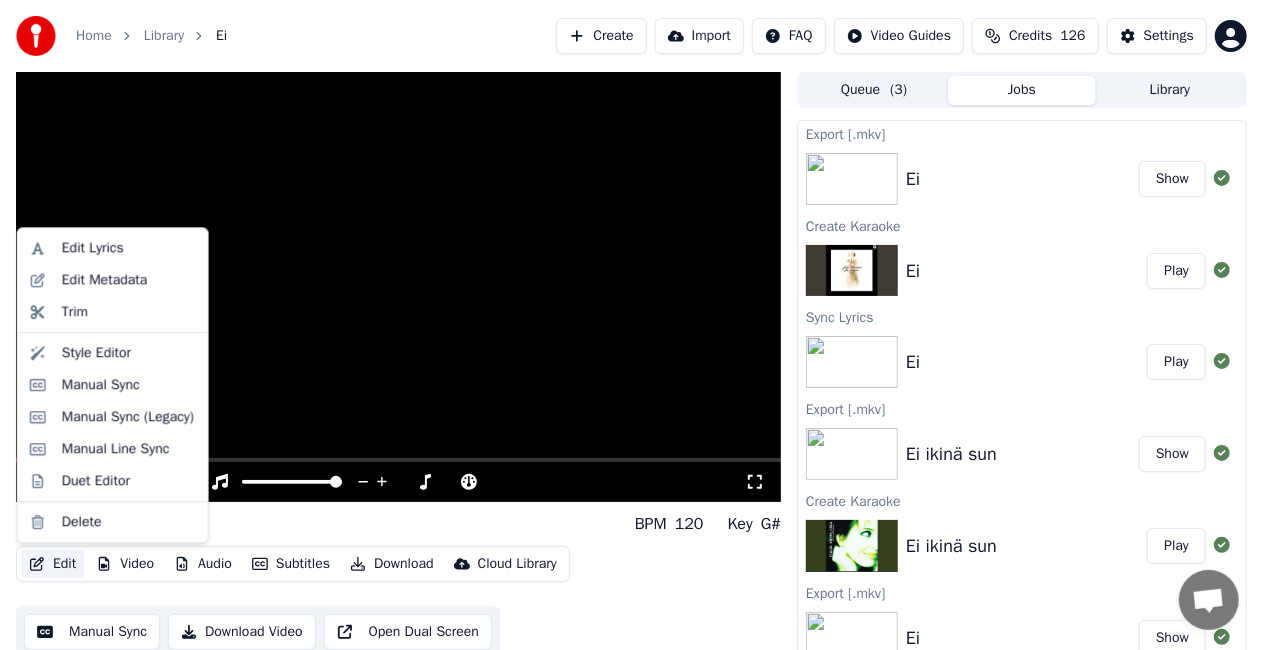 click 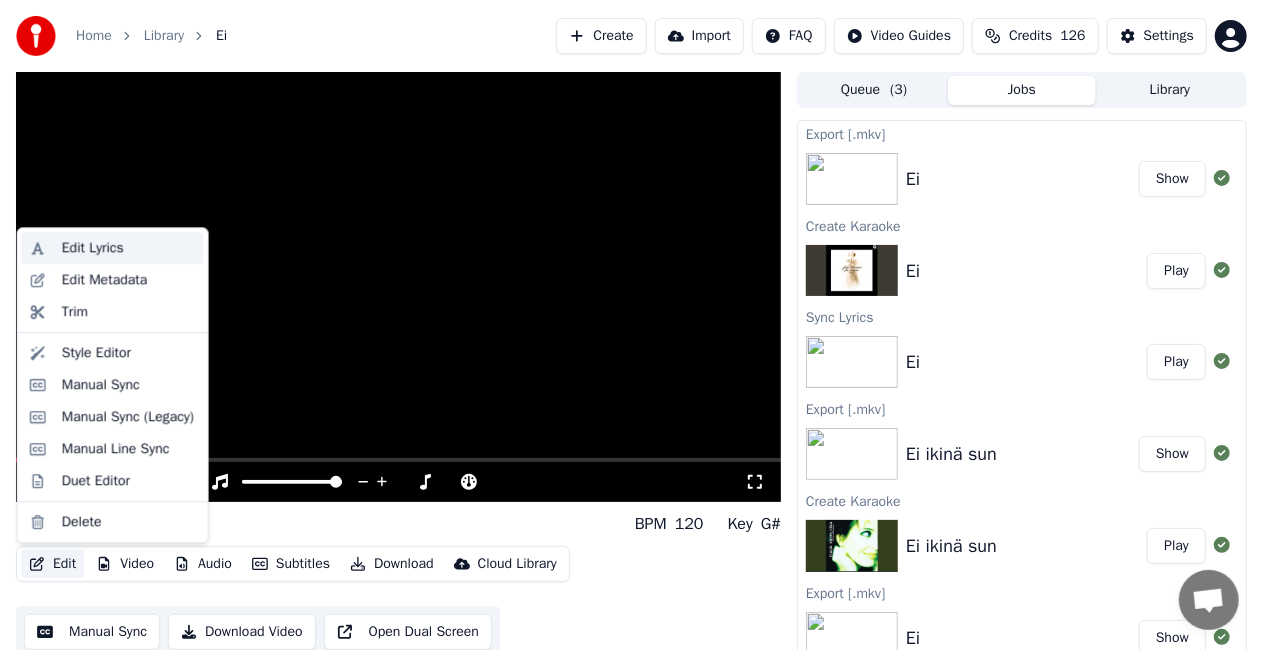 click on "Edit Lyrics" at bounding box center [93, 248] 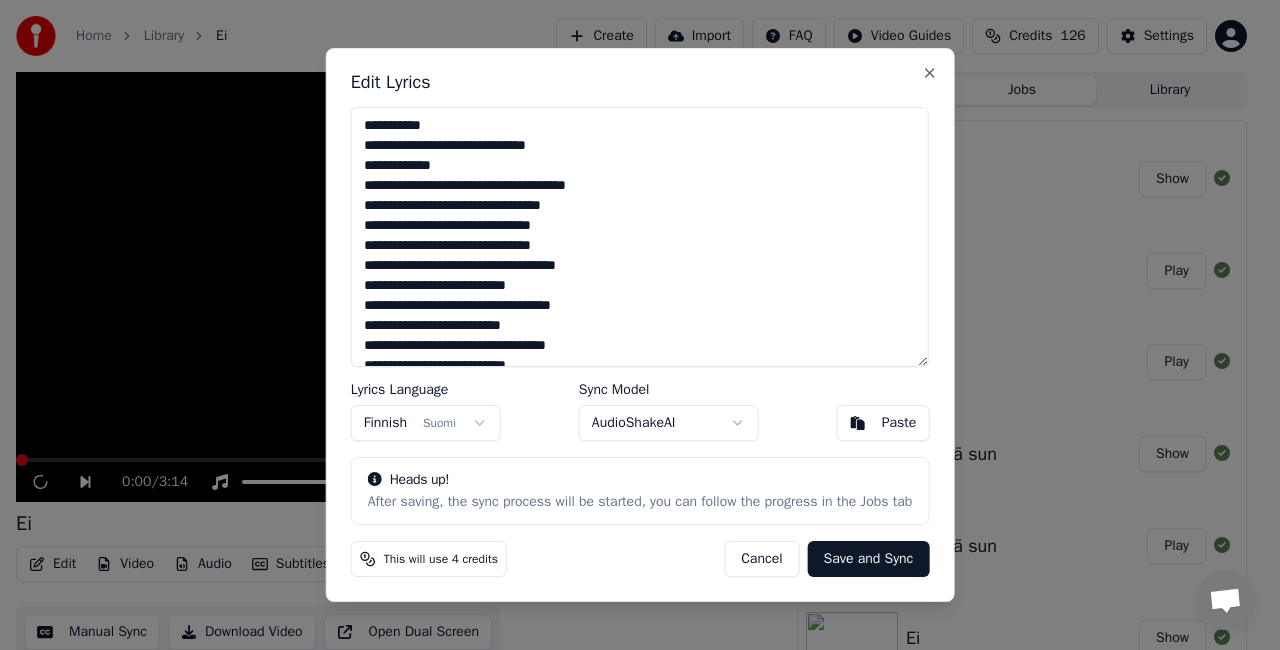 click on "Cancel" at bounding box center (761, 559) 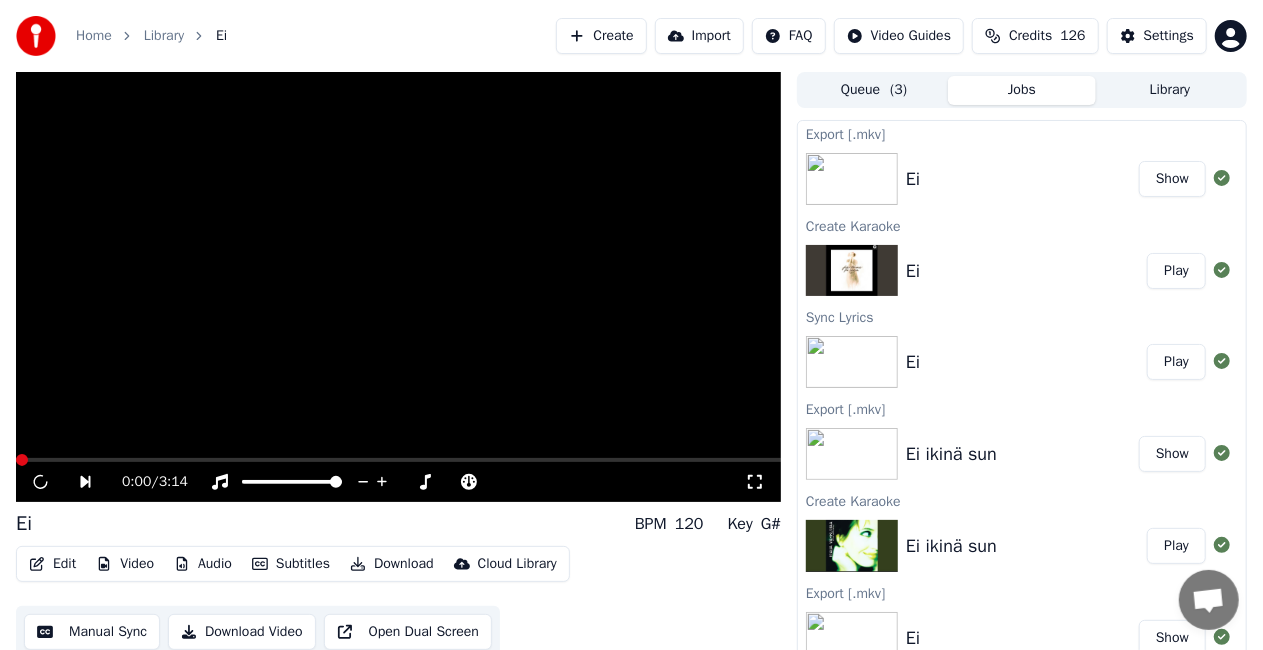 click at bounding box center [398, 287] 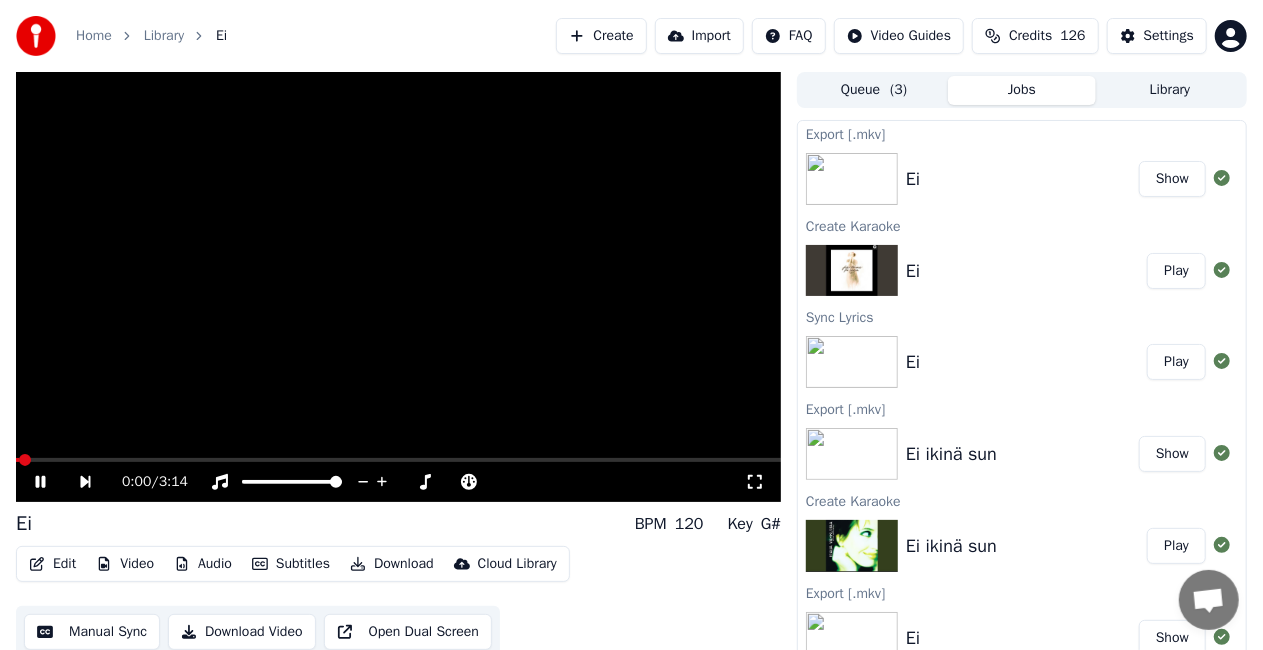 click at bounding box center (398, 287) 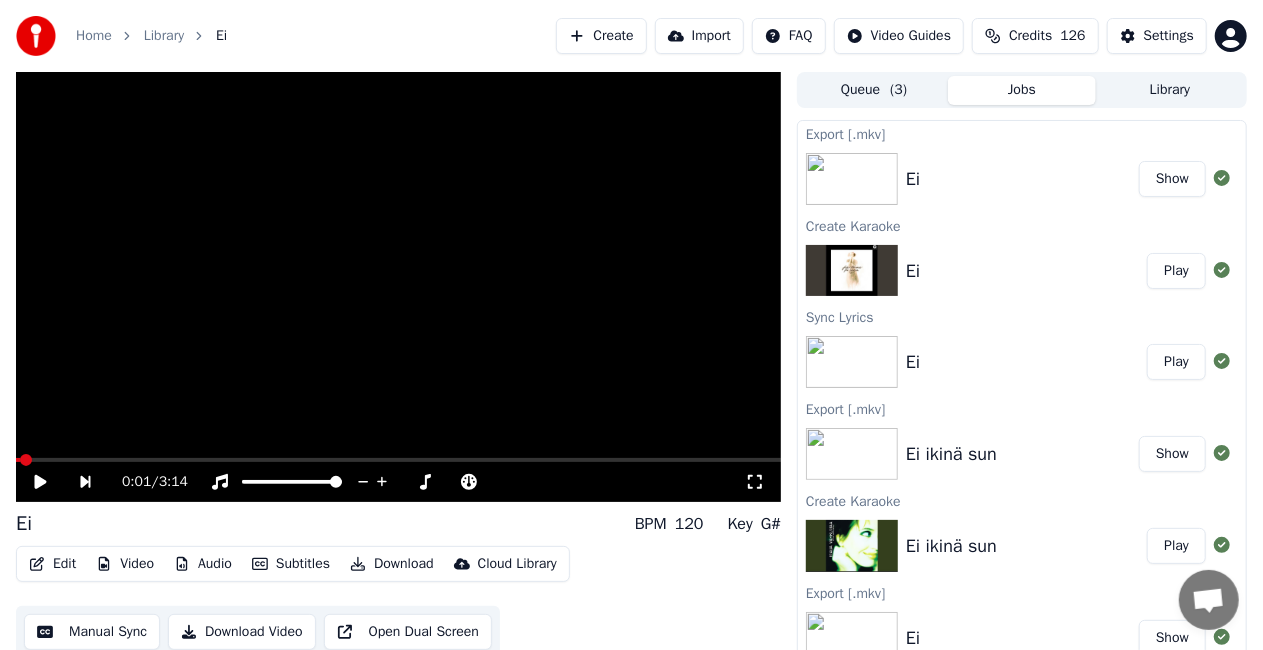 click on "Create" at bounding box center [601, 36] 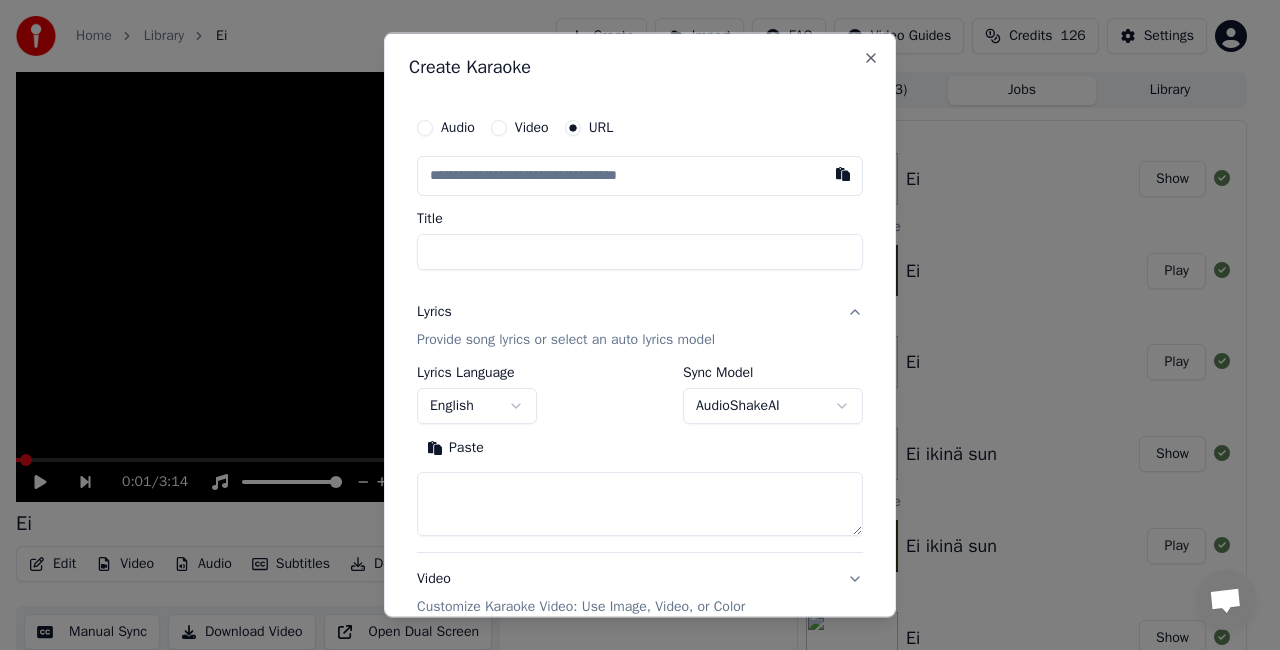click at bounding box center [843, 174] 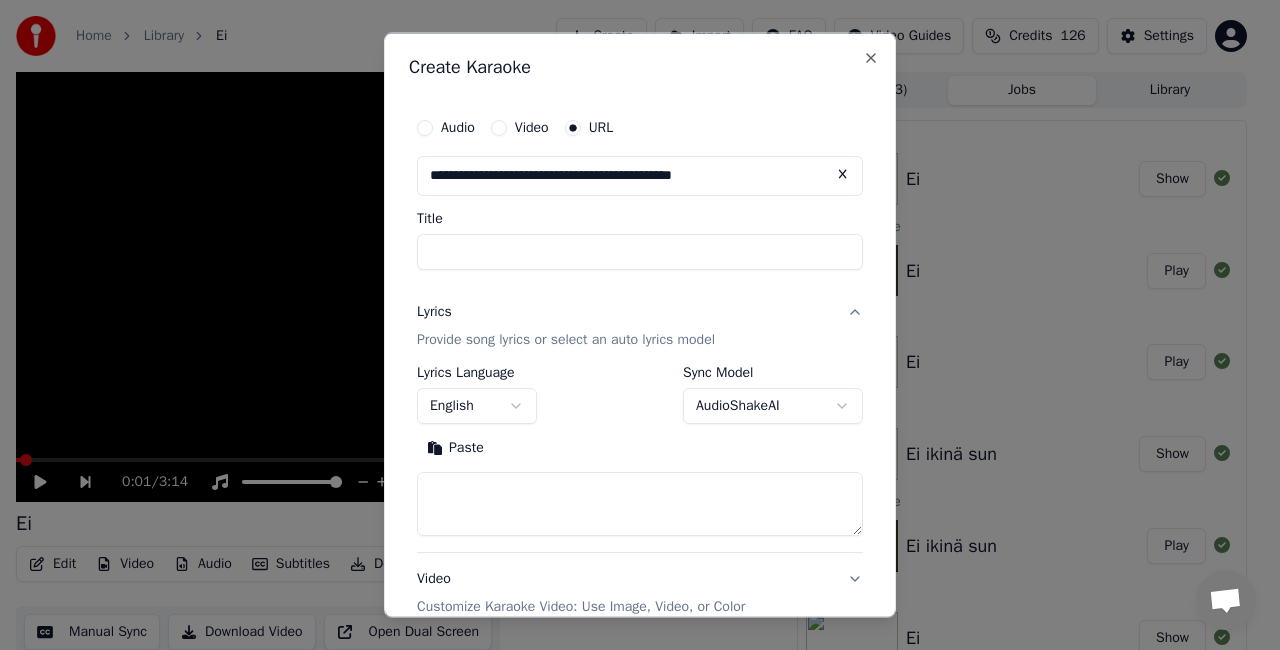 type on "**" 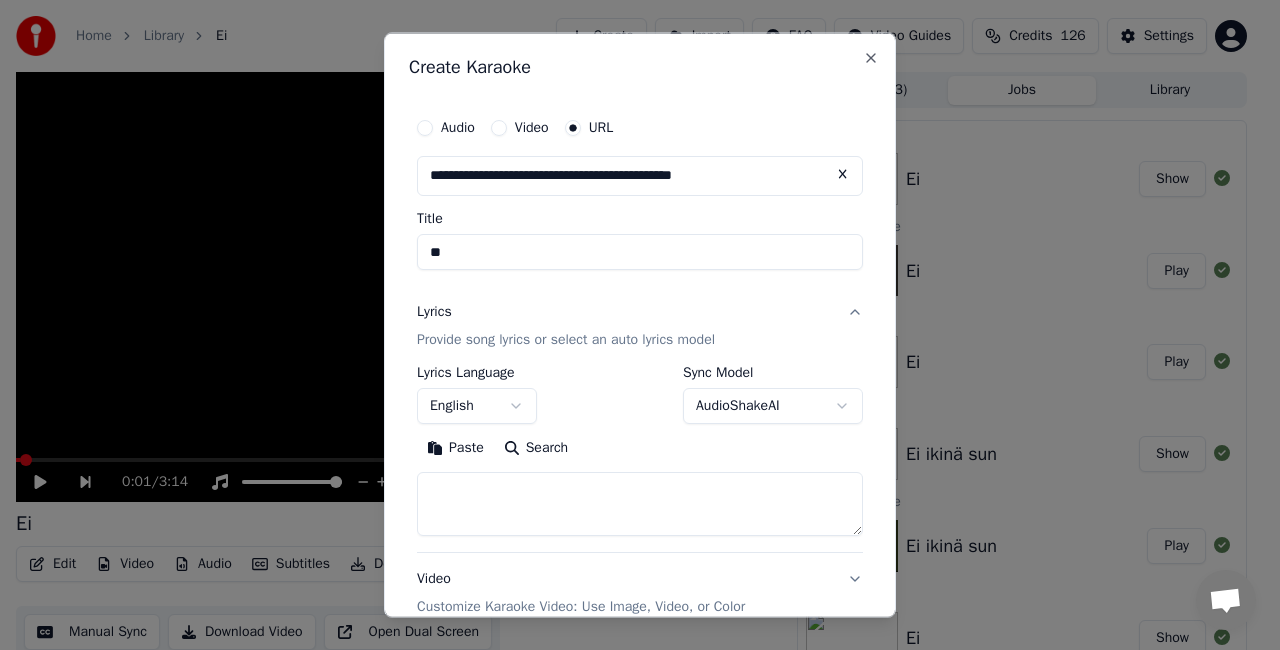 click on "**********" at bounding box center (631, 325) 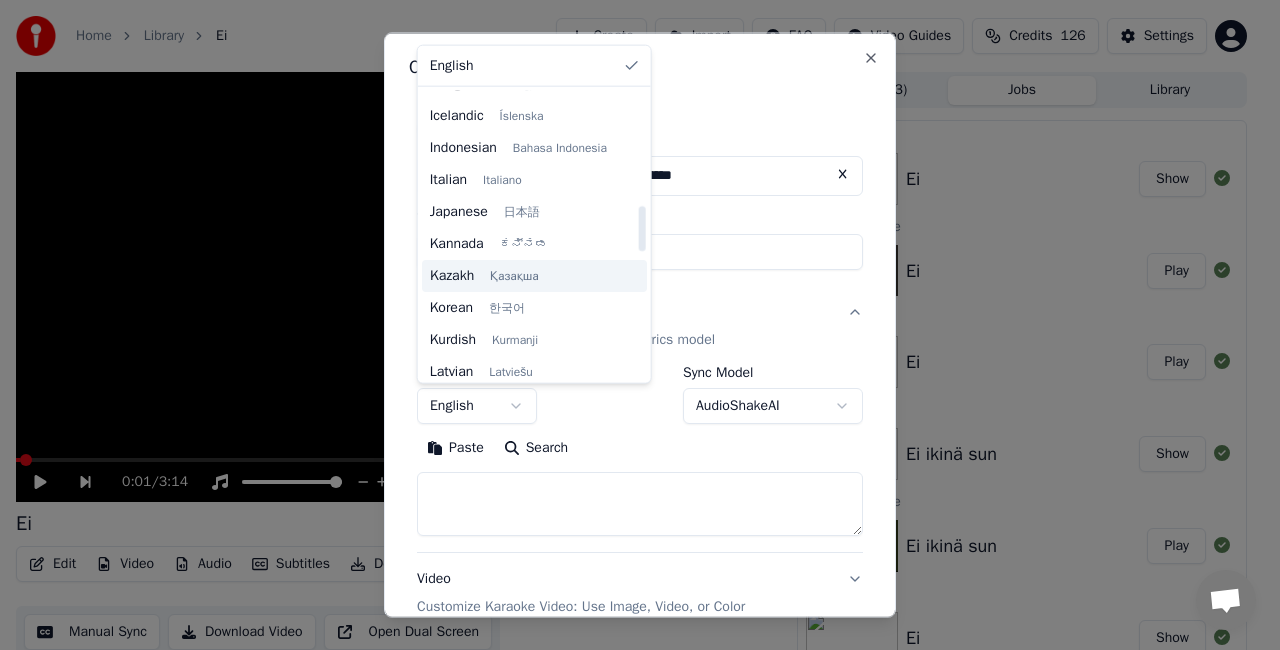 scroll, scrollTop: 733, scrollLeft: 0, axis: vertical 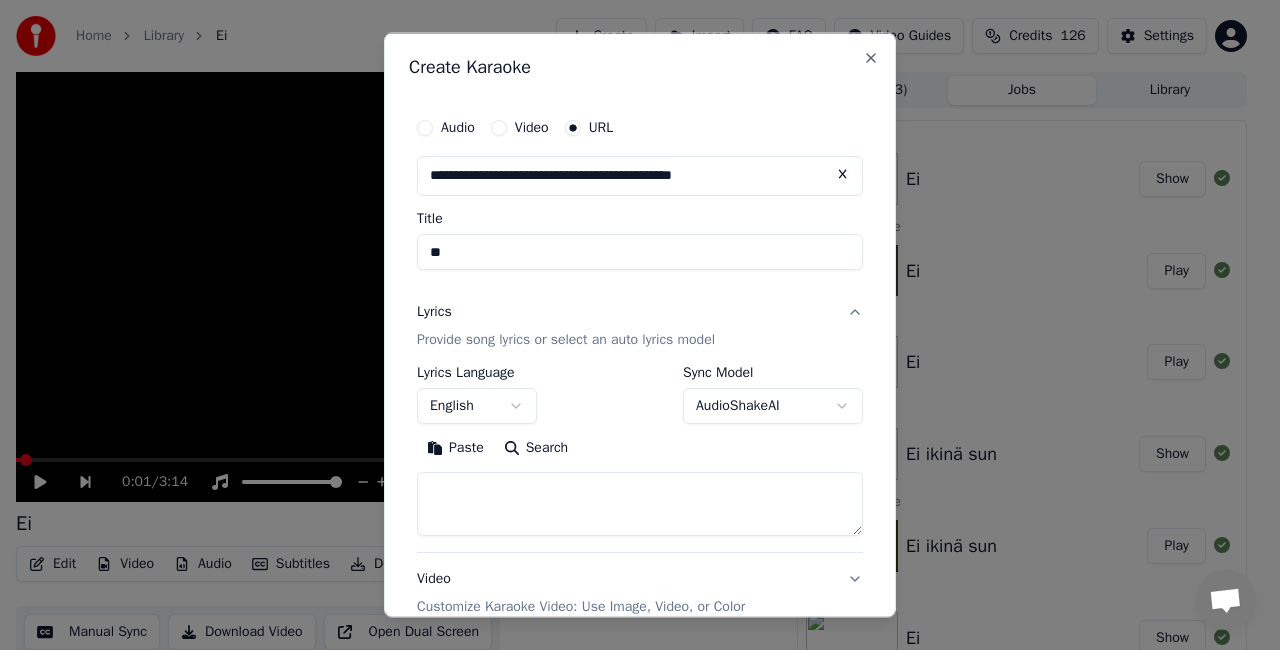 type 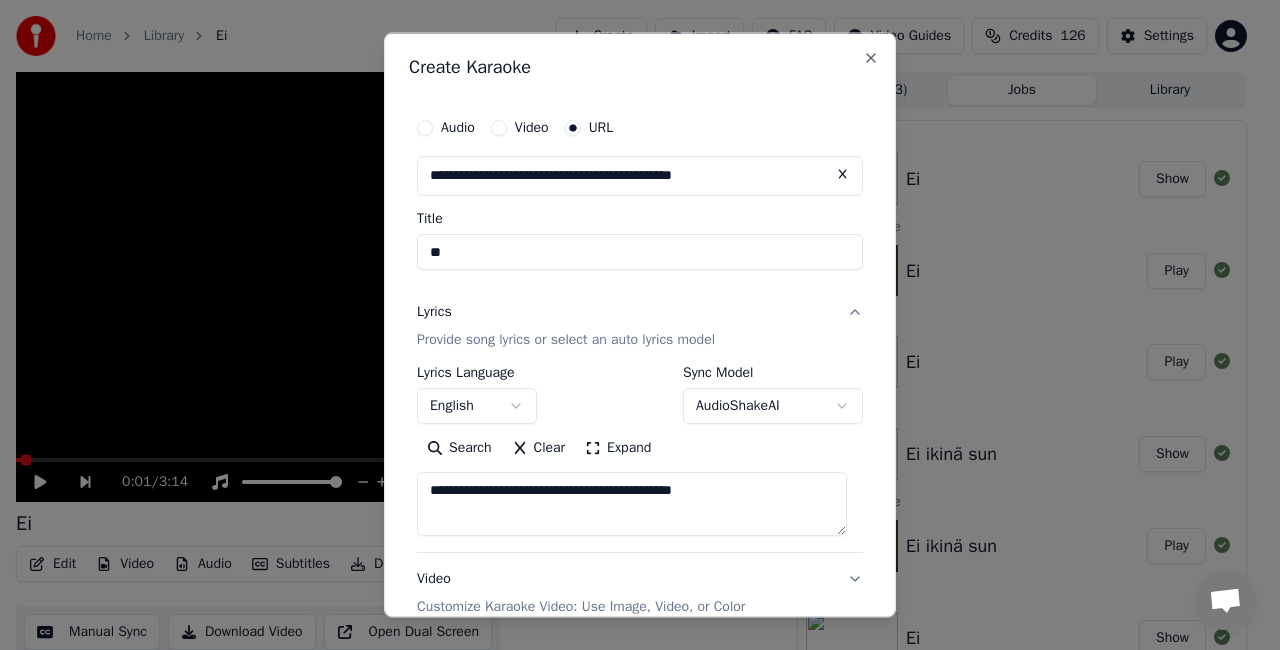 click on "Search" at bounding box center [459, 447] 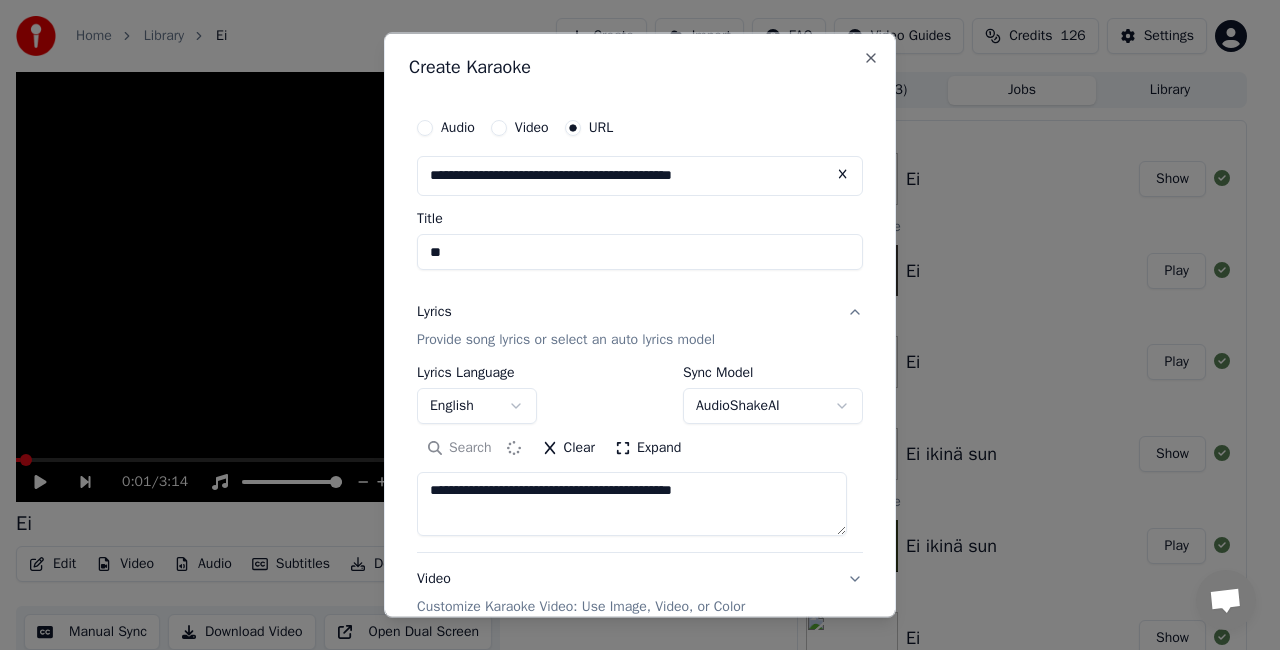 type on "**********" 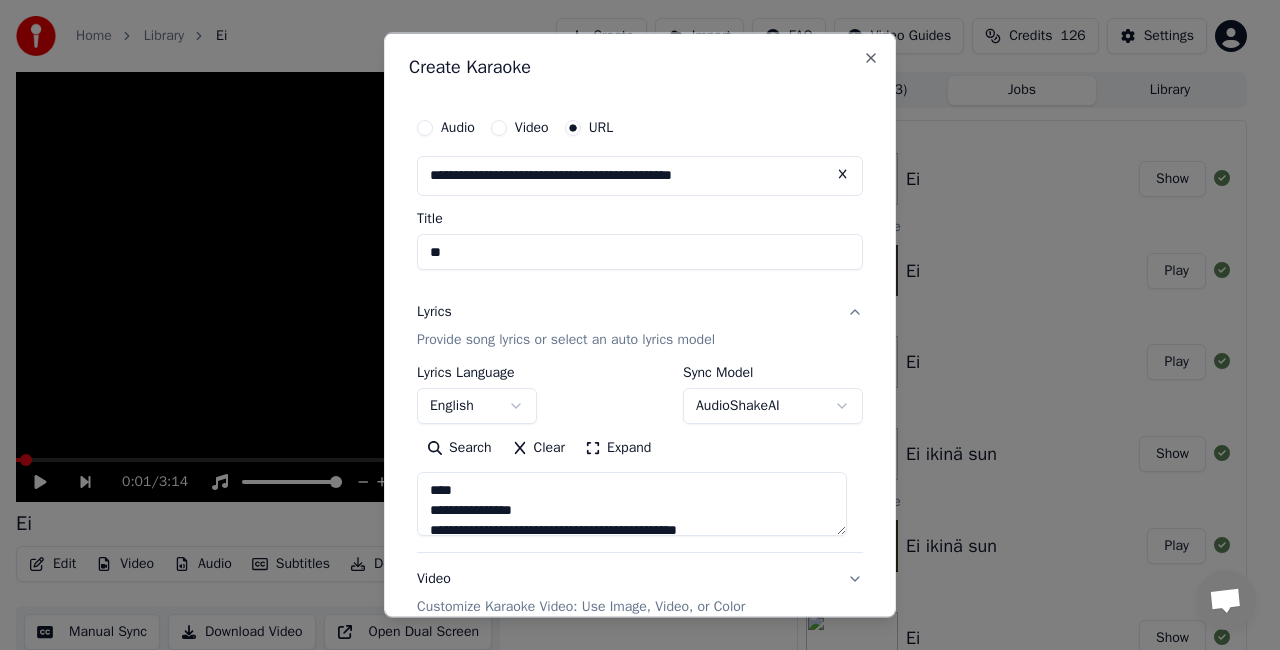 click on "Clear" at bounding box center [539, 447] 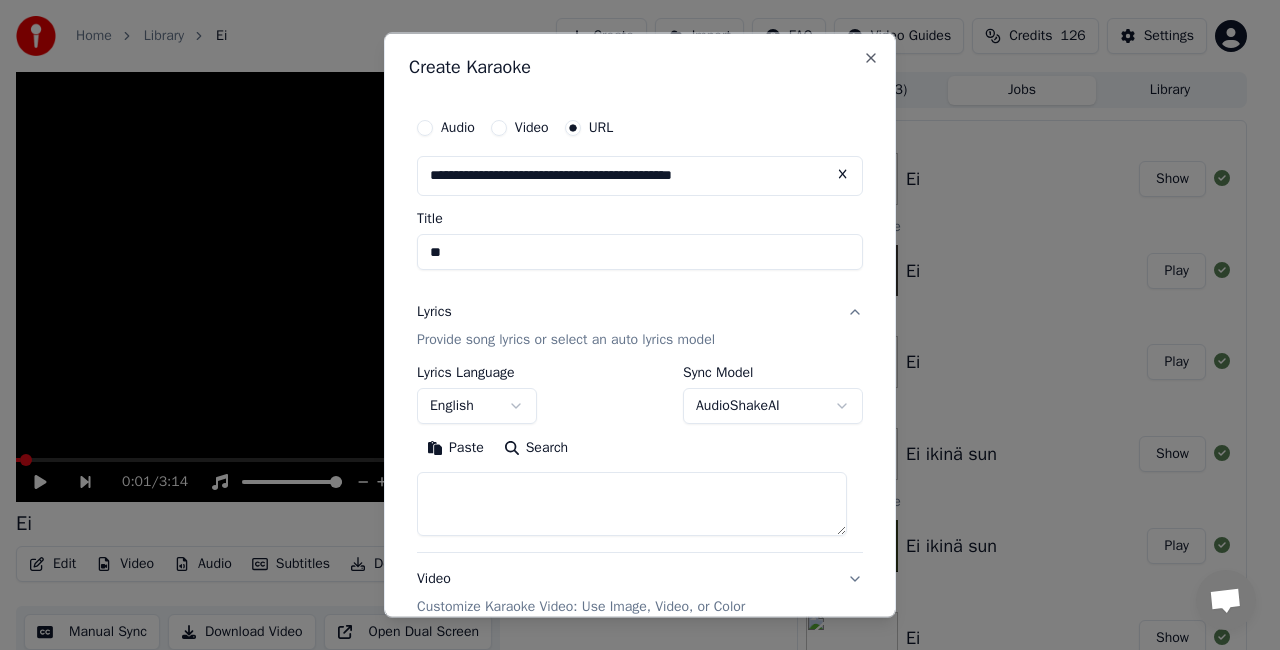 click at bounding box center (632, 503) 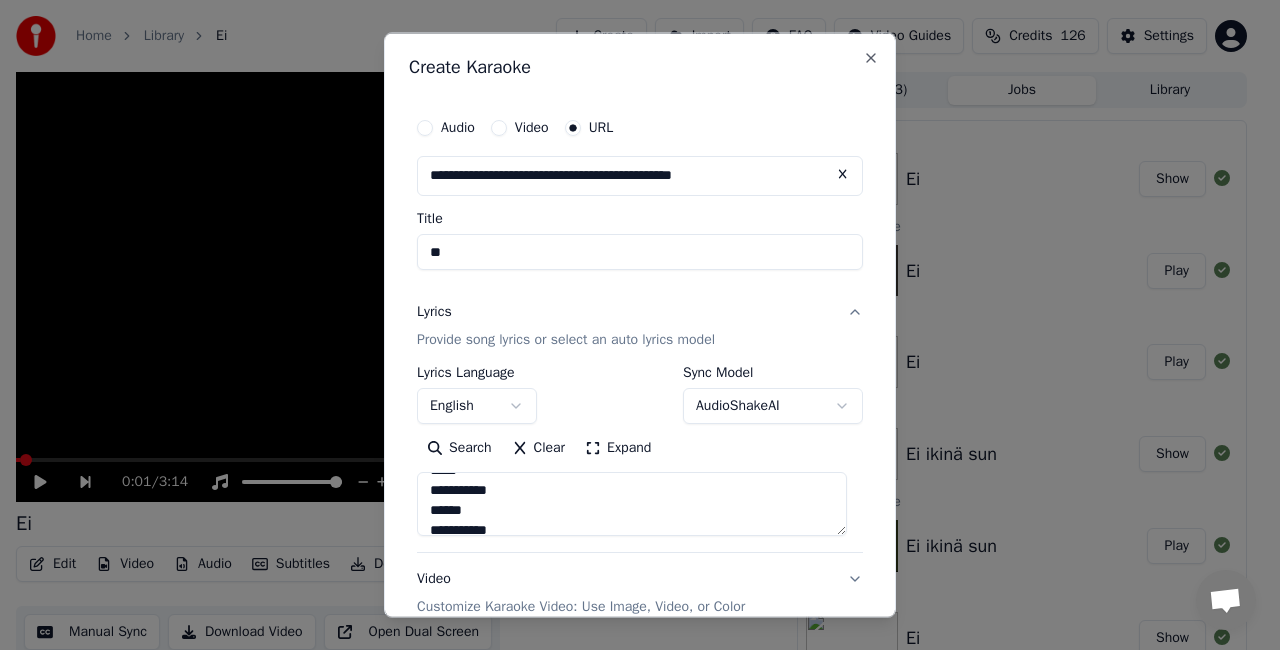 scroll, scrollTop: 1092, scrollLeft: 0, axis: vertical 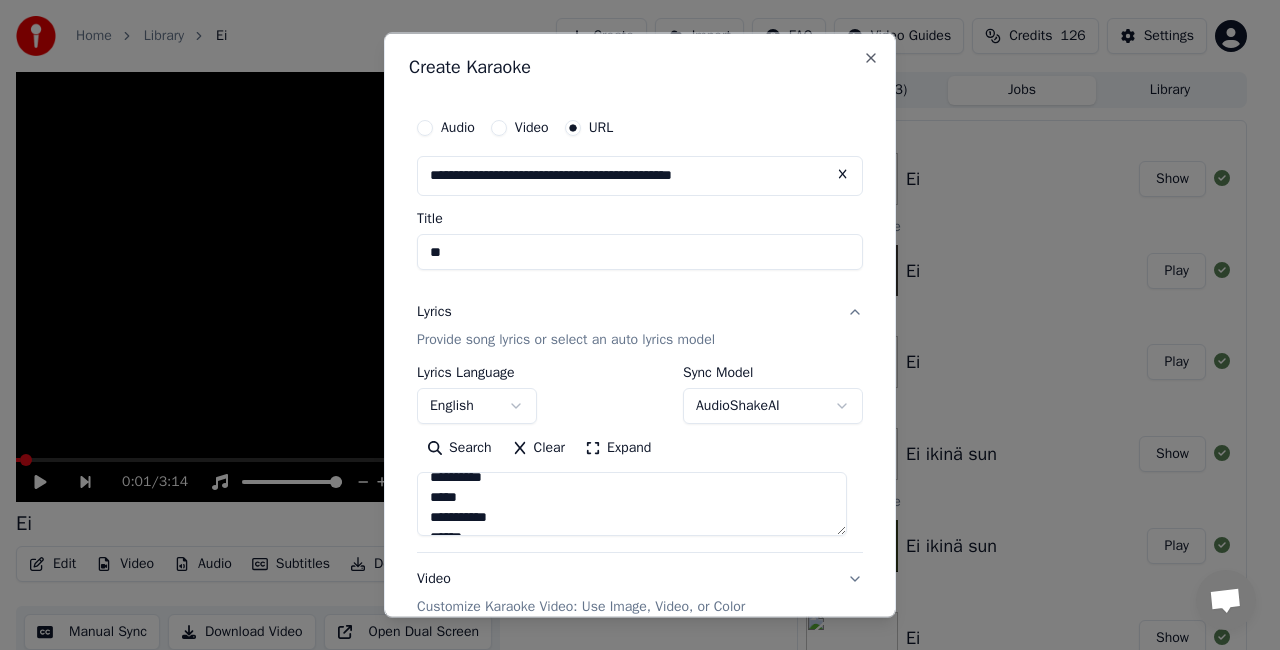 click on "Expand" at bounding box center (618, 447) 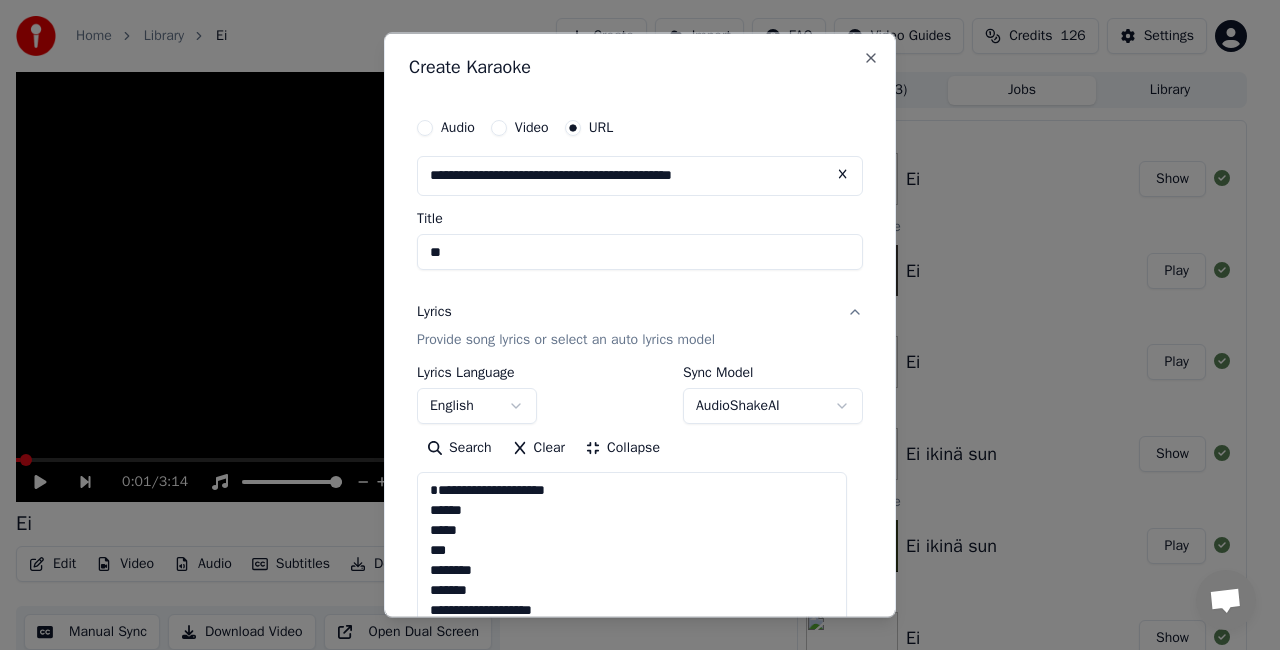 scroll, scrollTop: 0, scrollLeft: 0, axis: both 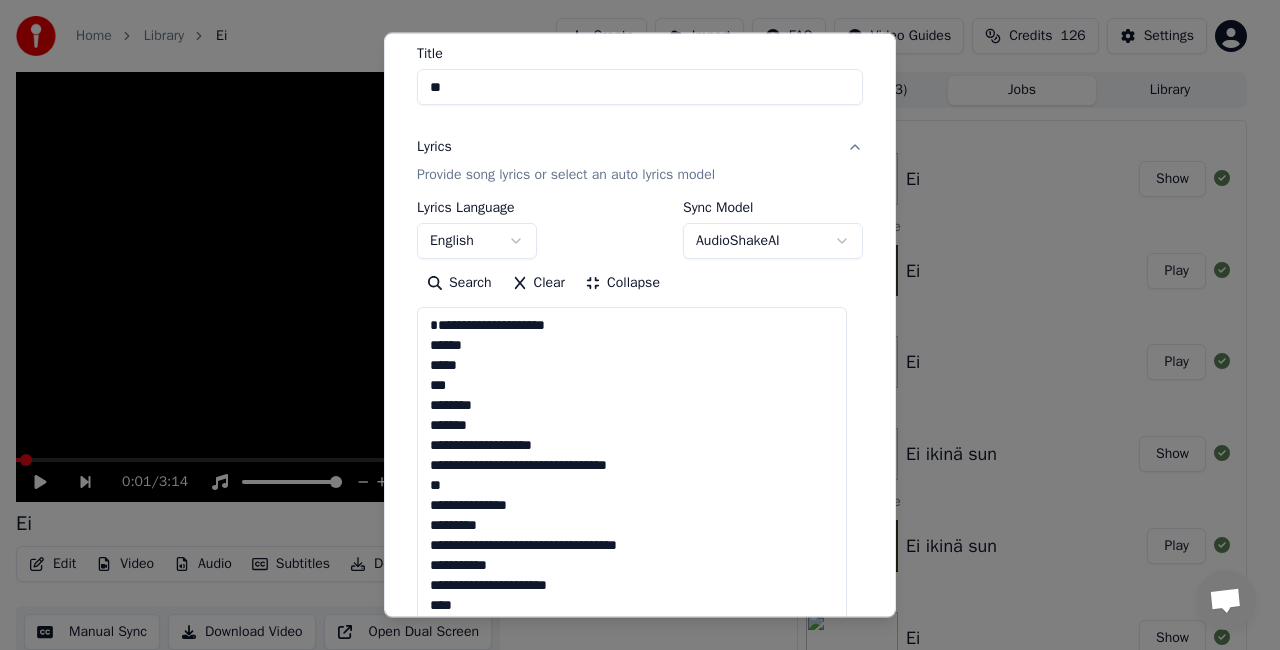 click at bounding box center (632, 2923) 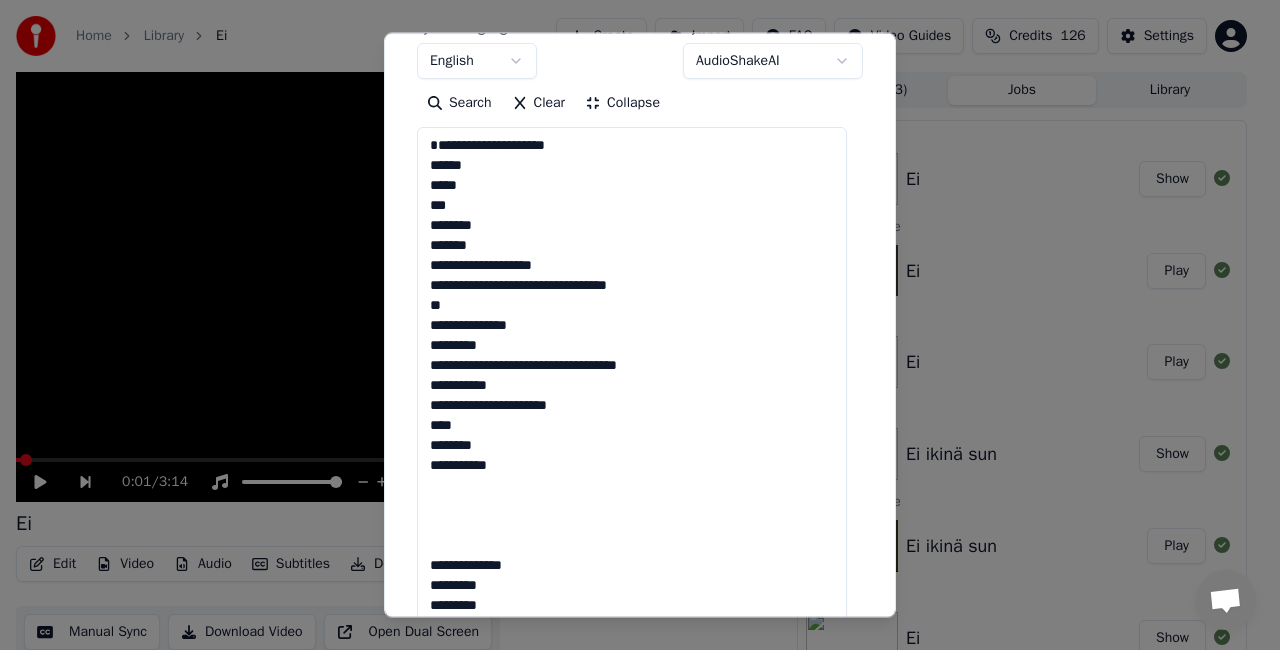 scroll, scrollTop: 420, scrollLeft: 0, axis: vertical 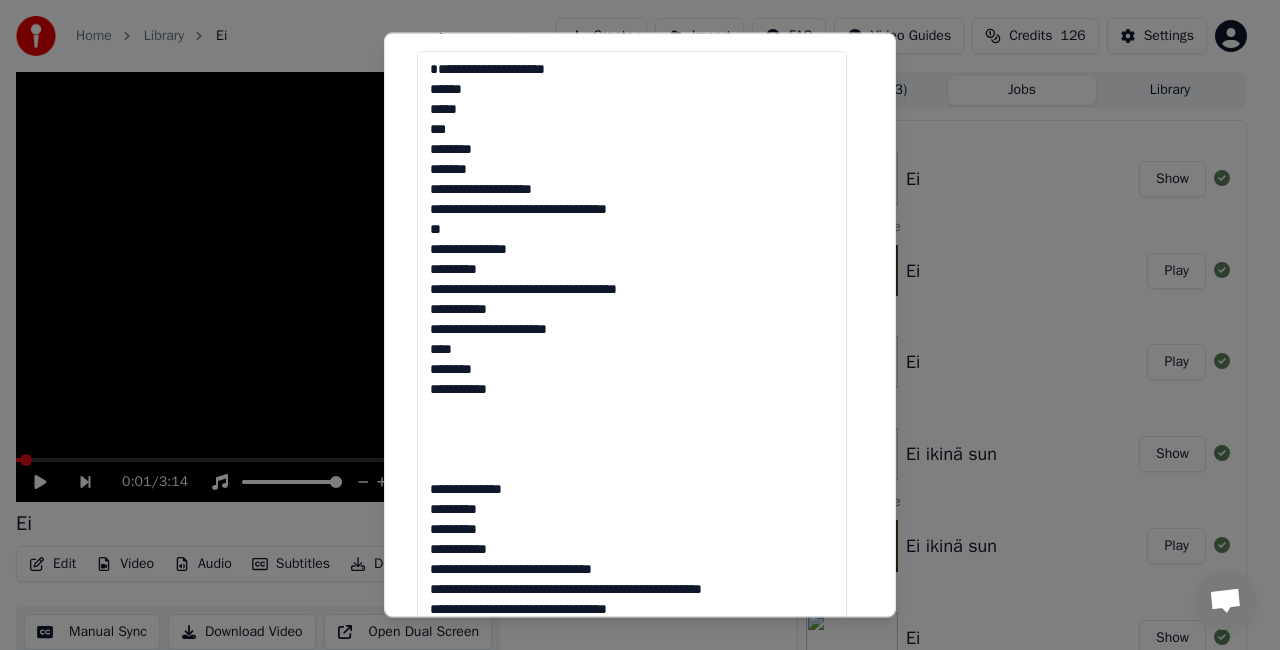 drag, startPoint x: 530, startPoint y: 559, endPoint x: 386, endPoint y: 467, distance: 170.88008 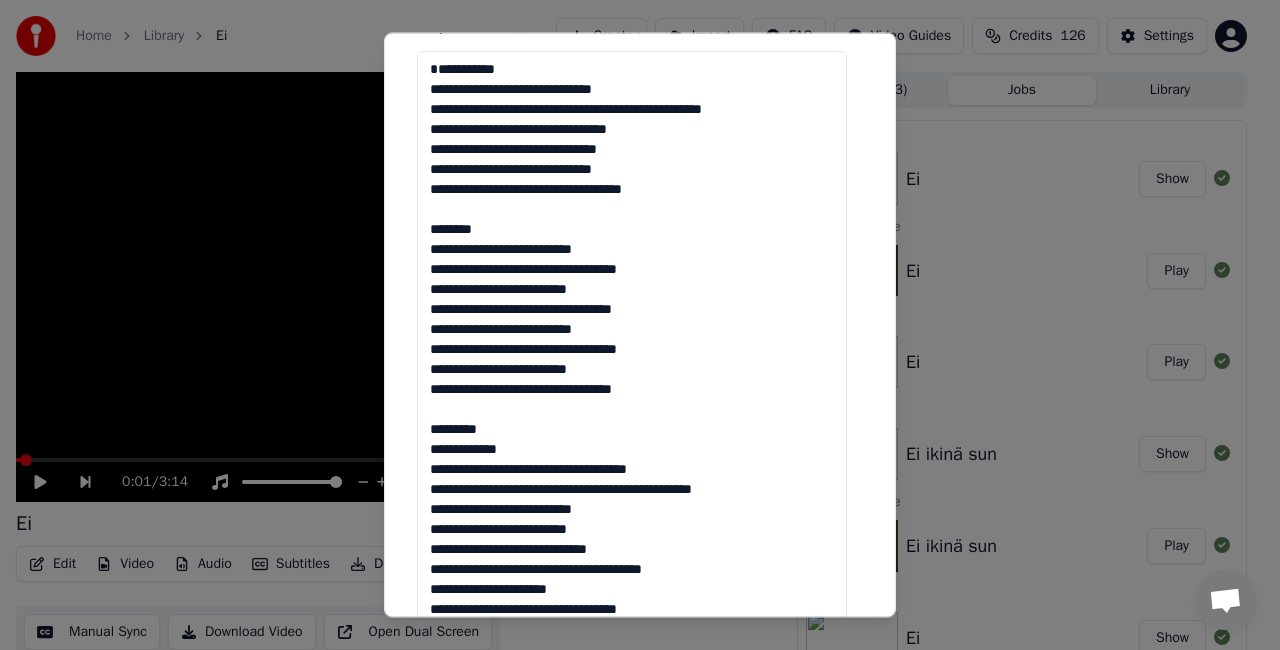 scroll, scrollTop: 0, scrollLeft: 0, axis: both 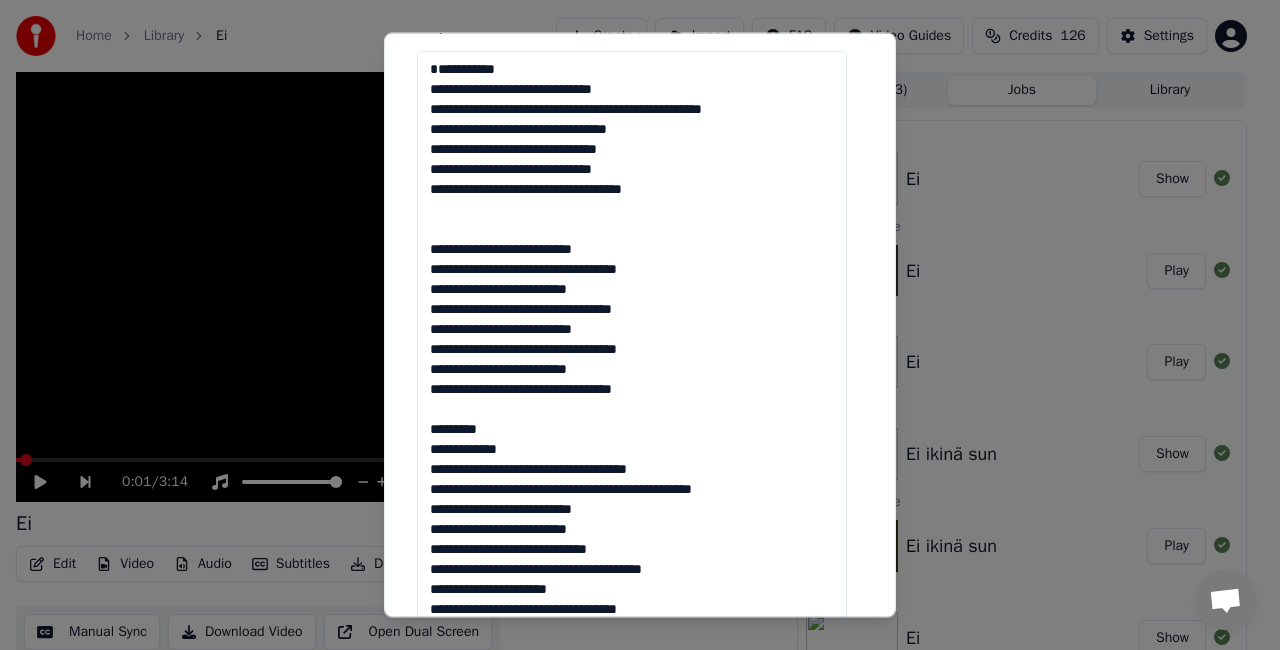 drag, startPoint x: 501, startPoint y: 445, endPoint x: 369, endPoint y: 465, distance: 133.50656 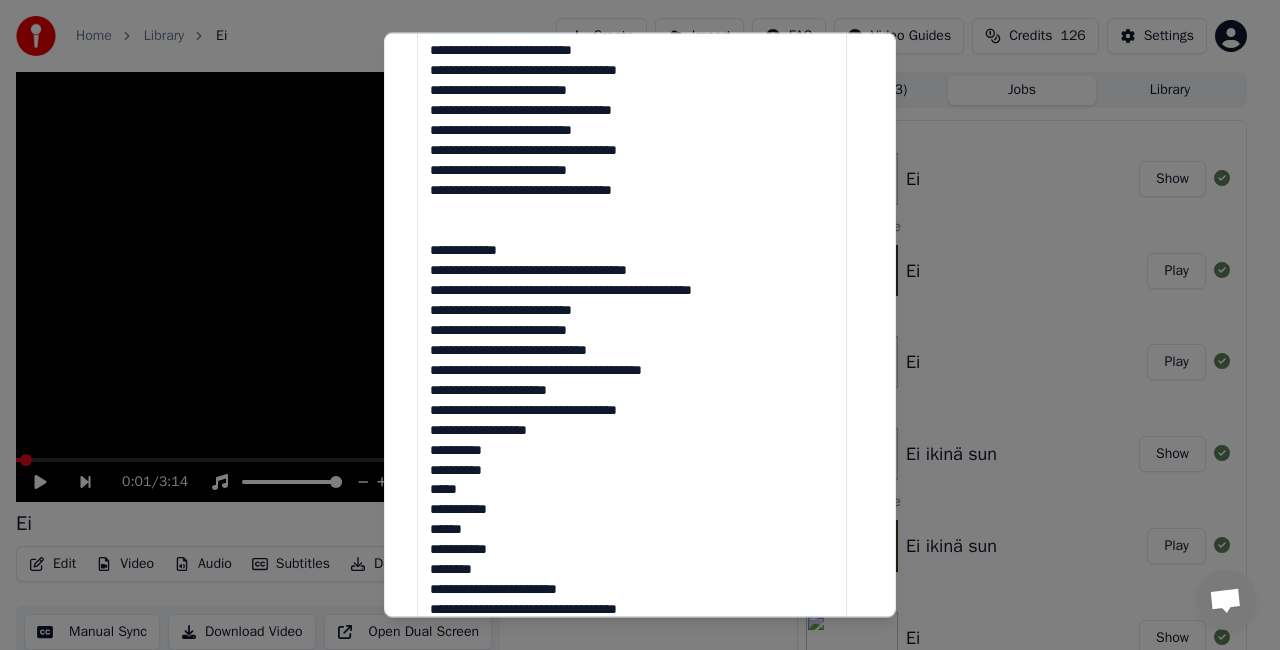 scroll, scrollTop: 709, scrollLeft: 0, axis: vertical 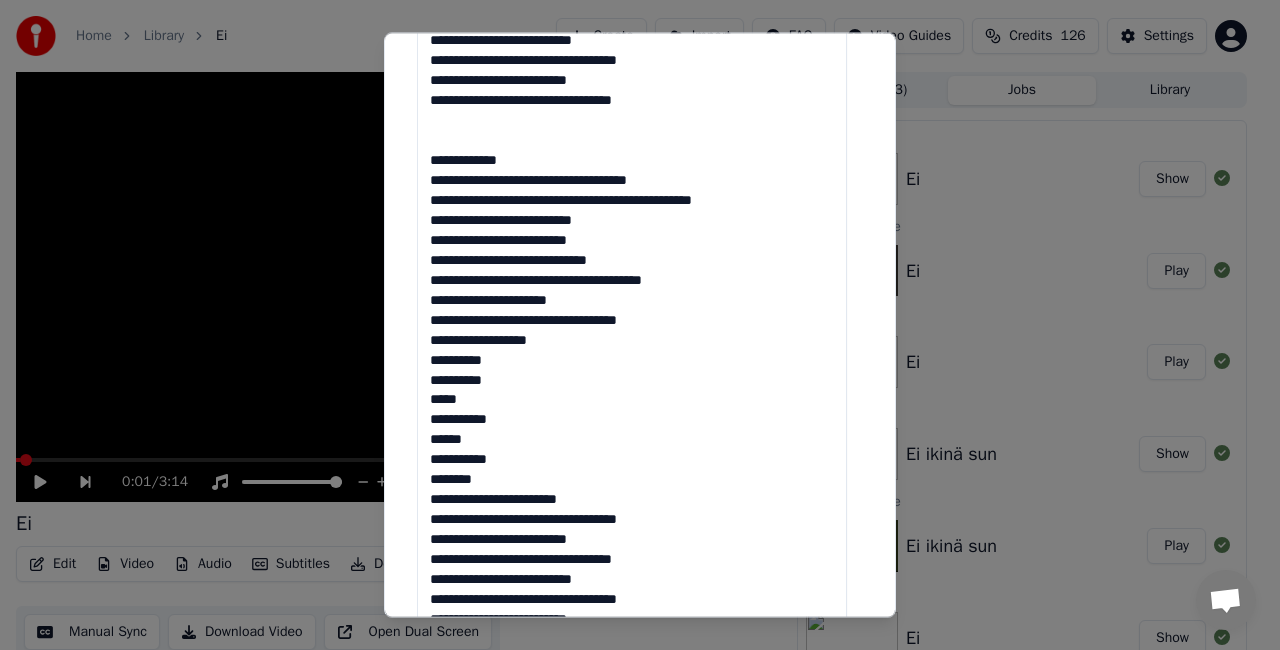 drag, startPoint x: 506, startPoint y: 500, endPoint x: 412, endPoint y: 330, distance: 194.25757 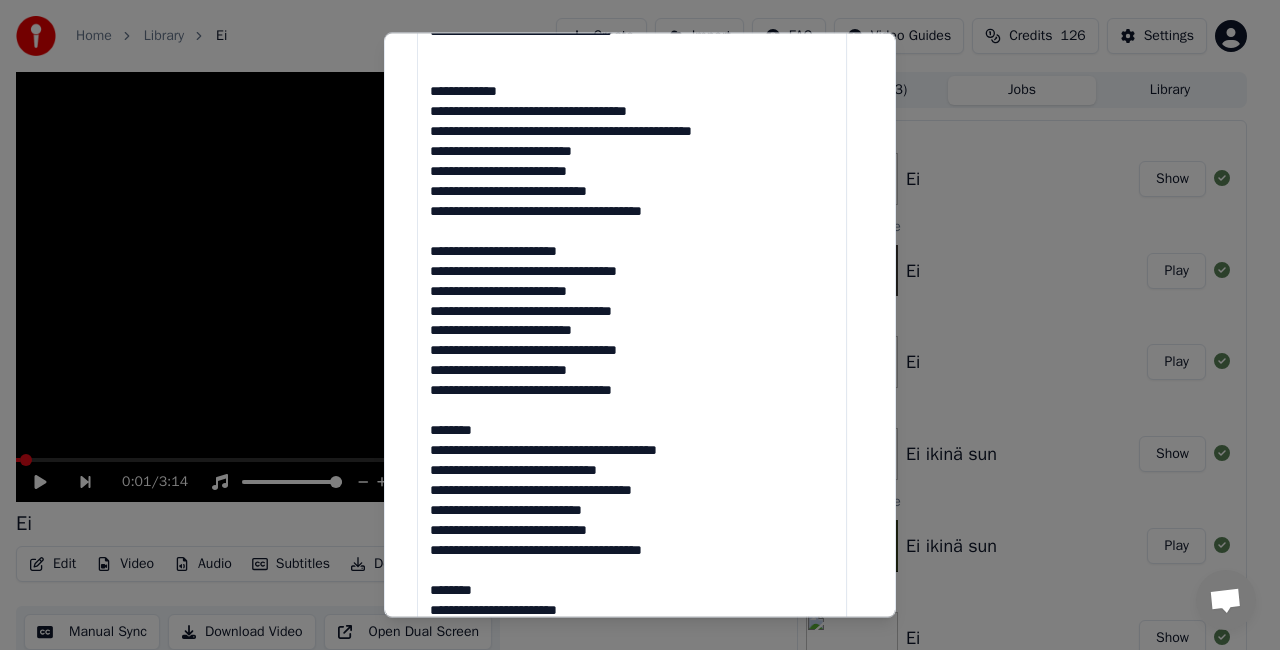 scroll, scrollTop: 781, scrollLeft: 0, axis: vertical 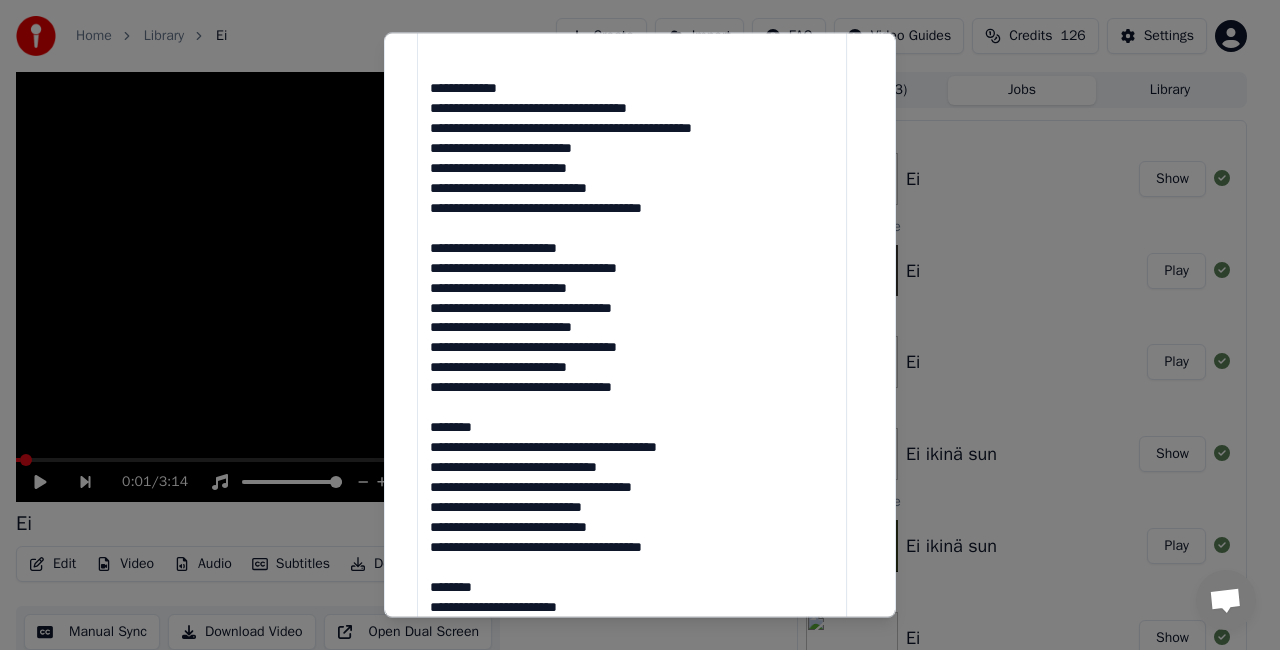 drag, startPoint x: 519, startPoint y: 452, endPoint x: 408, endPoint y: 455, distance: 111.040535 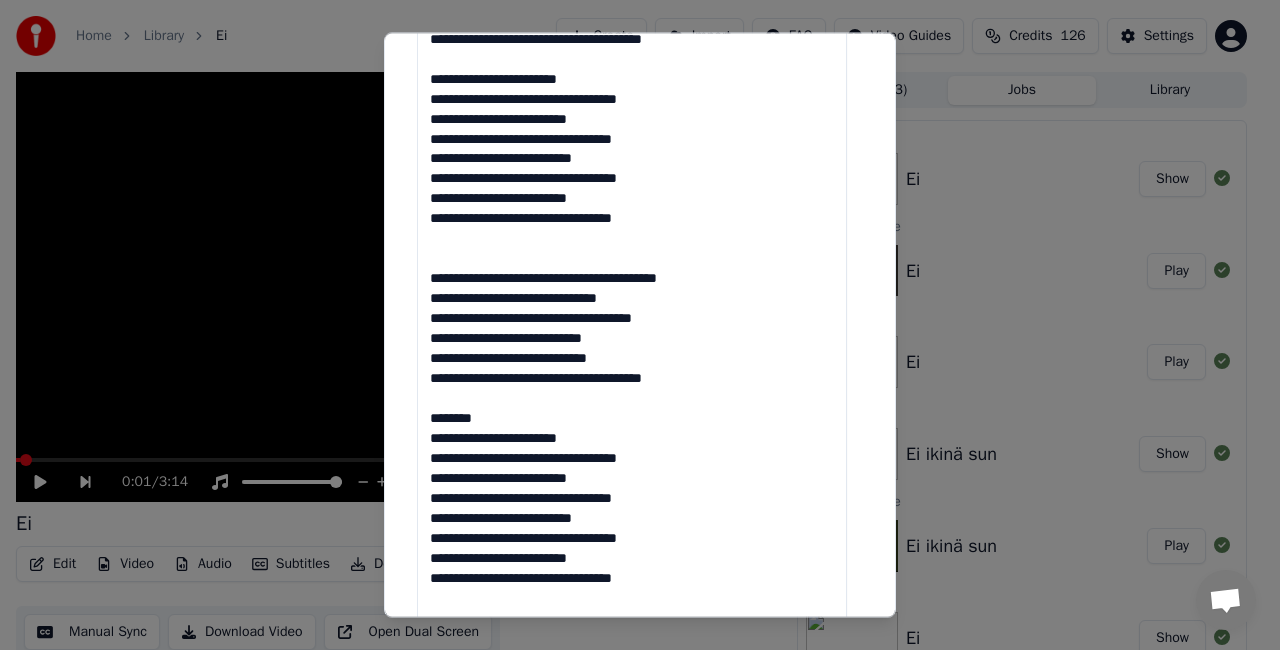 scroll, scrollTop: 965, scrollLeft: 0, axis: vertical 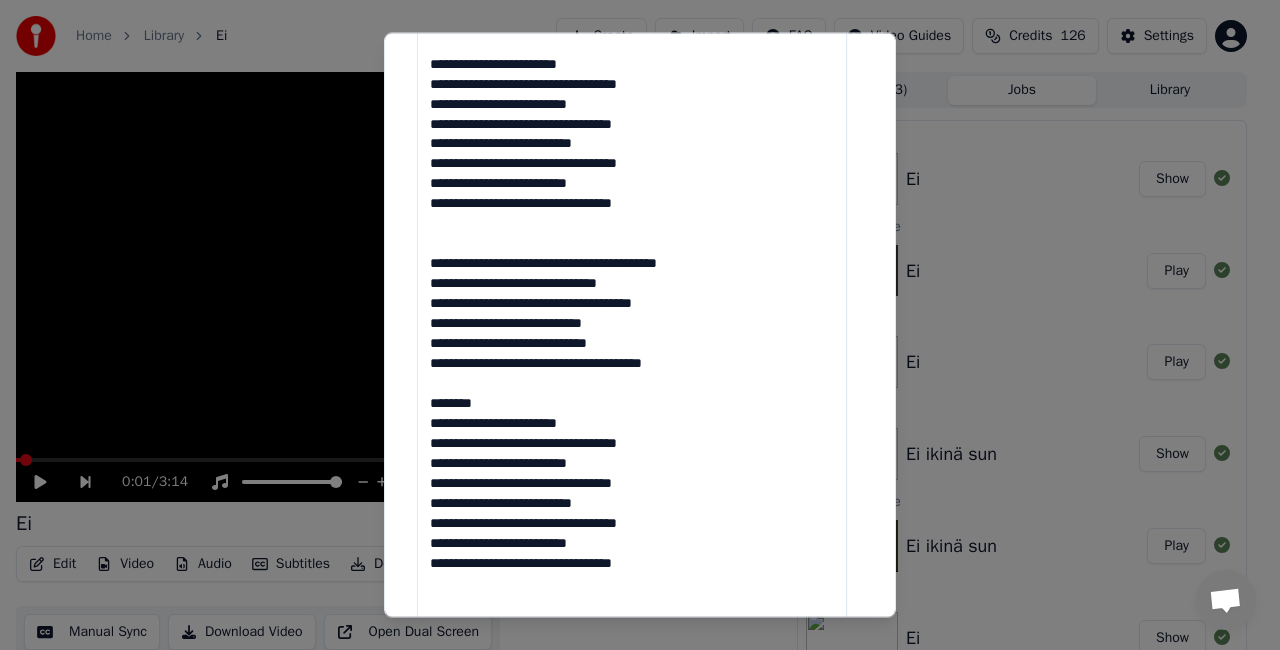 drag, startPoint x: 528, startPoint y: 432, endPoint x: 373, endPoint y: 423, distance: 155.26108 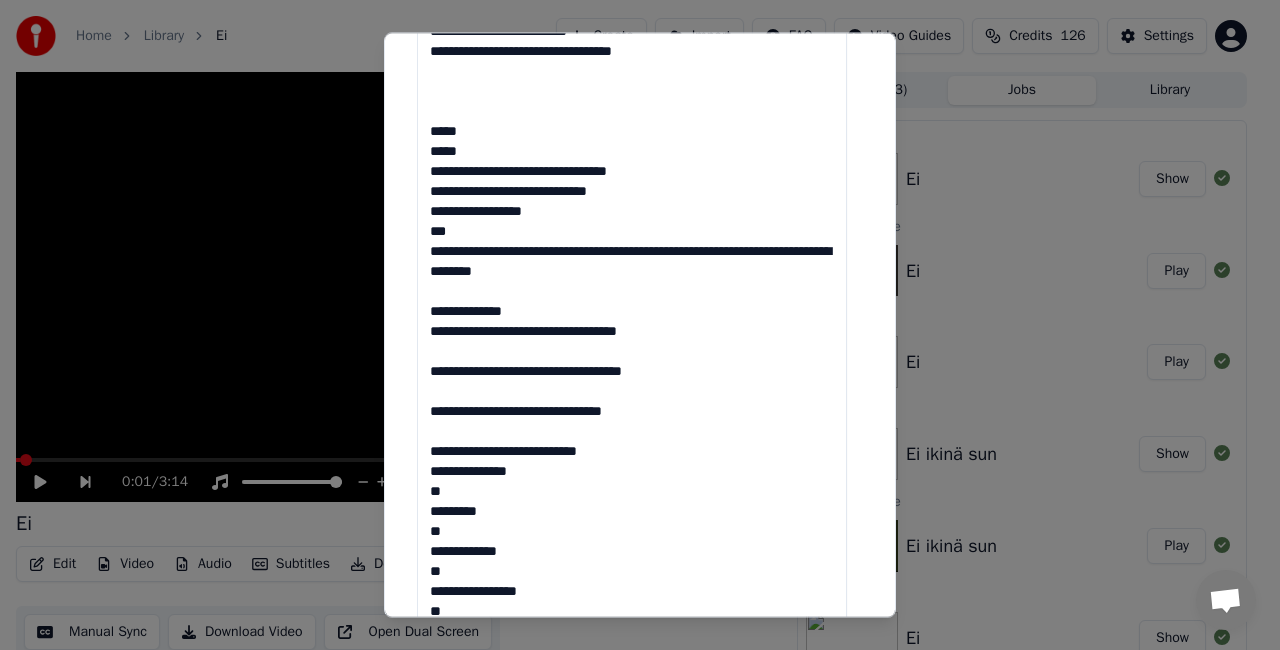 scroll, scrollTop: 1483, scrollLeft: 0, axis: vertical 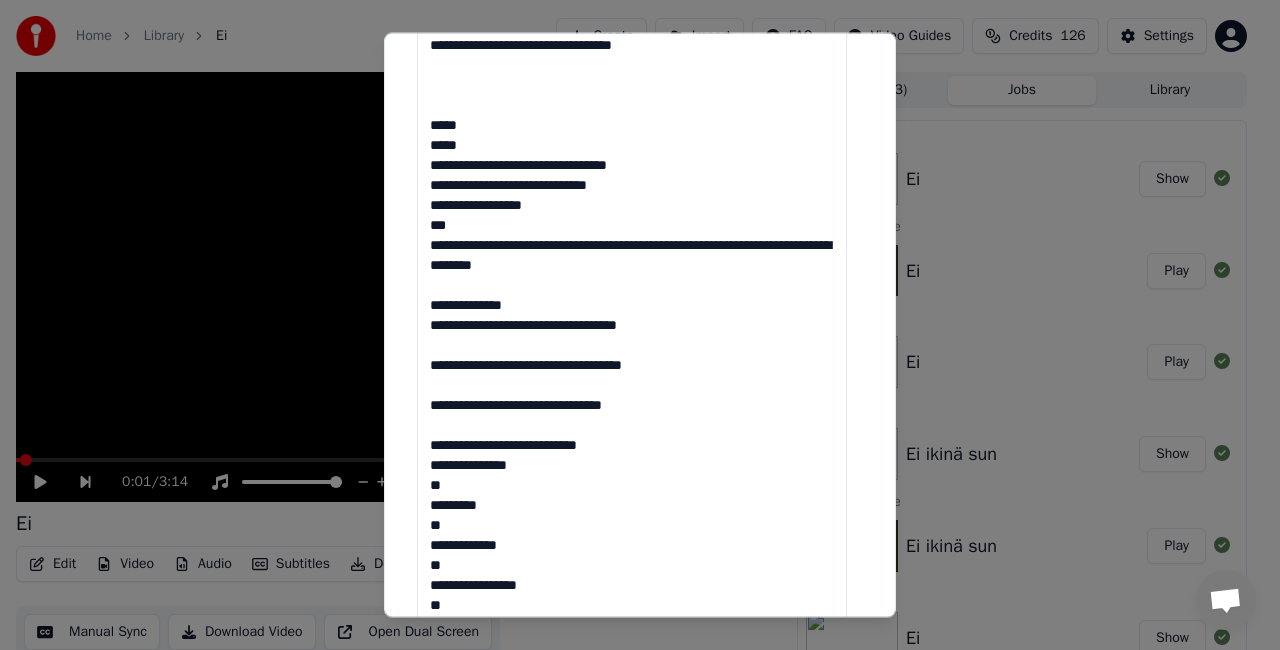 drag, startPoint x: 667, startPoint y: 412, endPoint x: 503, endPoint y: 180, distance: 284.11264 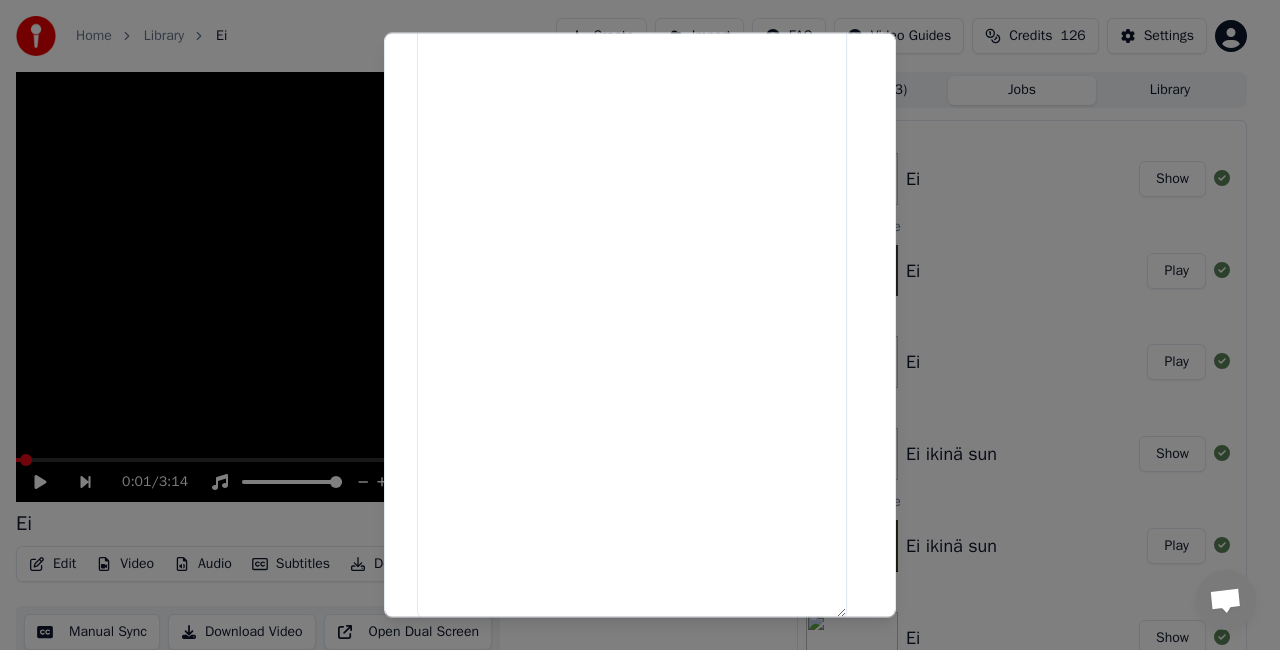 scroll, scrollTop: 5376, scrollLeft: 0, axis: vertical 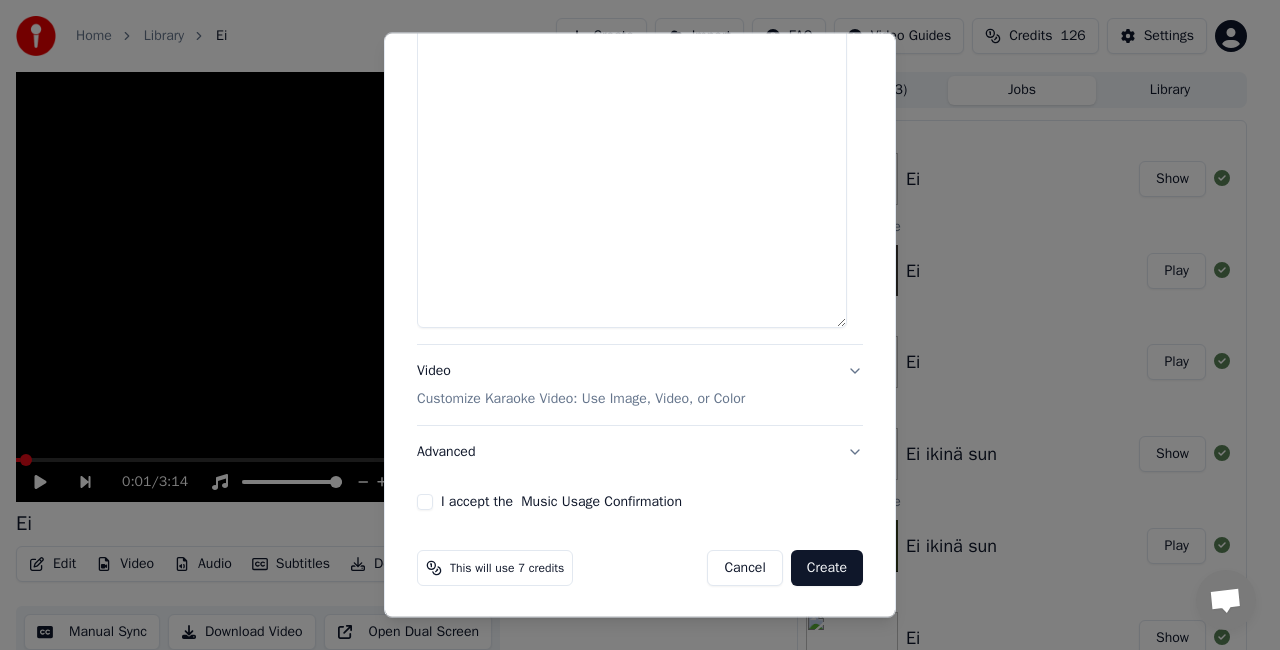 drag, startPoint x: 622, startPoint y: 310, endPoint x: 550, endPoint y: -23, distance: 340.6949 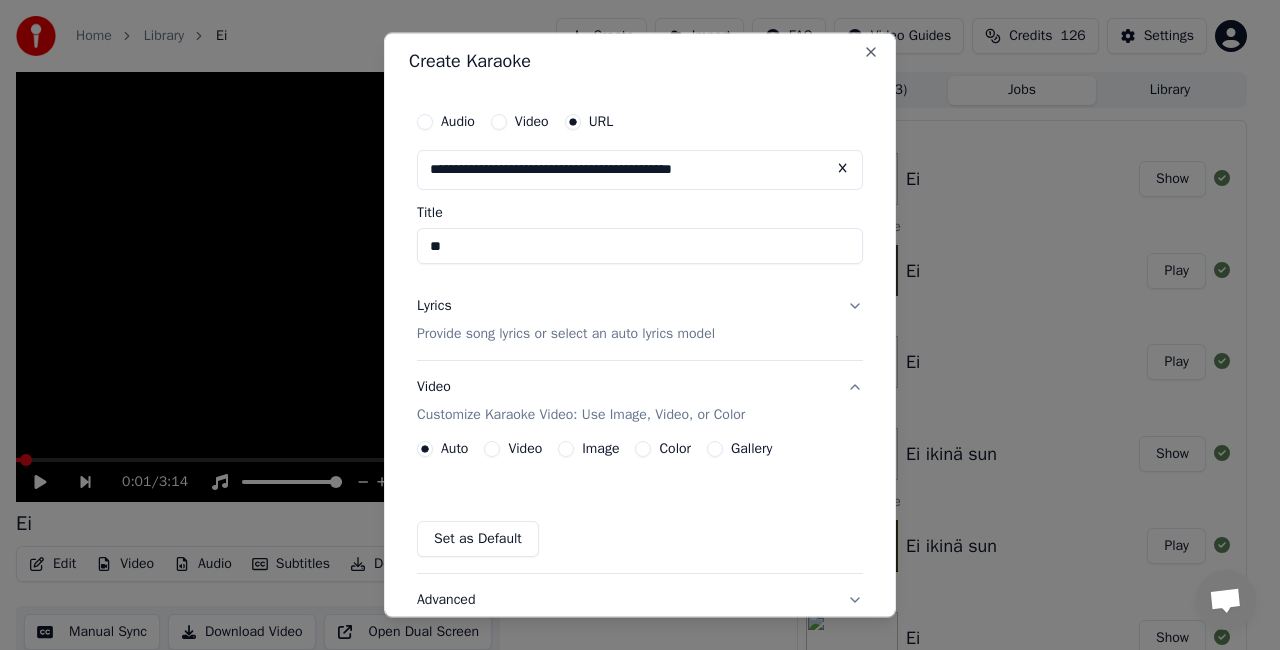 scroll, scrollTop: 1, scrollLeft: 0, axis: vertical 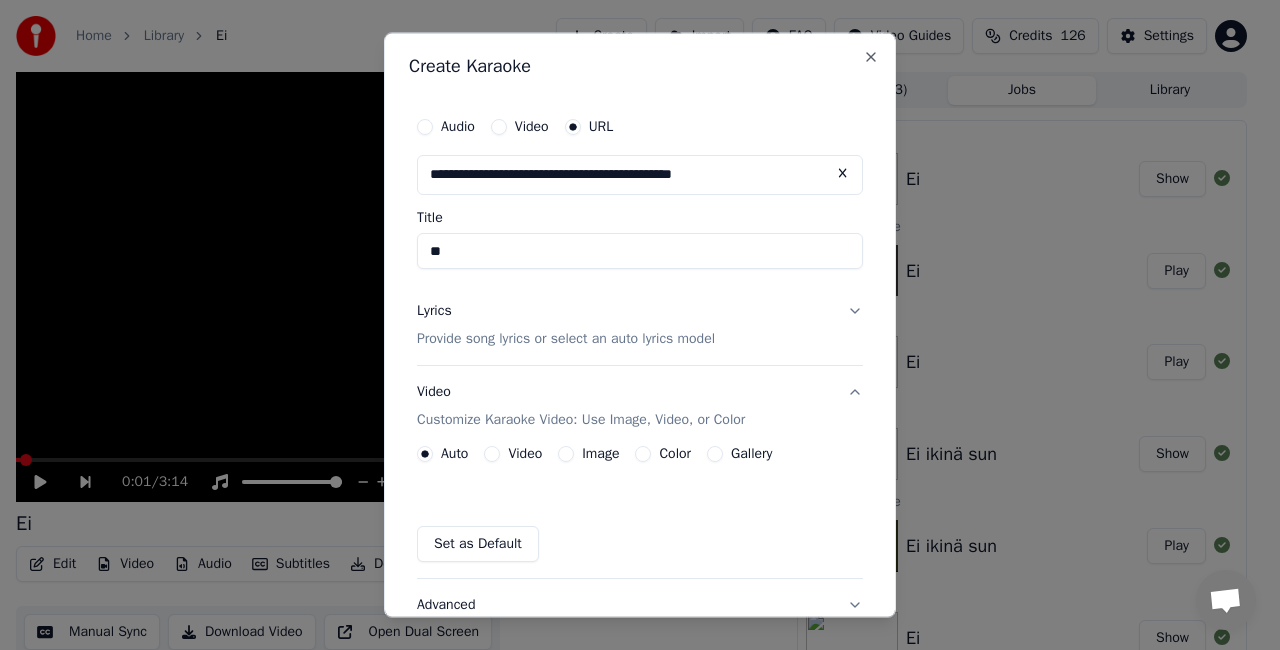 click on "Lyrics Provide song lyrics or select an auto lyrics model" at bounding box center (640, 325) 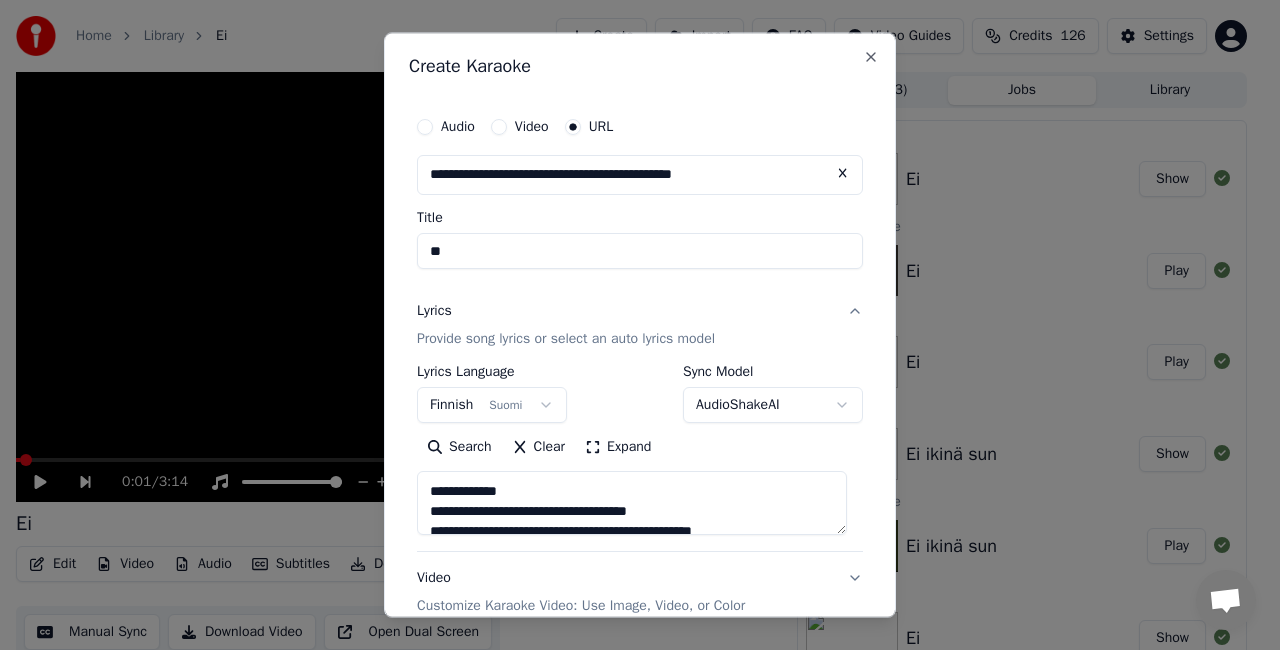 scroll, scrollTop: 420, scrollLeft: 0, axis: vertical 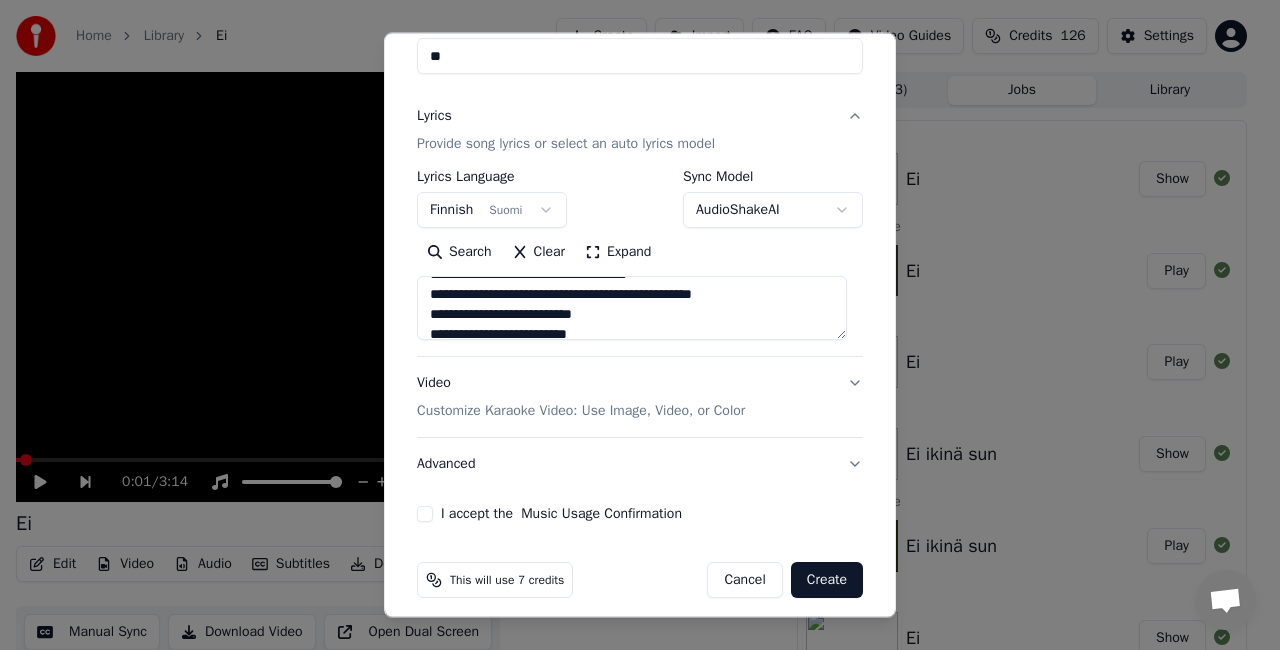 click on "Expand" at bounding box center (618, 252) 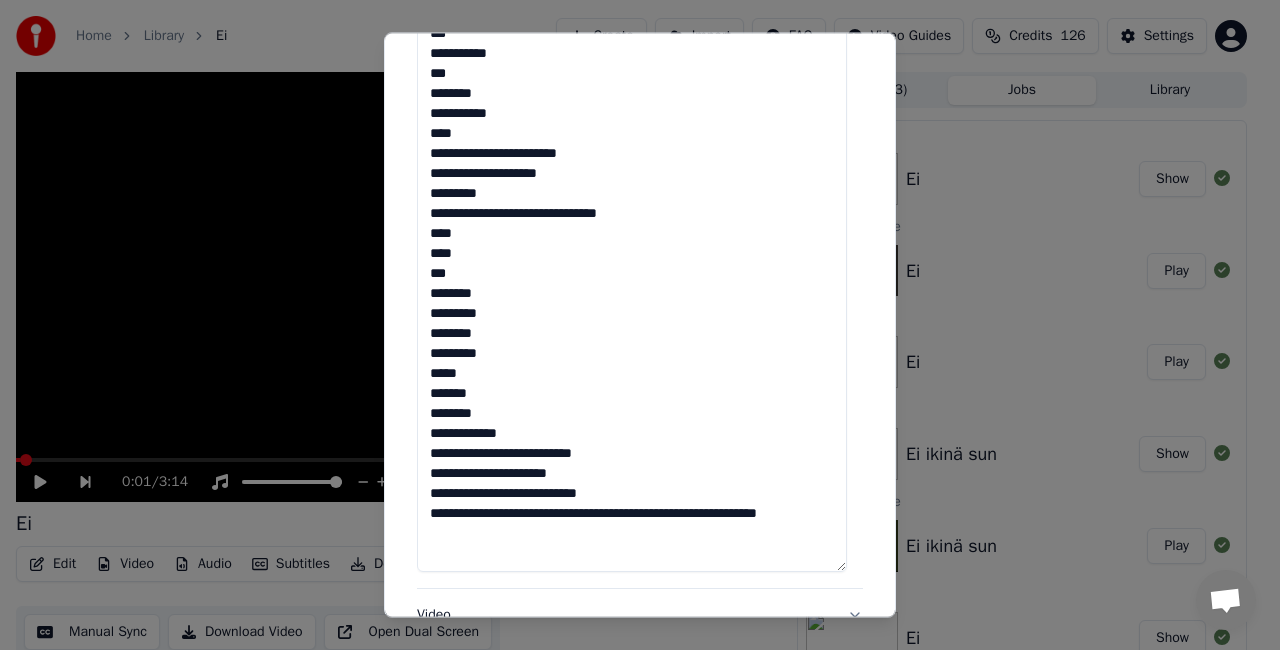 scroll, scrollTop: 2798, scrollLeft: 0, axis: vertical 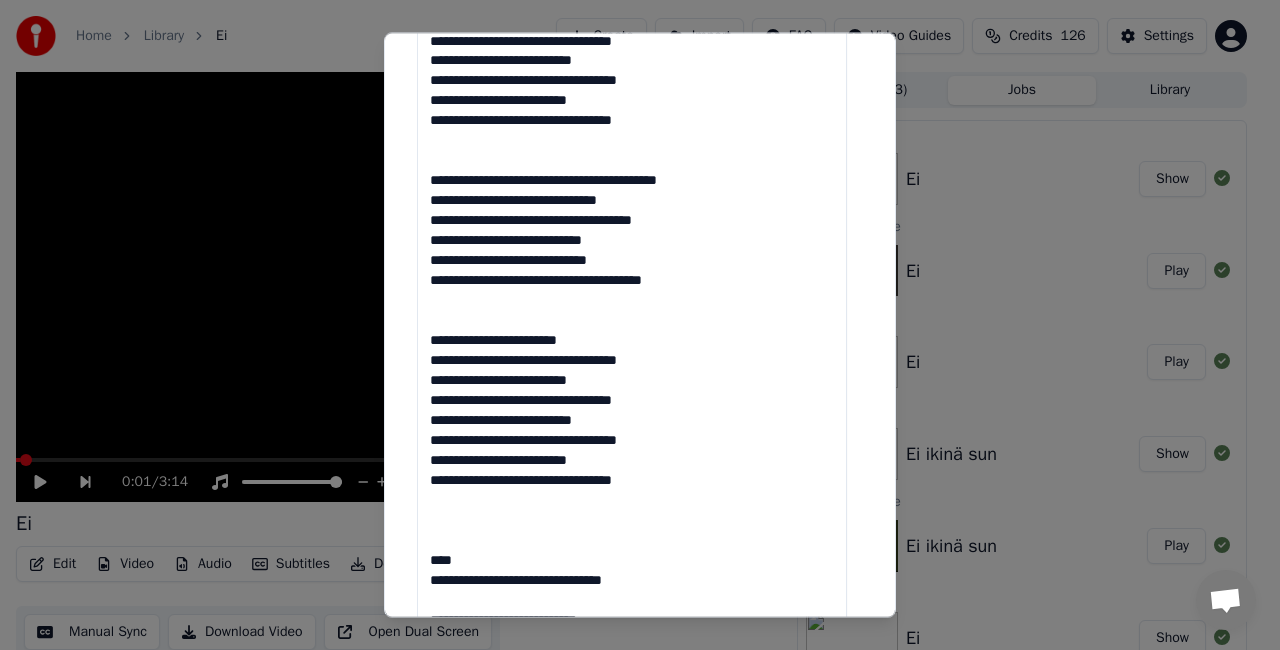drag, startPoint x: 561, startPoint y: 309, endPoint x: 541, endPoint y: 566, distance: 257.77704 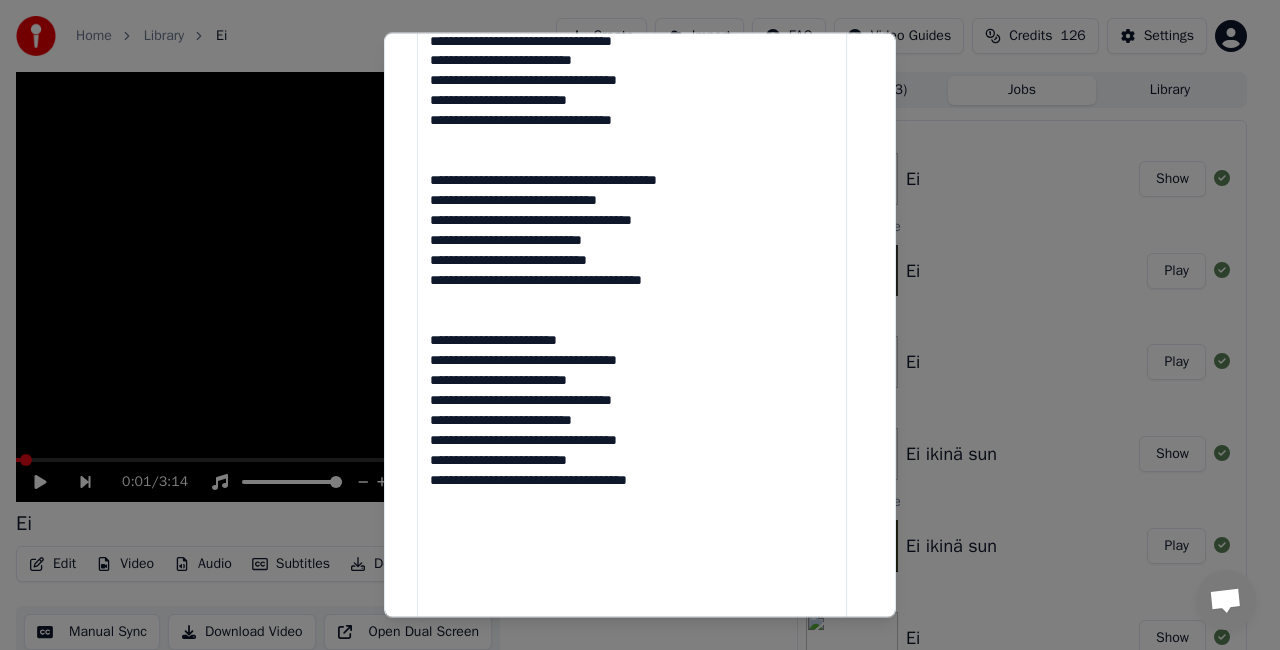 scroll, scrollTop: 0, scrollLeft: 0, axis: both 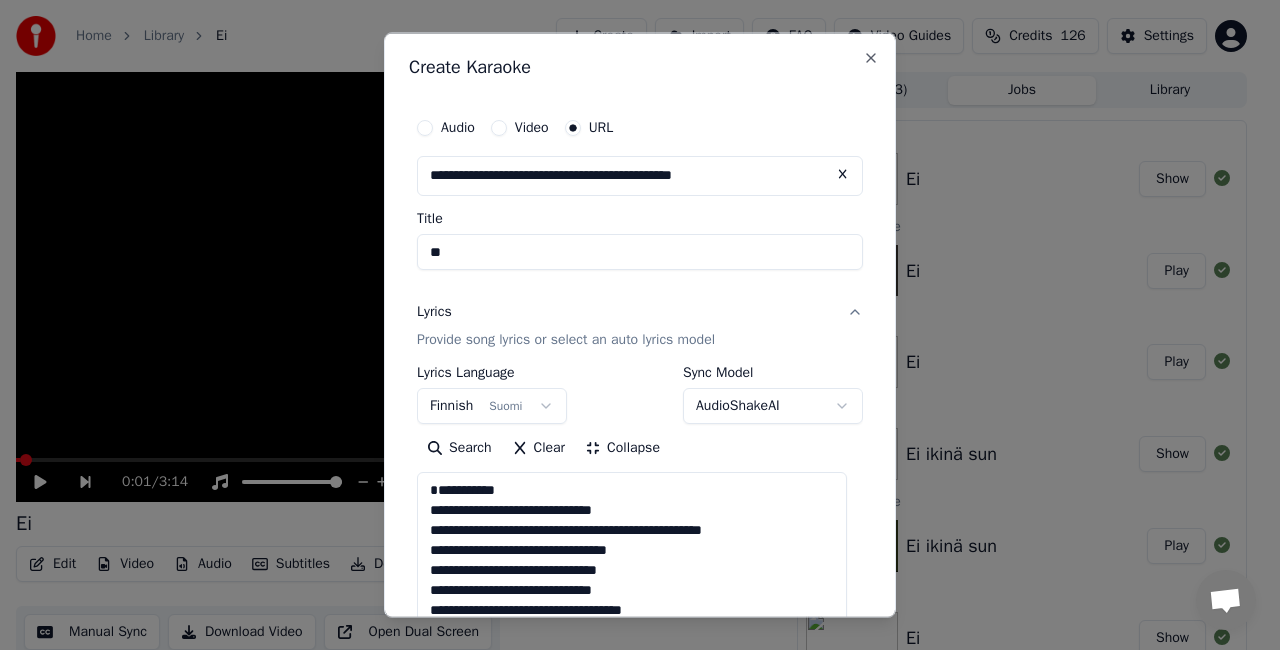 type on "**********" 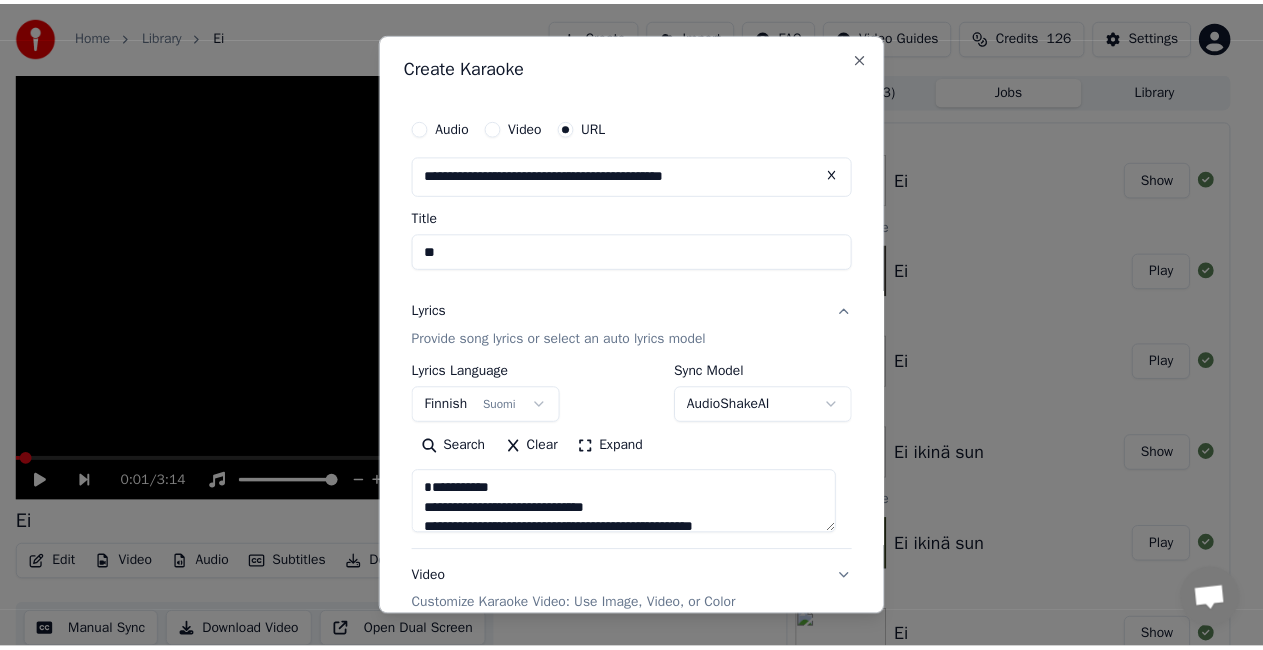 scroll, scrollTop: 207, scrollLeft: 0, axis: vertical 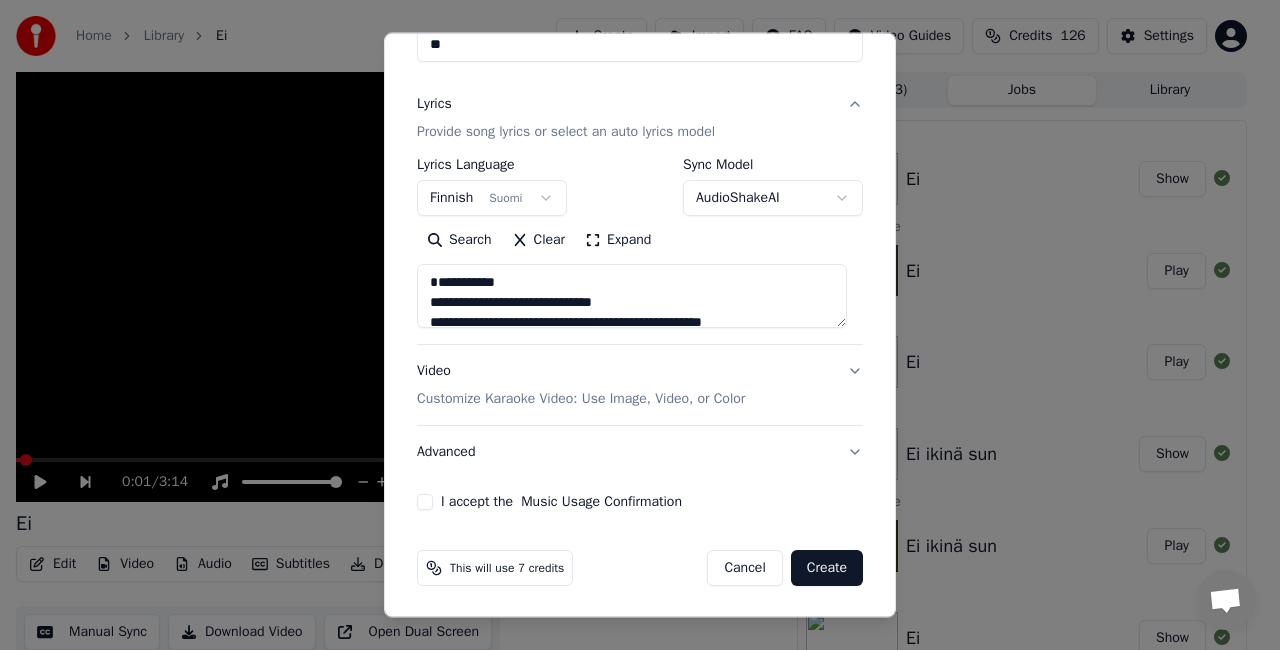 click on "I accept the   Music Usage Confirmation" at bounding box center [561, 502] 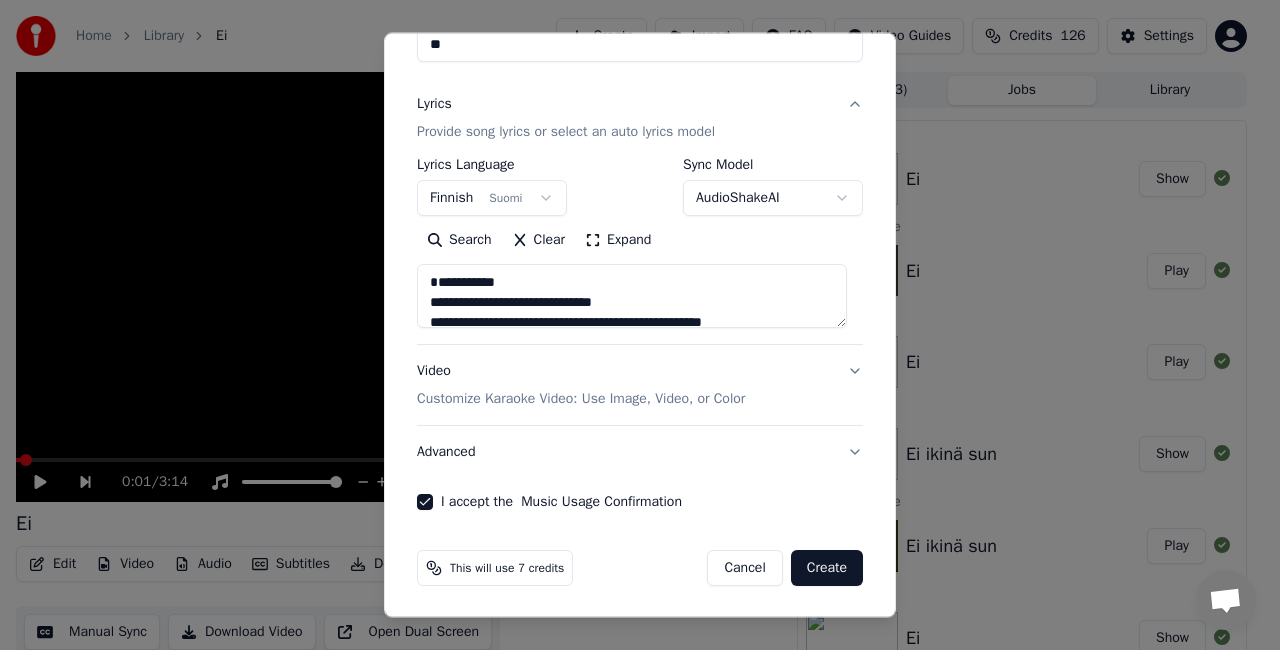 click on "Create" at bounding box center (827, 568) 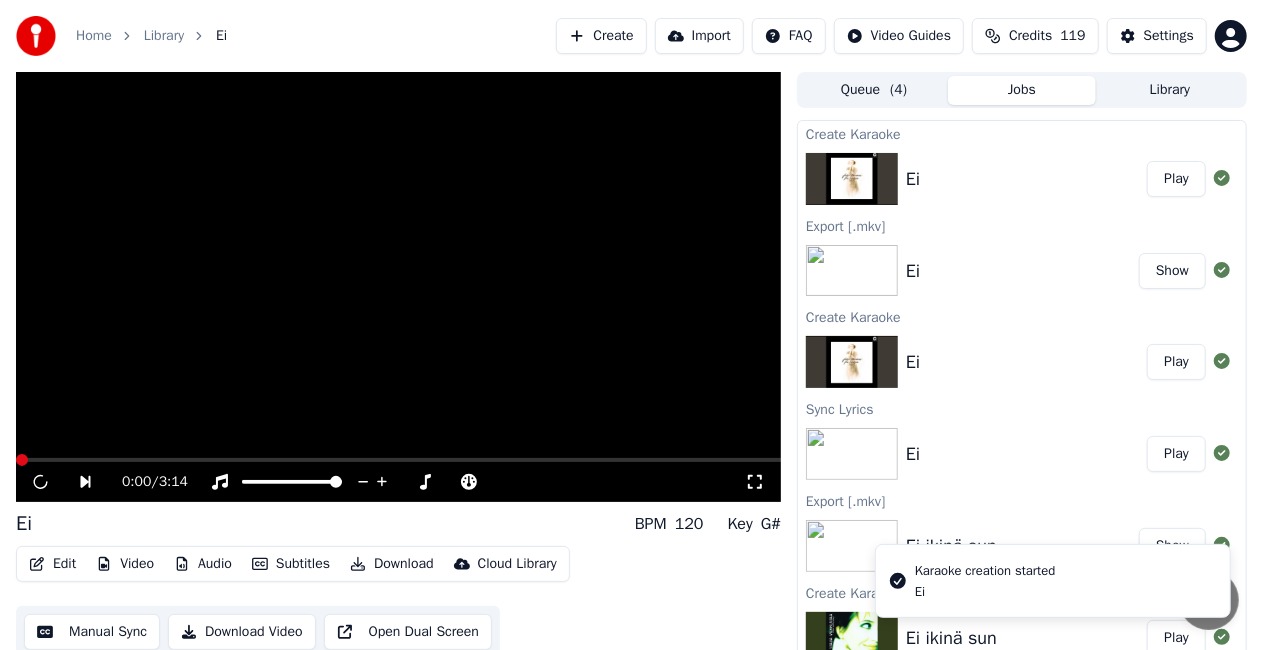 click on "Play" at bounding box center [1176, 179] 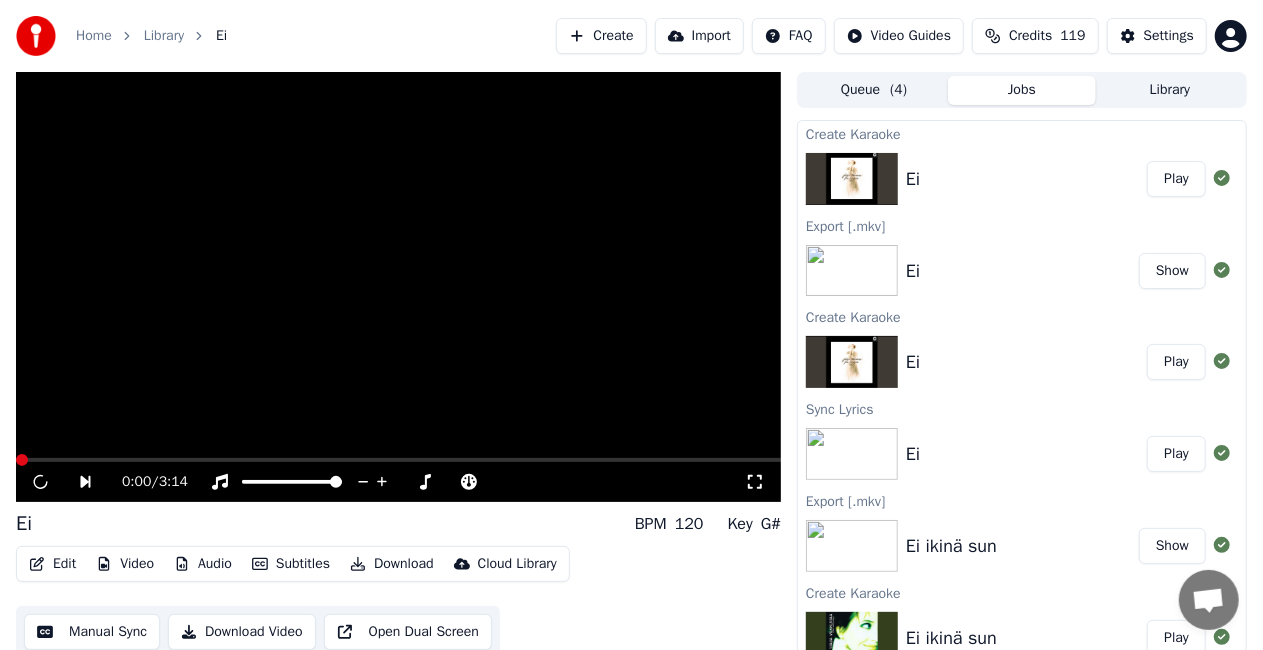 click on "Play" at bounding box center (1176, 362) 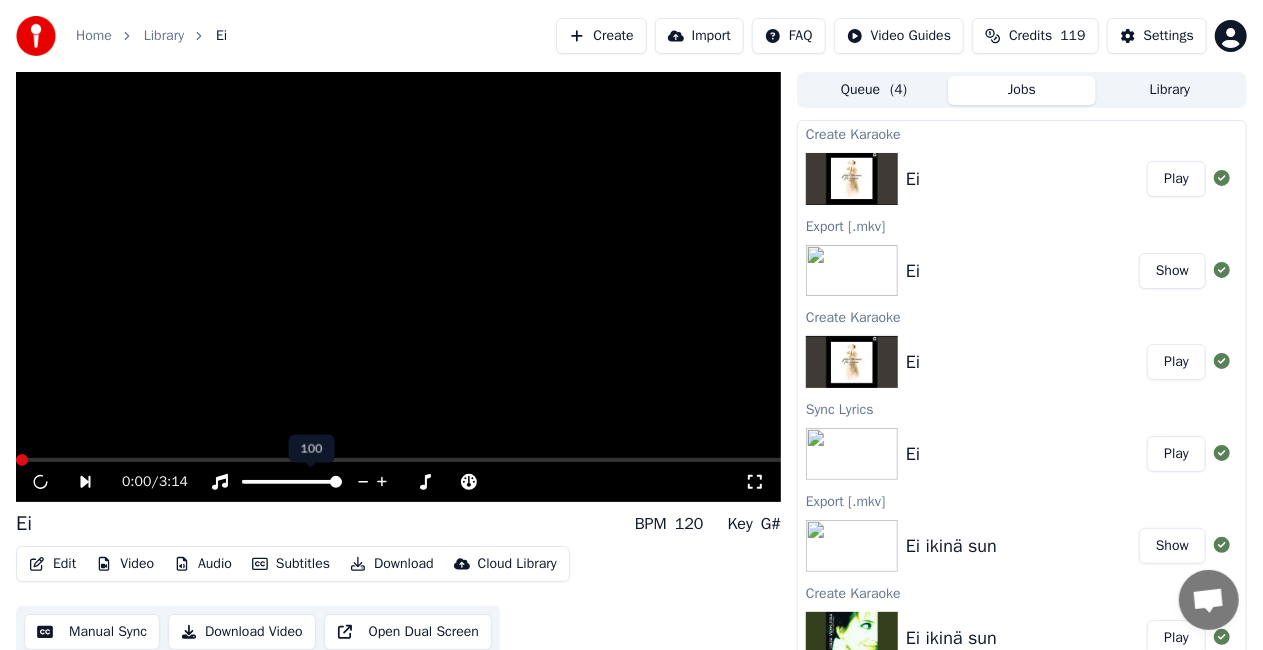 click on "Subtitles" at bounding box center (291, 564) 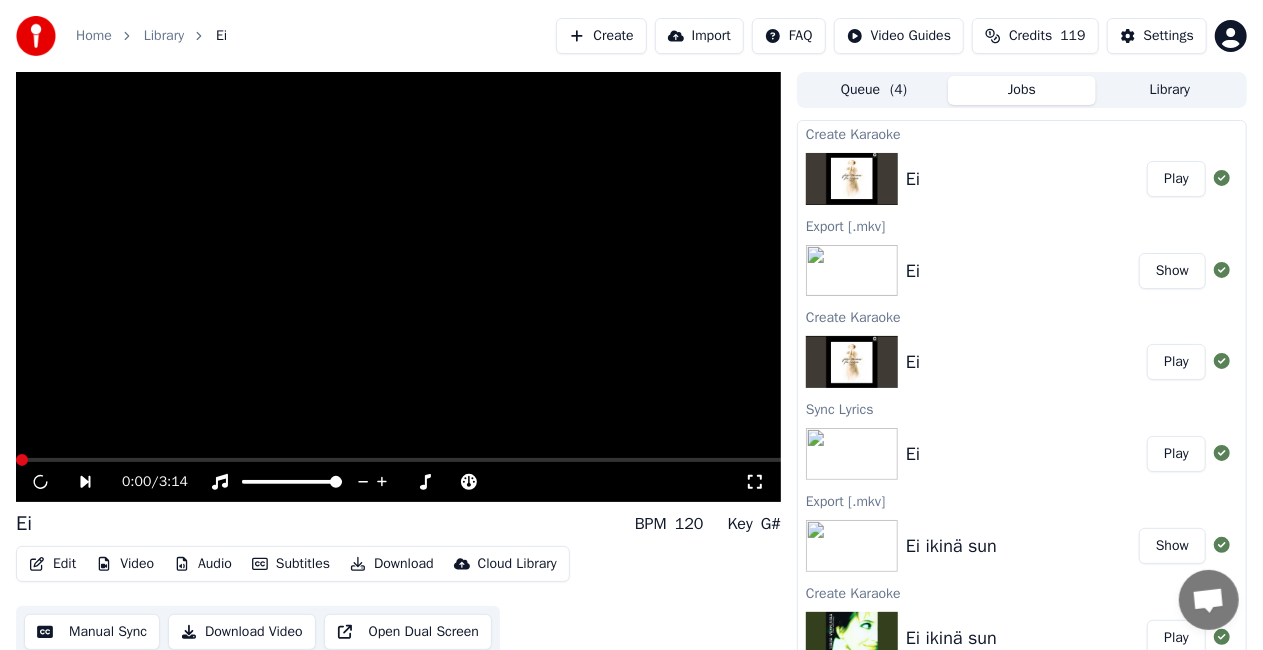 click at bounding box center [398, 287] 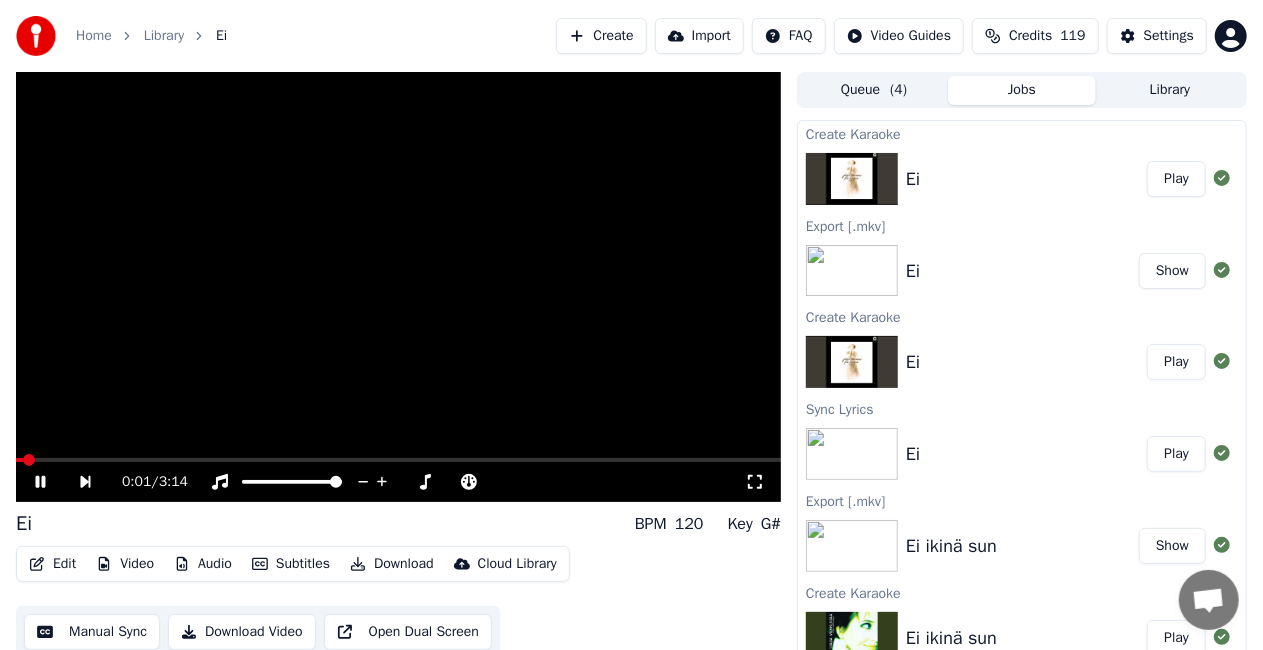 click at bounding box center (398, 287) 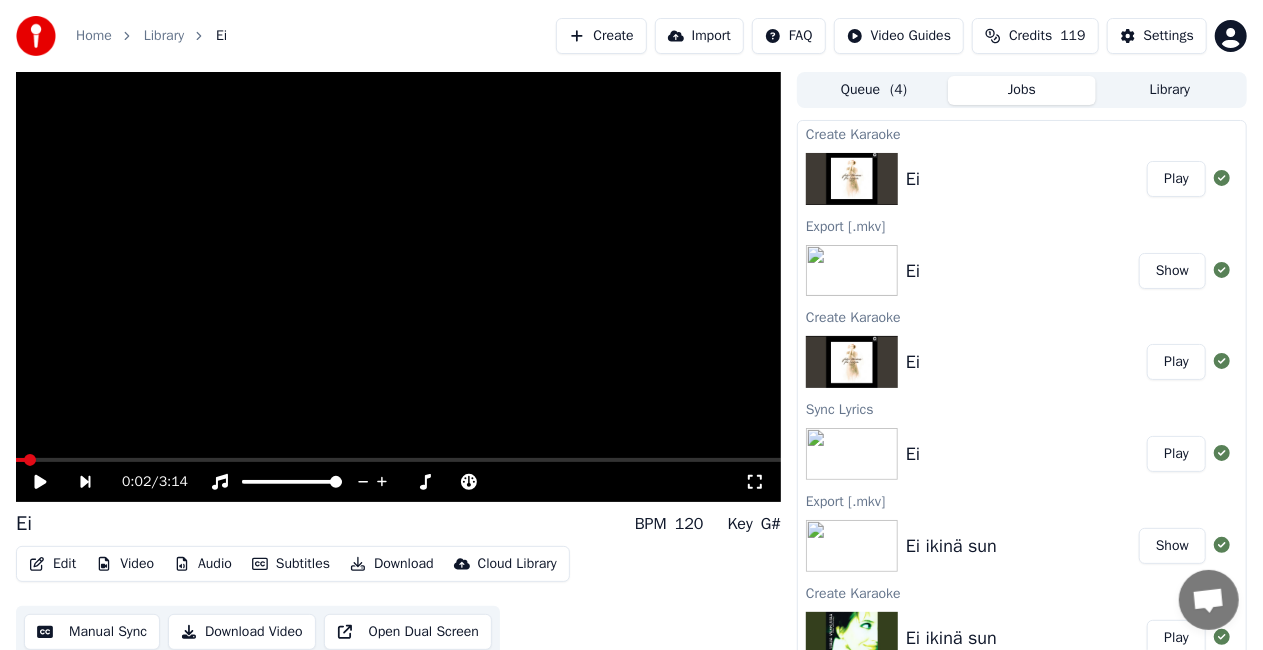 click on "Create" at bounding box center [601, 36] 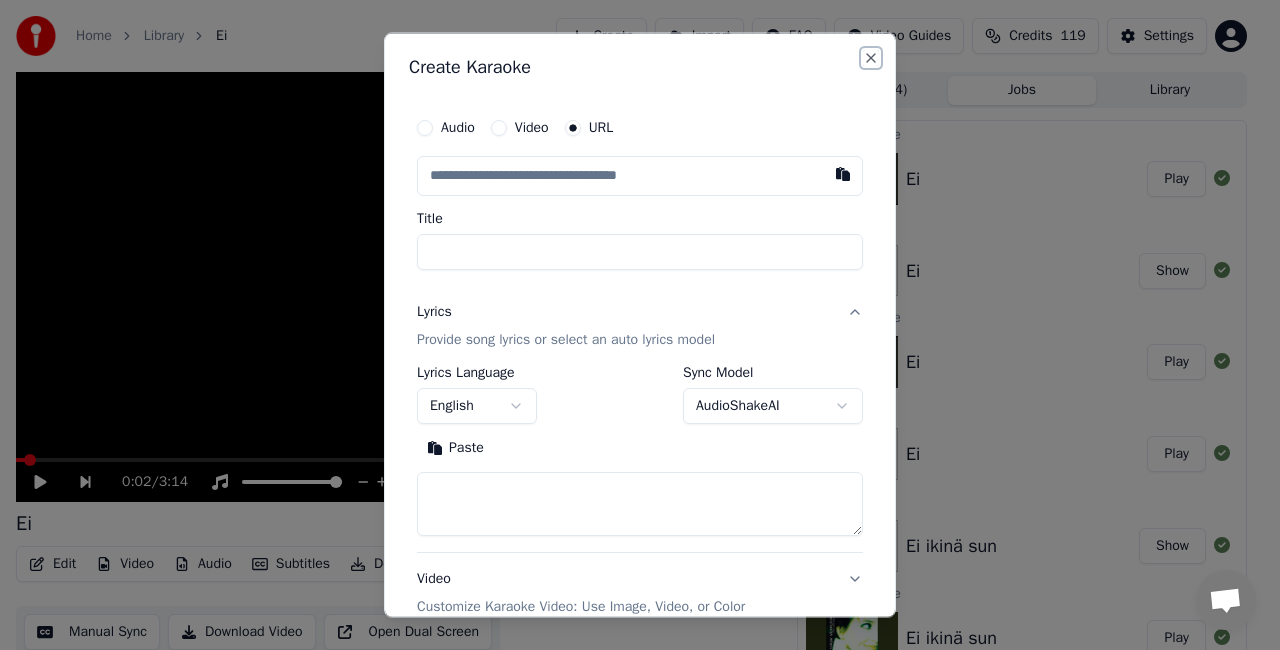 click on "Close" at bounding box center [871, 58] 